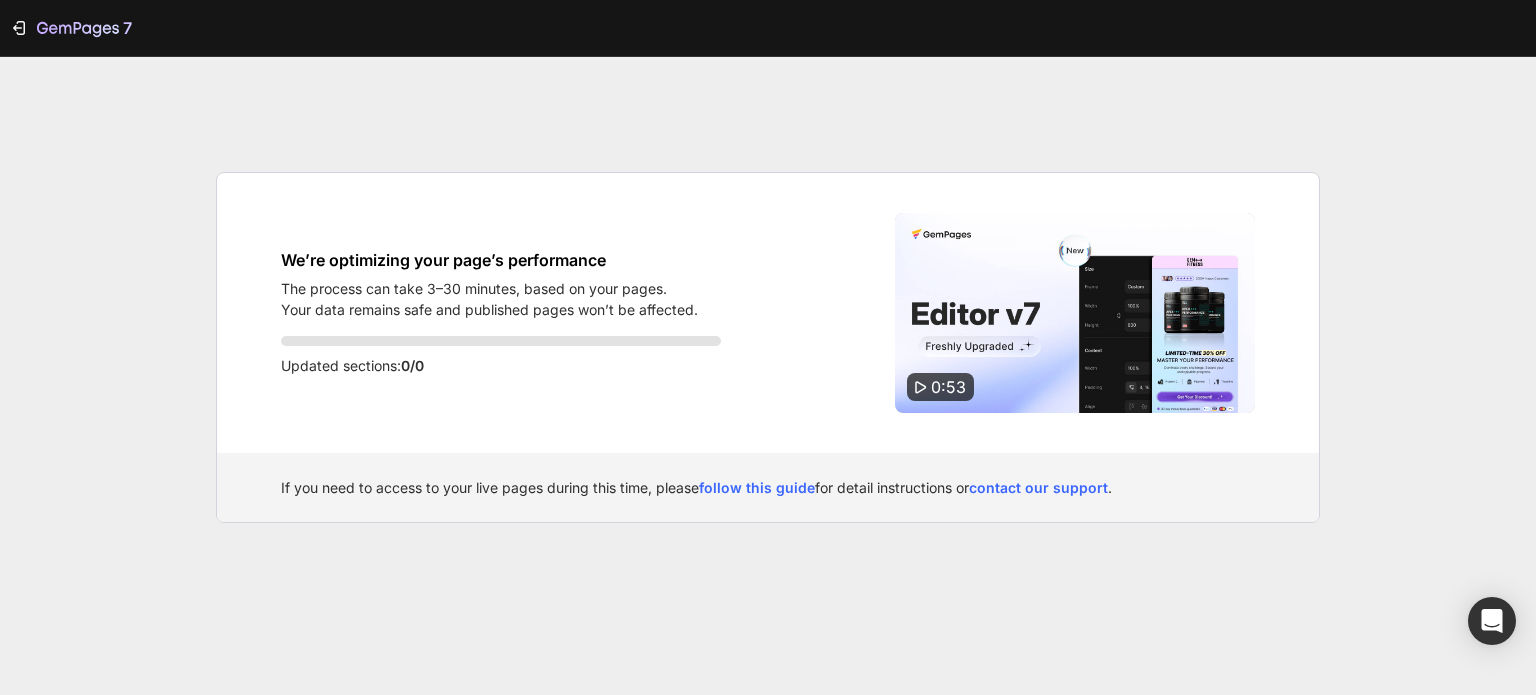 scroll, scrollTop: 0, scrollLeft: 0, axis: both 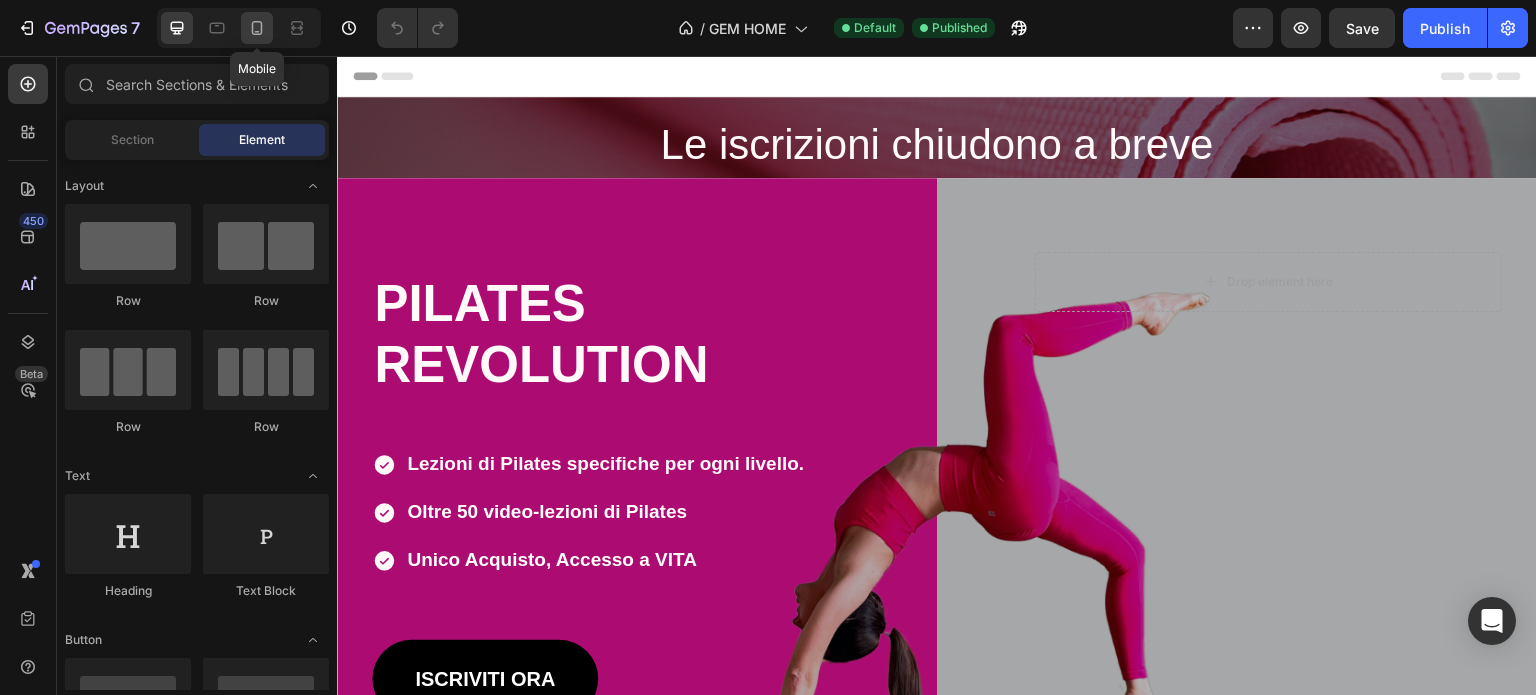 click 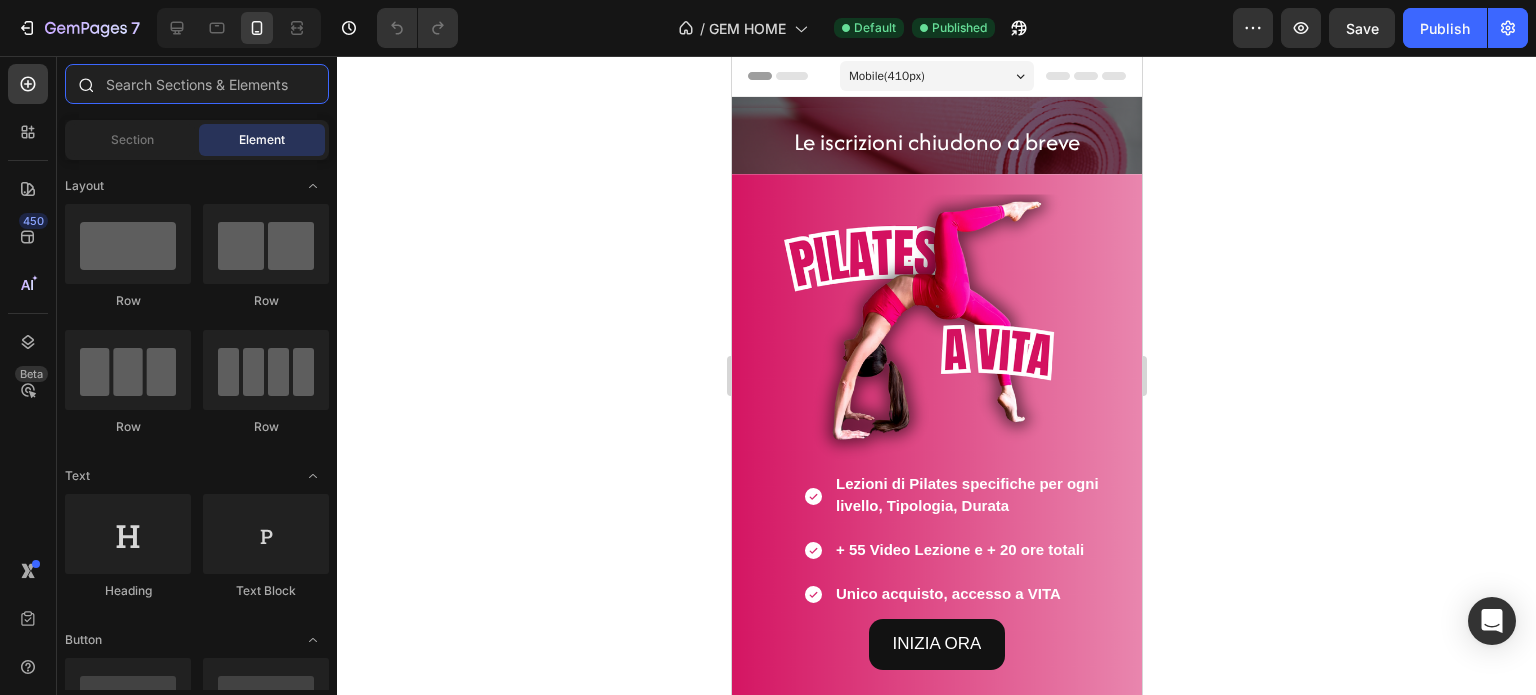 click at bounding box center (197, 84) 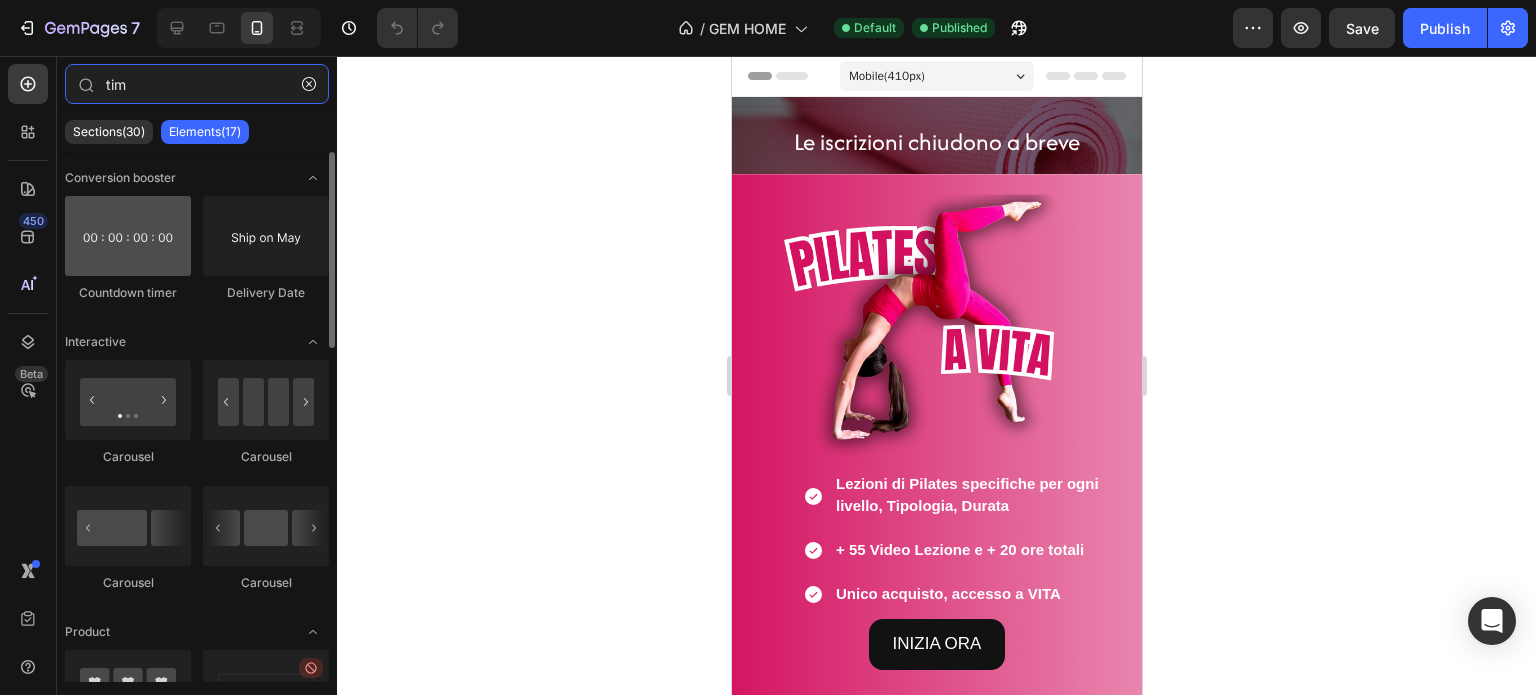 type on "tim" 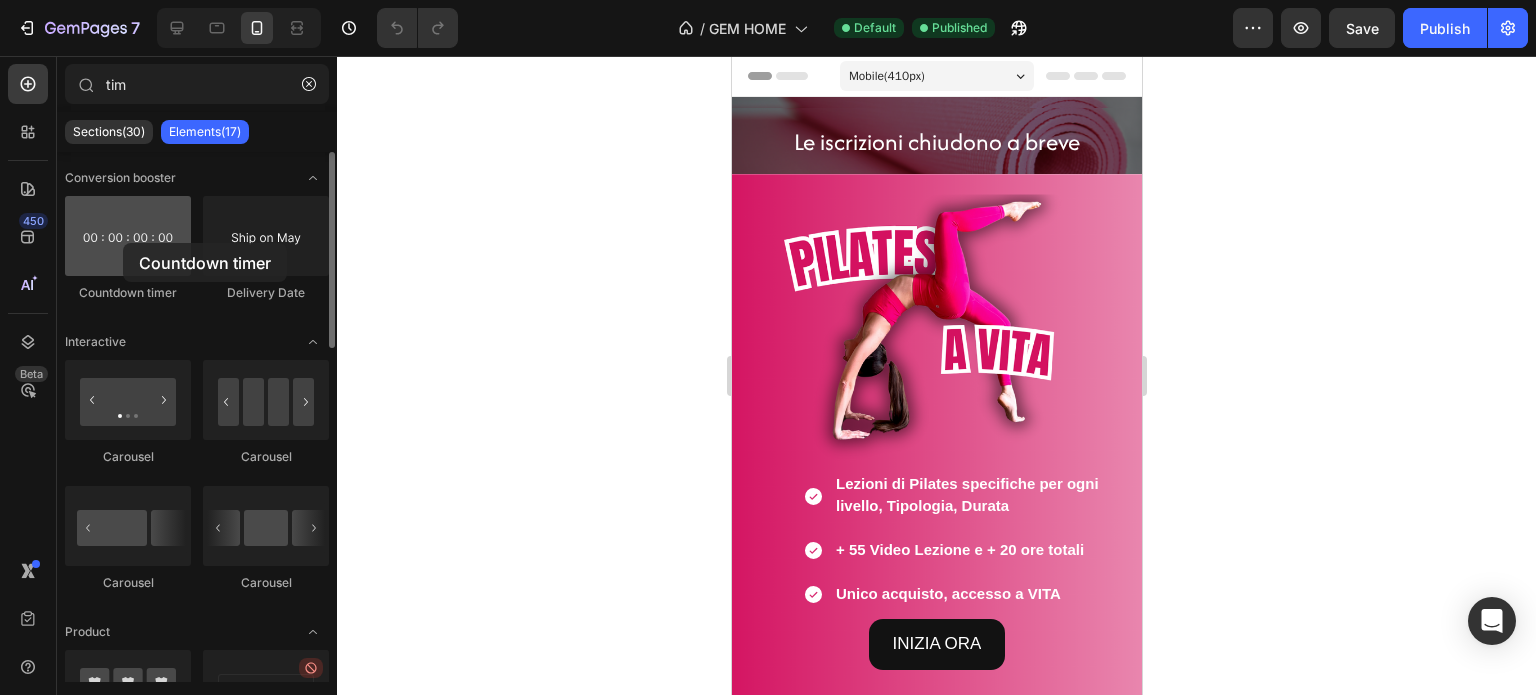 click at bounding box center [128, 236] 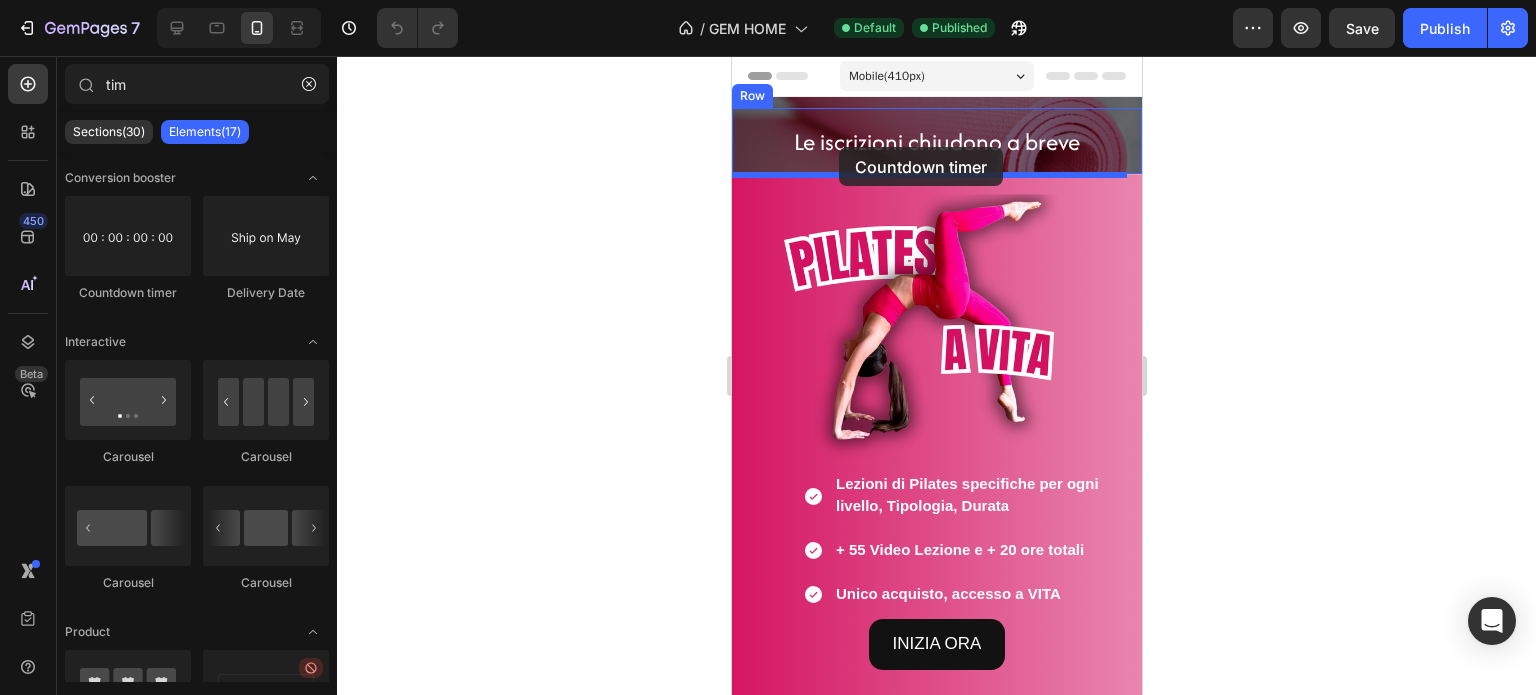 drag, startPoint x: 854, startPoint y: 299, endPoint x: 838, endPoint y: 147, distance: 152.83978 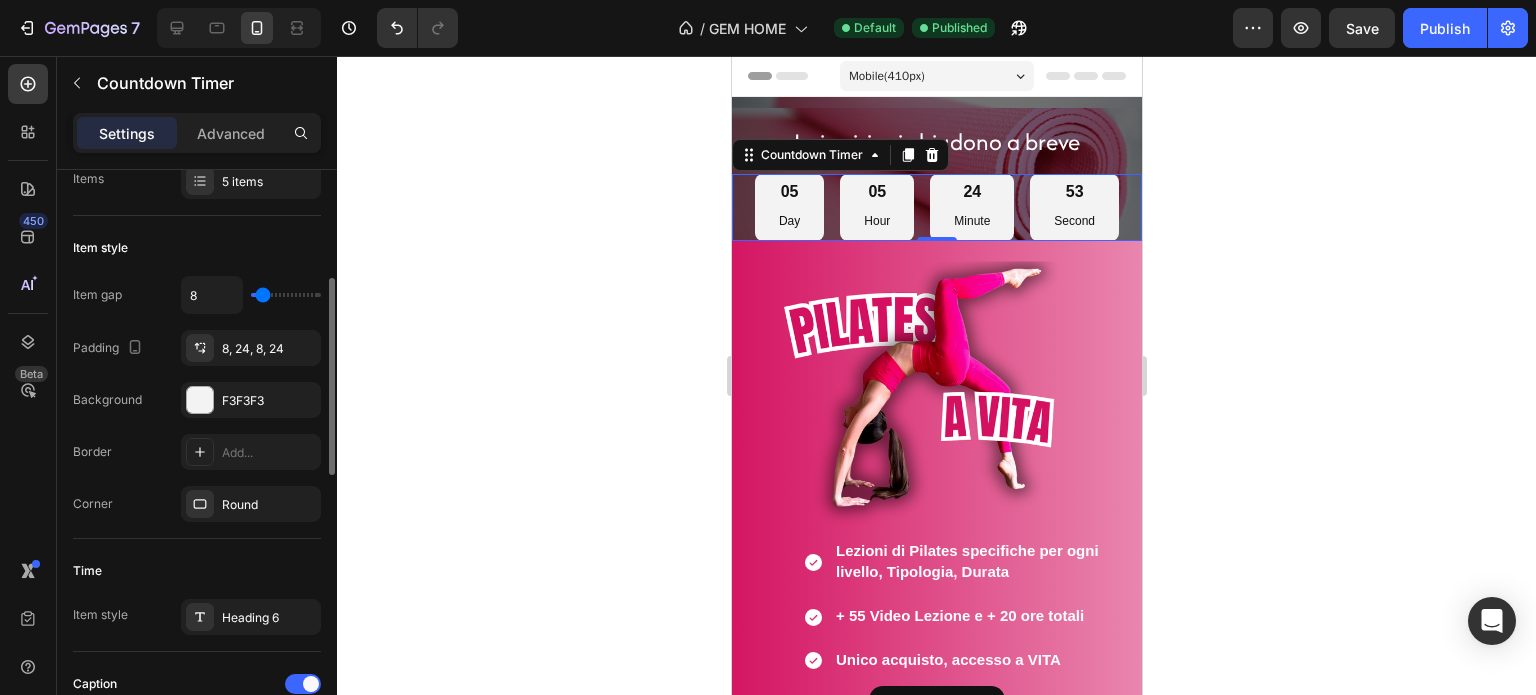 scroll, scrollTop: 311, scrollLeft: 0, axis: vertical 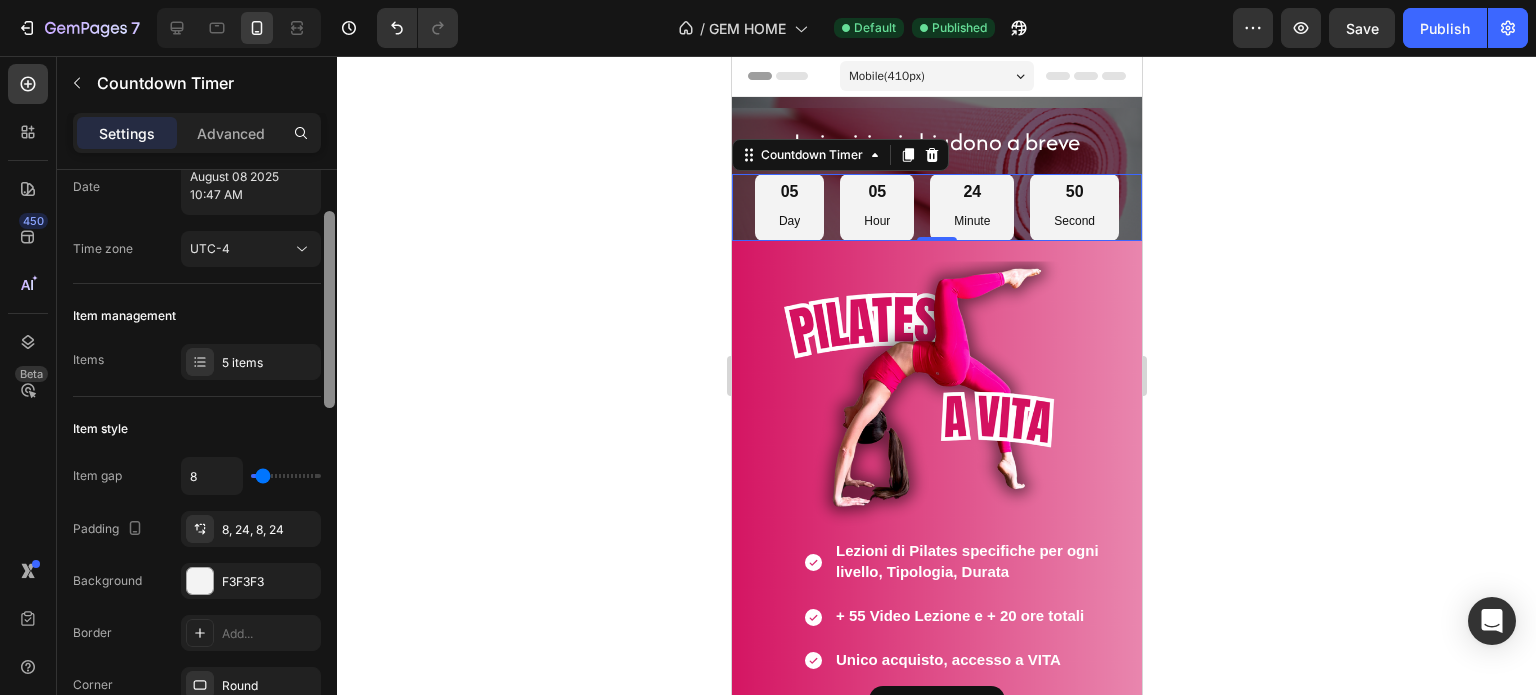 drag, startPoint x: 327, startPoint y: 435, endPoint x: 322, endPoint y: 371, distance: 64.195015 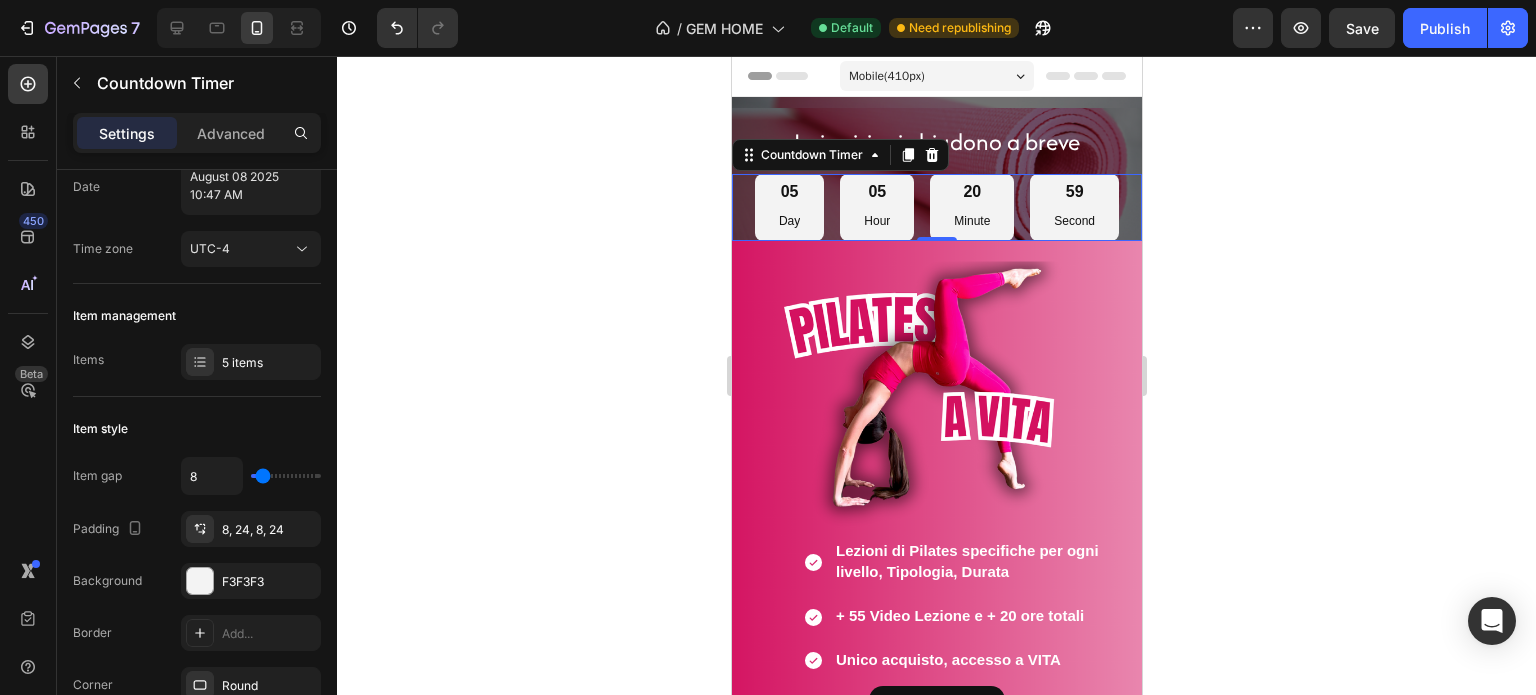 click on "05 Day" at bounding box center [788, 207] 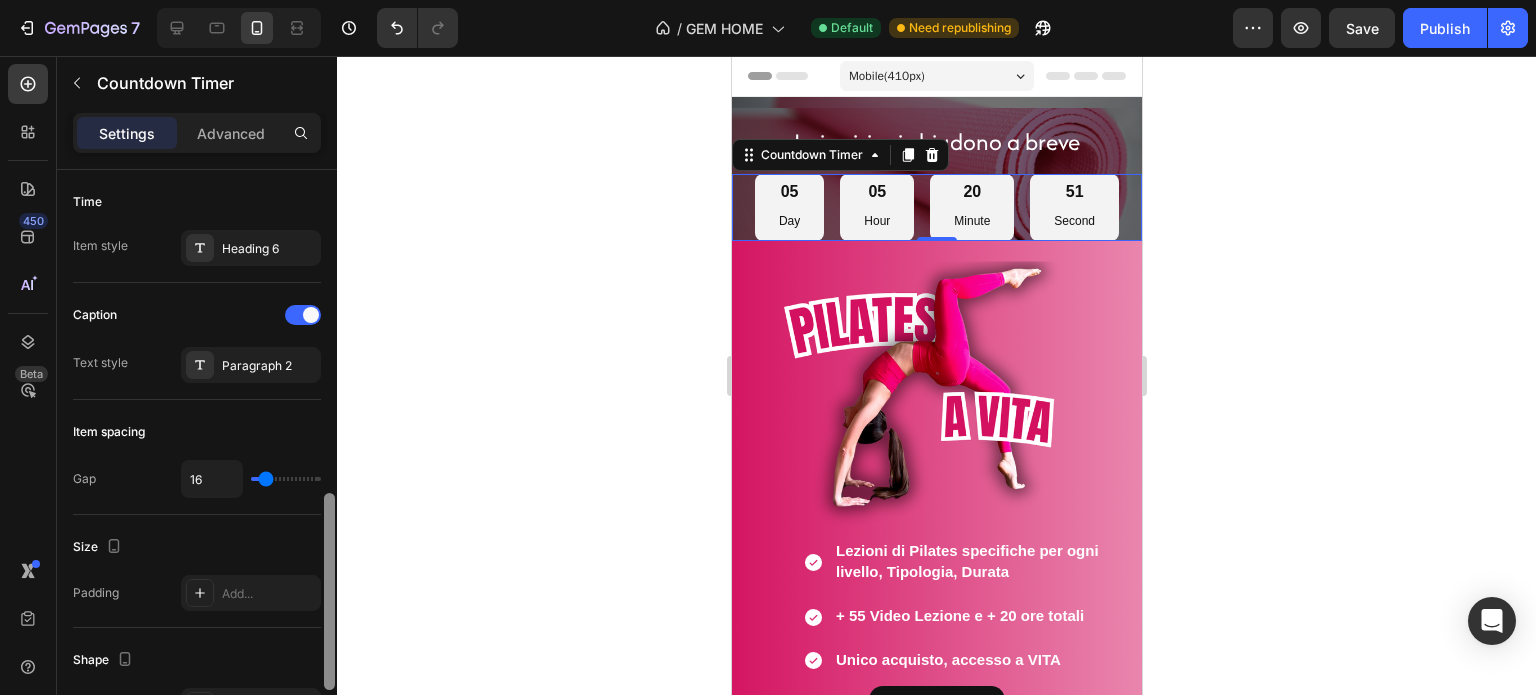 scroll, scrollTop: 744, scrollLeft: 0, axis: vertical 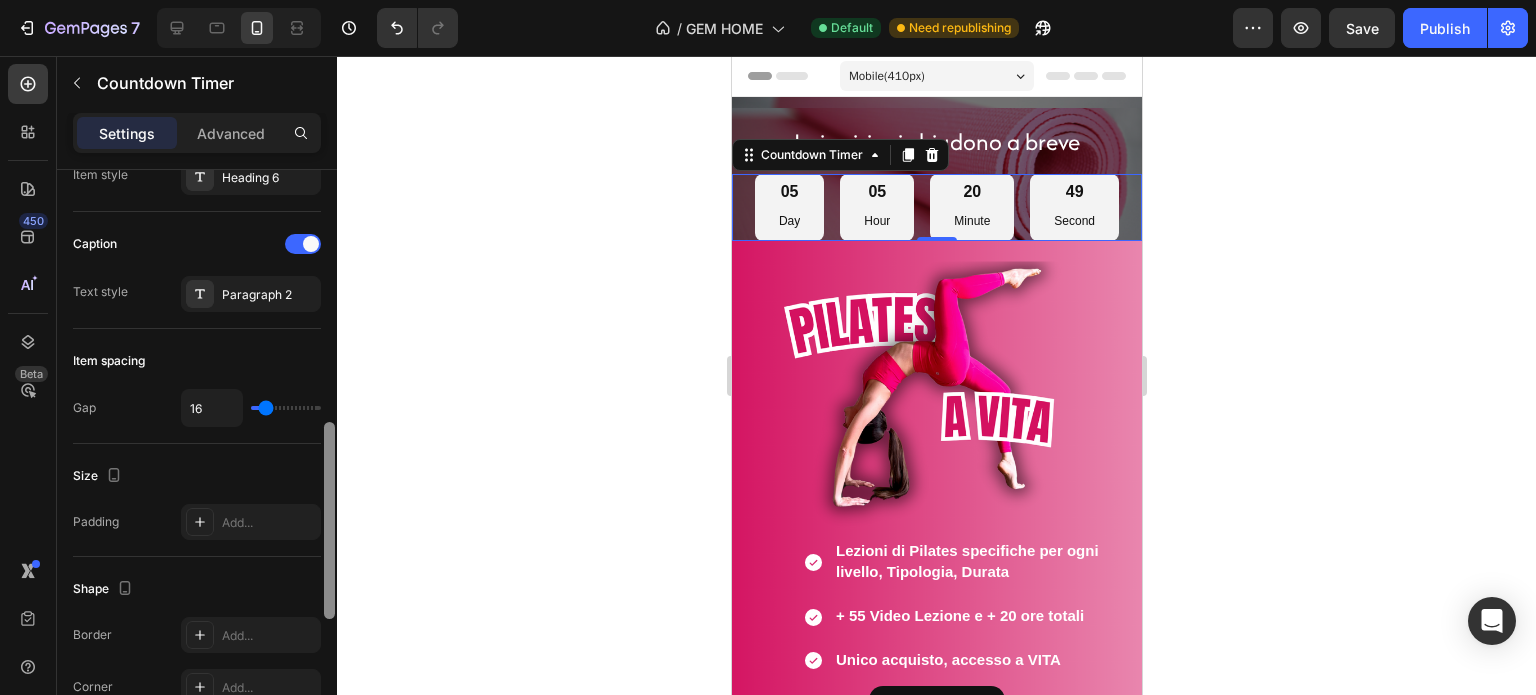 drag, startPoint x: 326, startPoint y: 376, endPoint x: 308, endPoint y: 587, distance: 211.76639 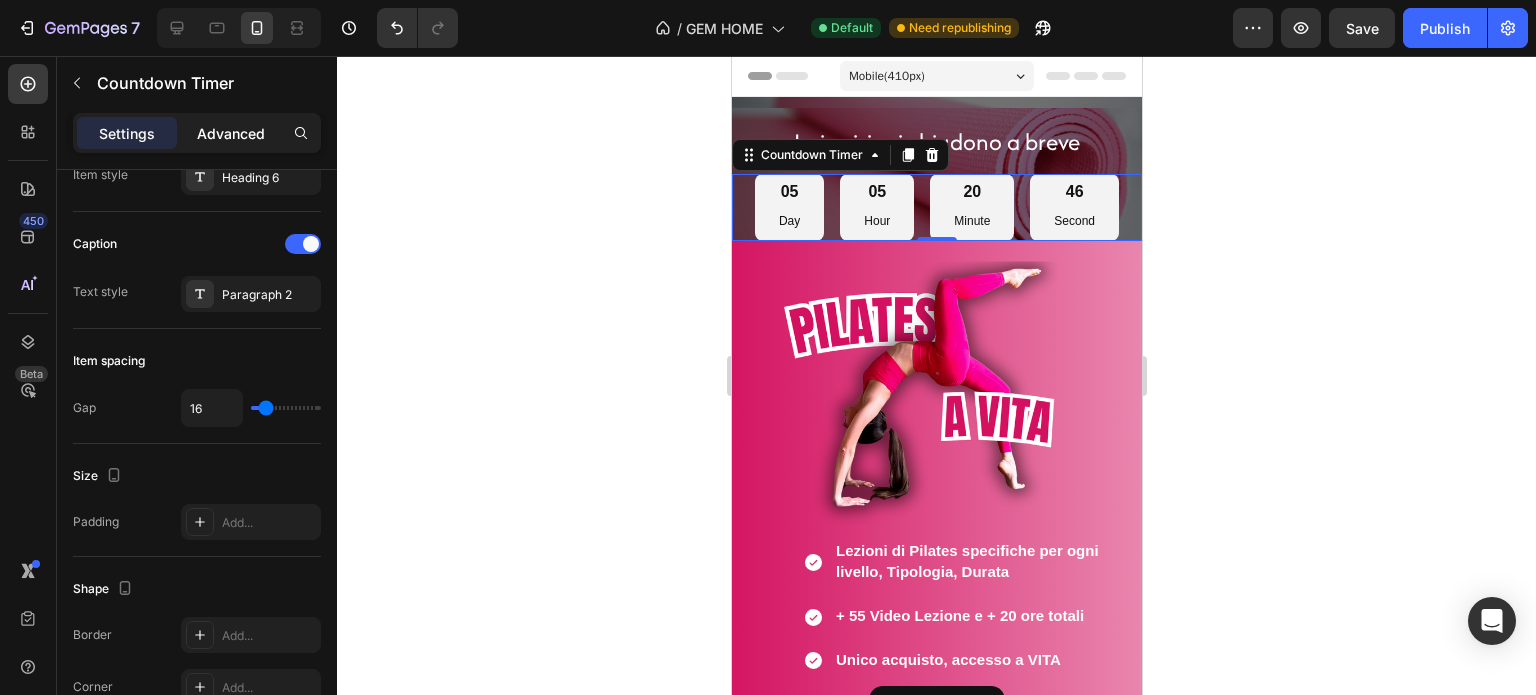 click on "Advanced" at bounding box center (231, 133) 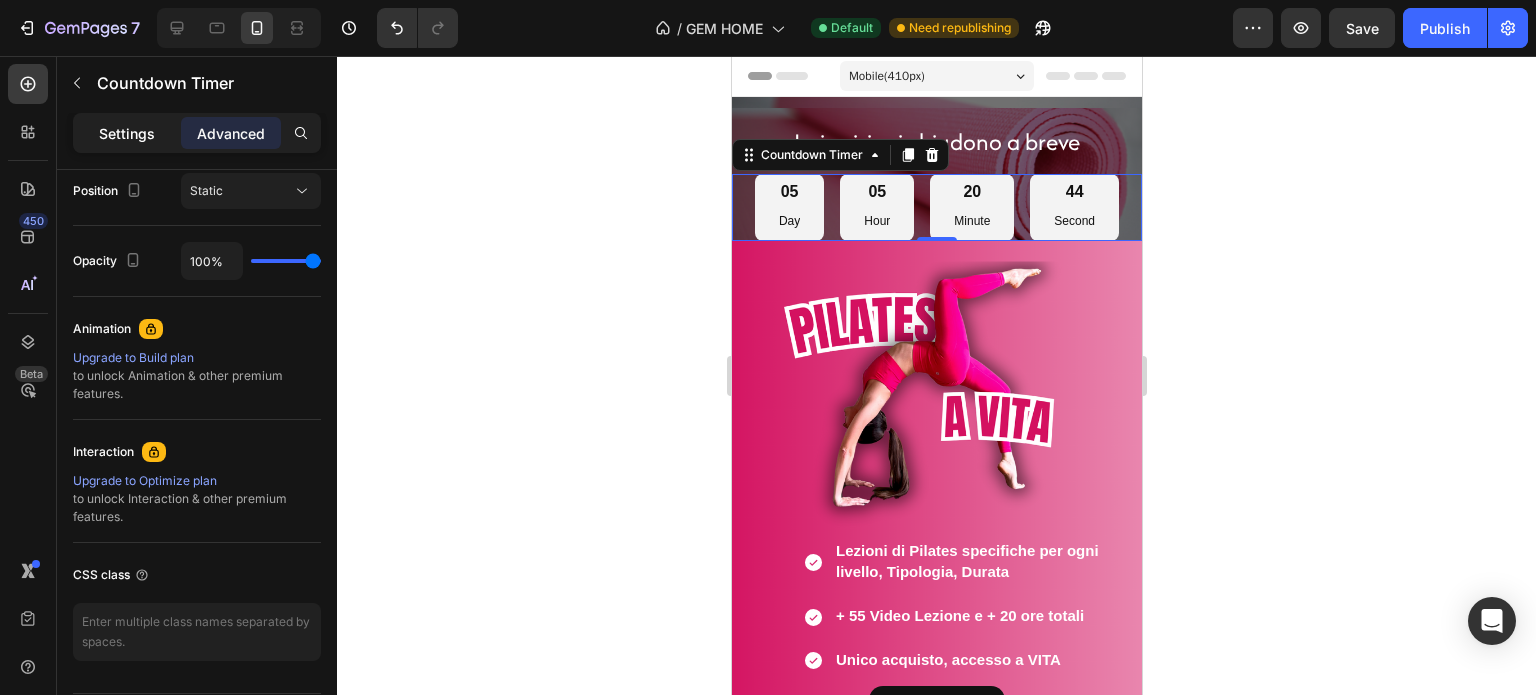 click on "Settings" 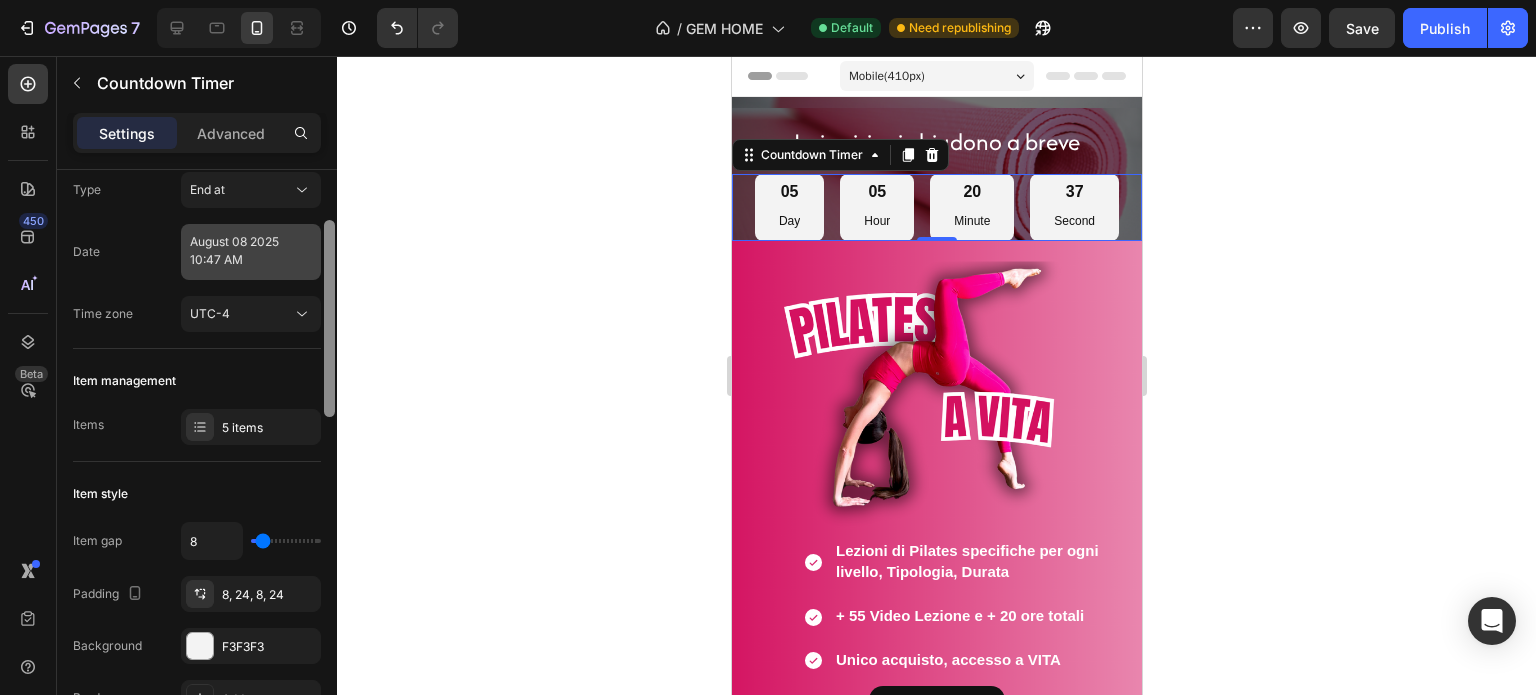 scroll, scrollTop: 14, scrollLeft: 0, axis: vertical 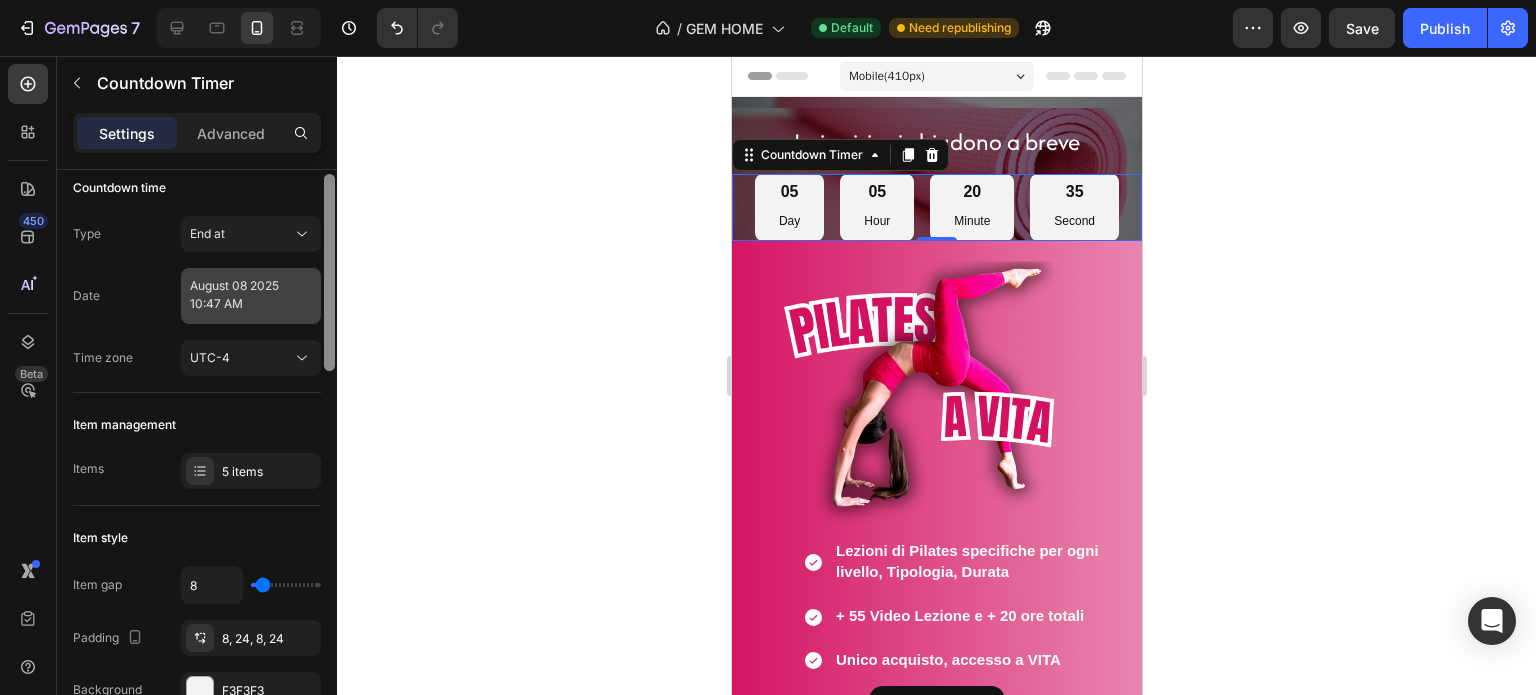 drag, startPoint x: 324, startPoint y: 519, endPoint x: 312, endPoint y: 271, distance: 248.29015 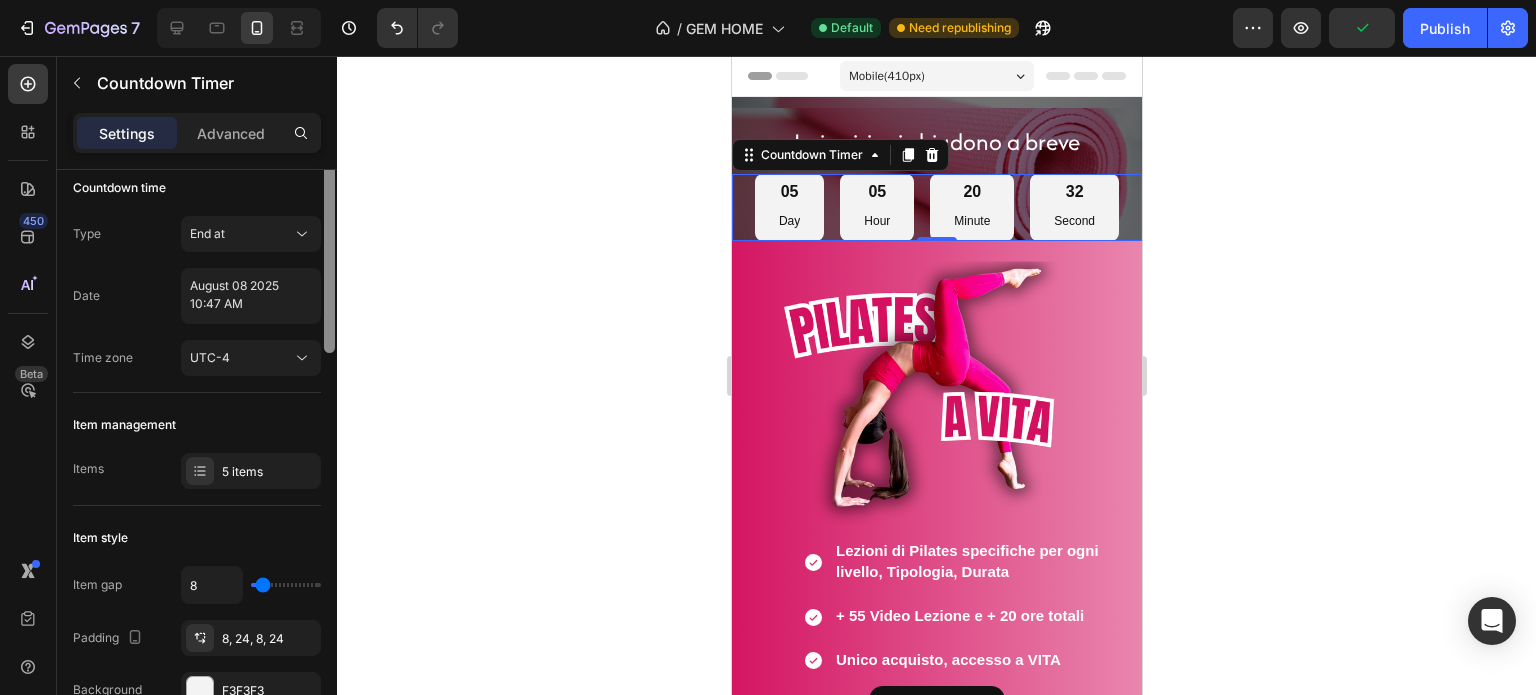 scroll, scrollTop: 0, scrollLeft: 0, axis: both 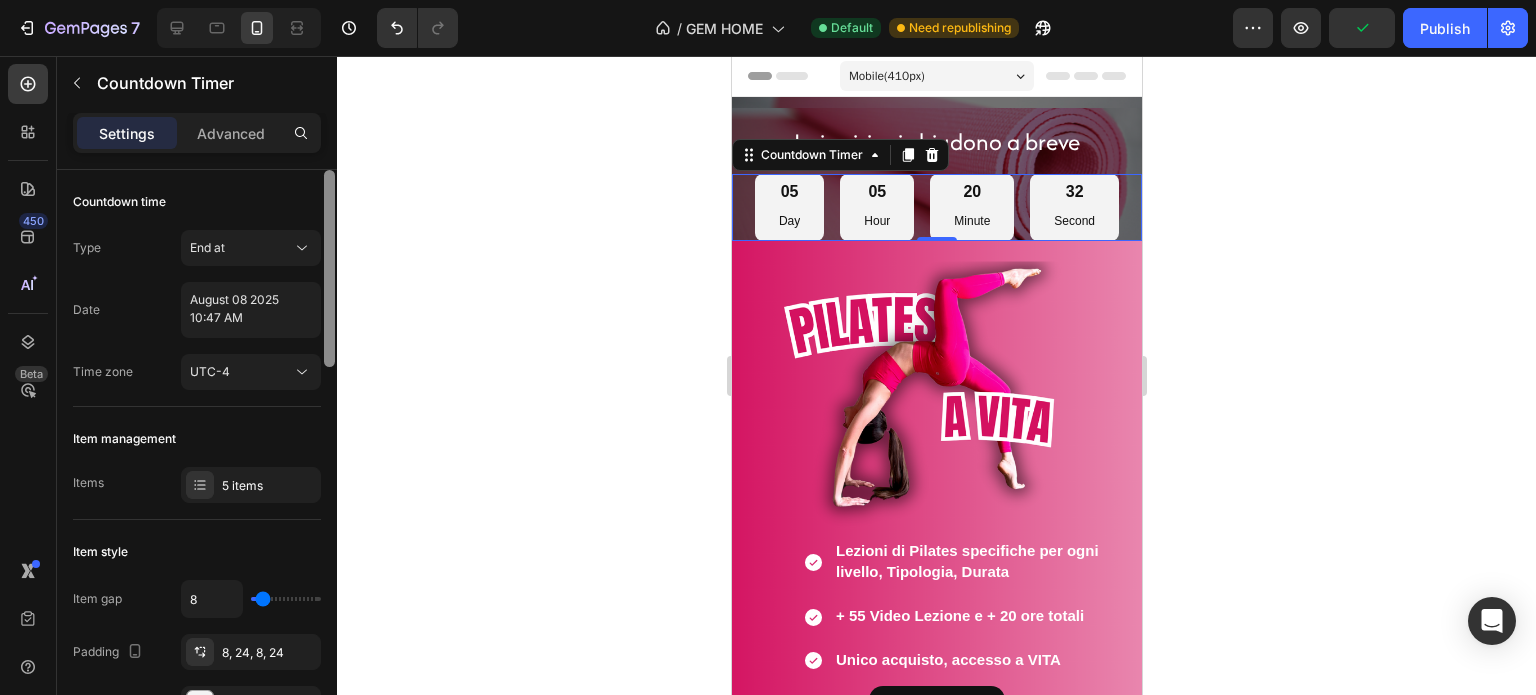 drag, startPoint x: 328, startPoint y: 285, endPoint x: 328, endPoint y: 196, distance: 89 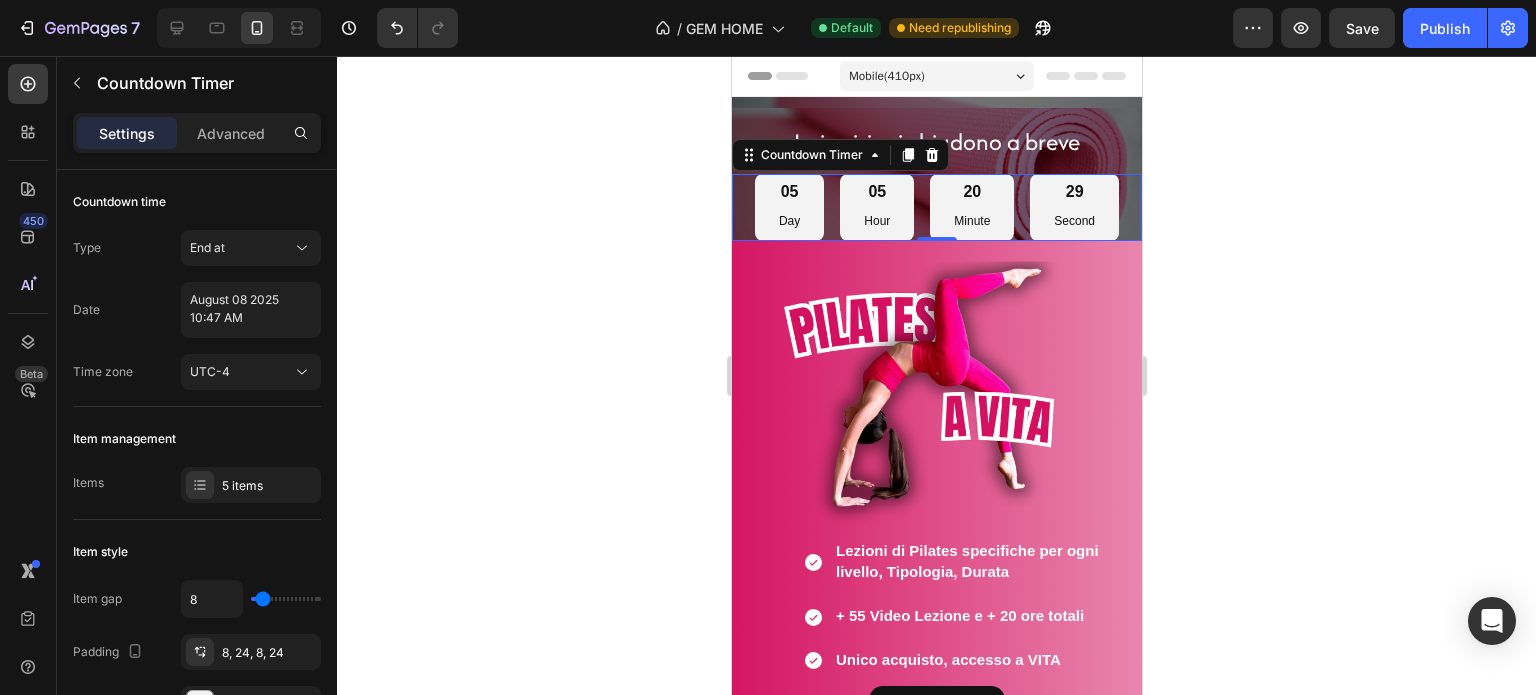 click on "05 Day" at bounding box center (788, 207) 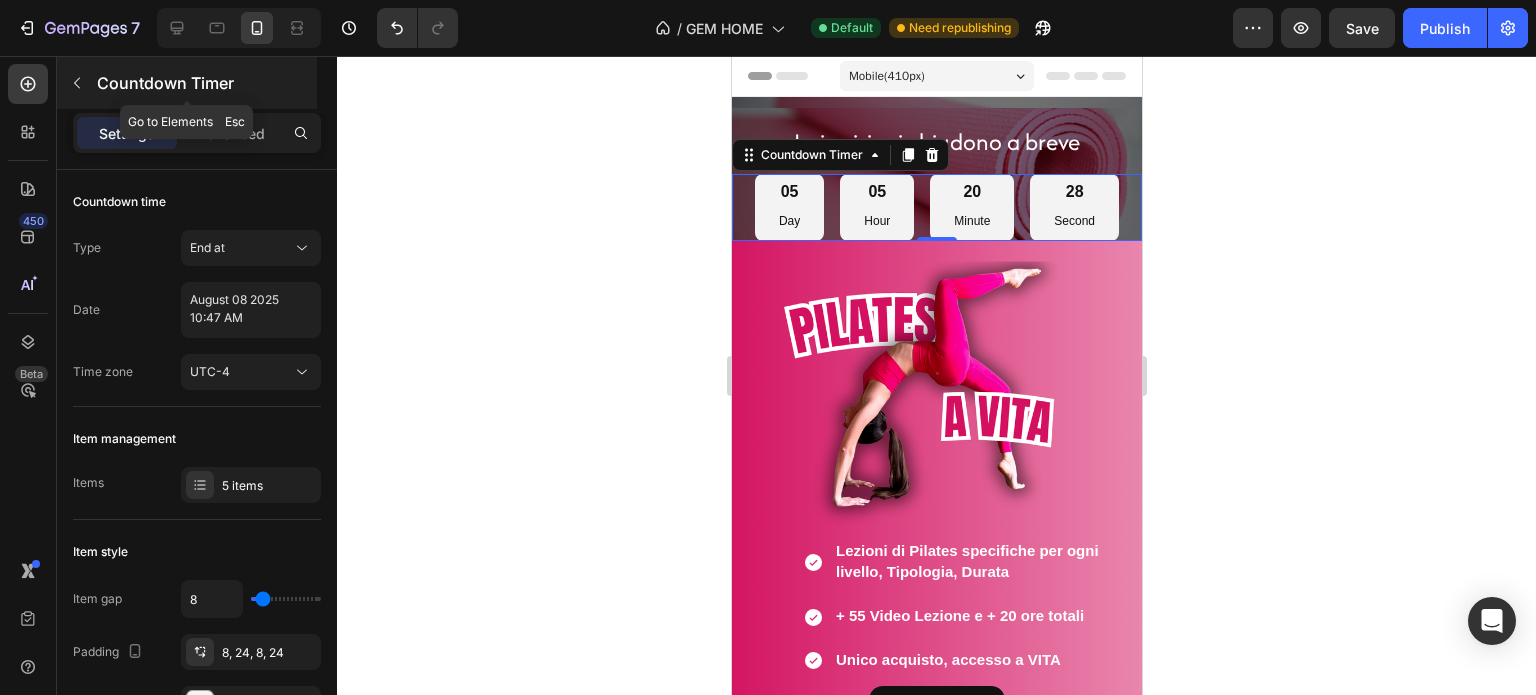 click 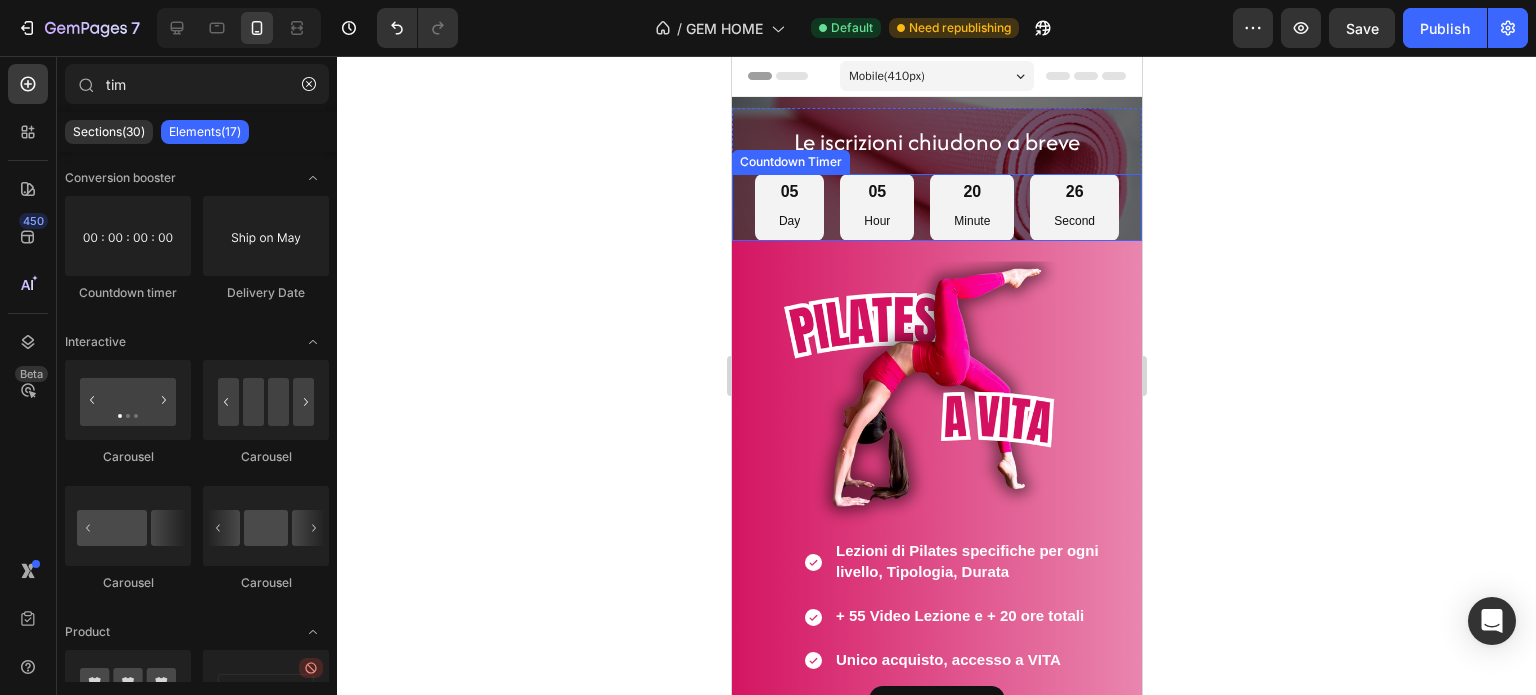 click on "[DAYS] [HOURS] [MINUTES] [SECONDS]" at bounding box center [936, 207] 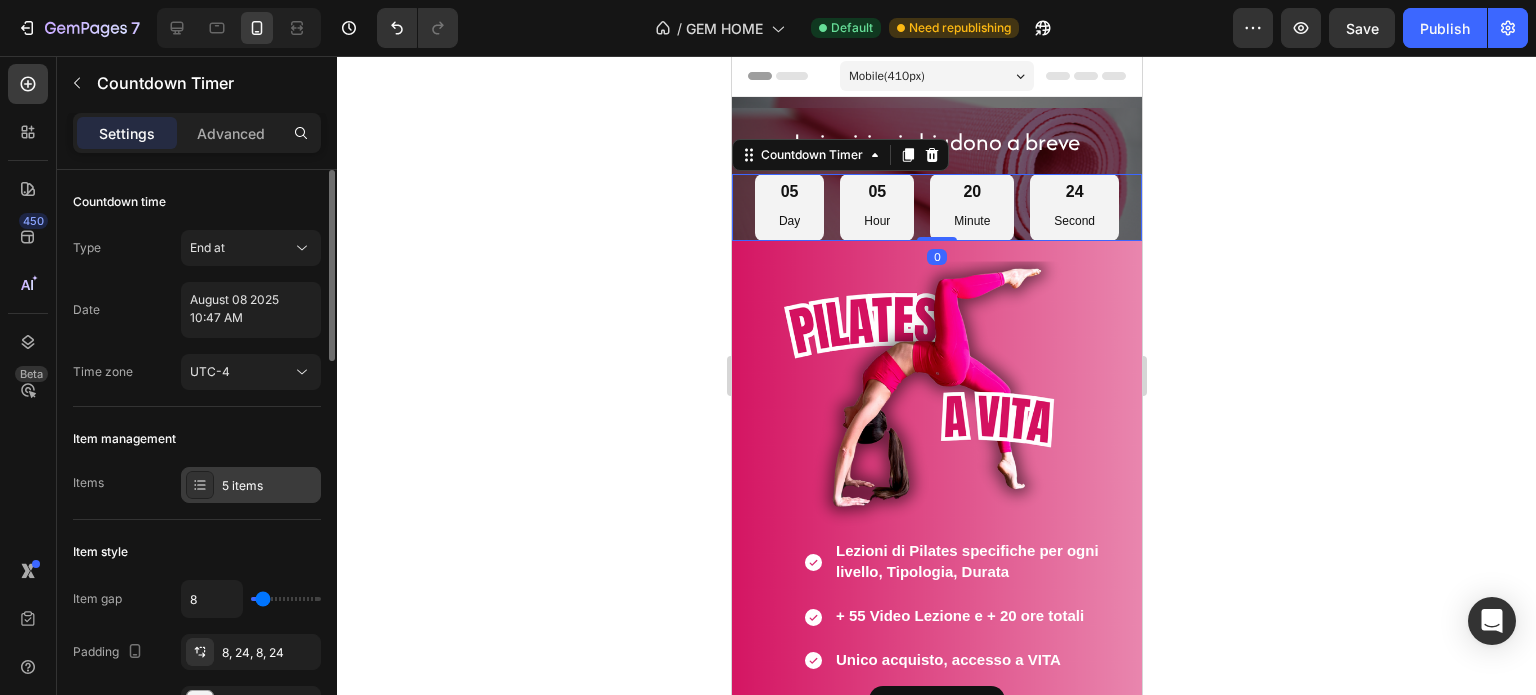click on "5 items" at bounding box center [269, 486] 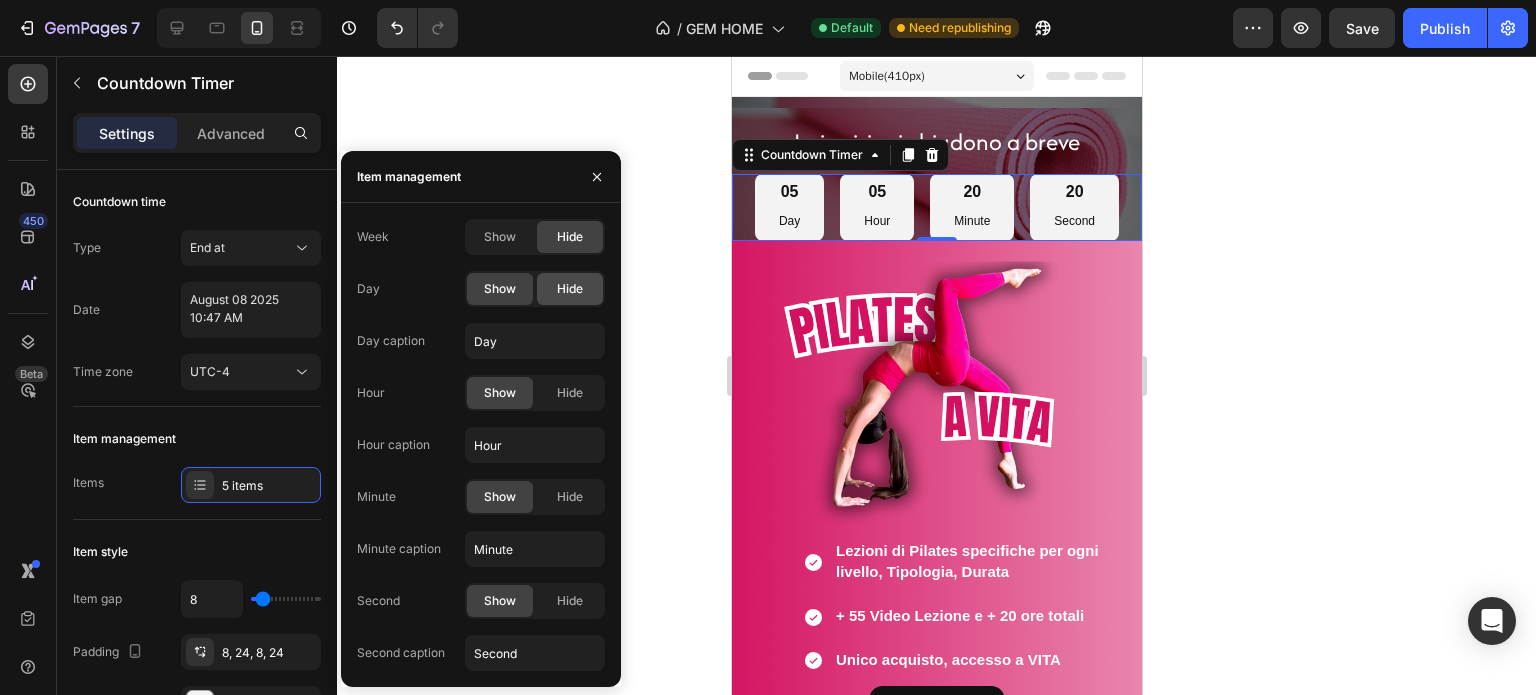 click on "Hide" 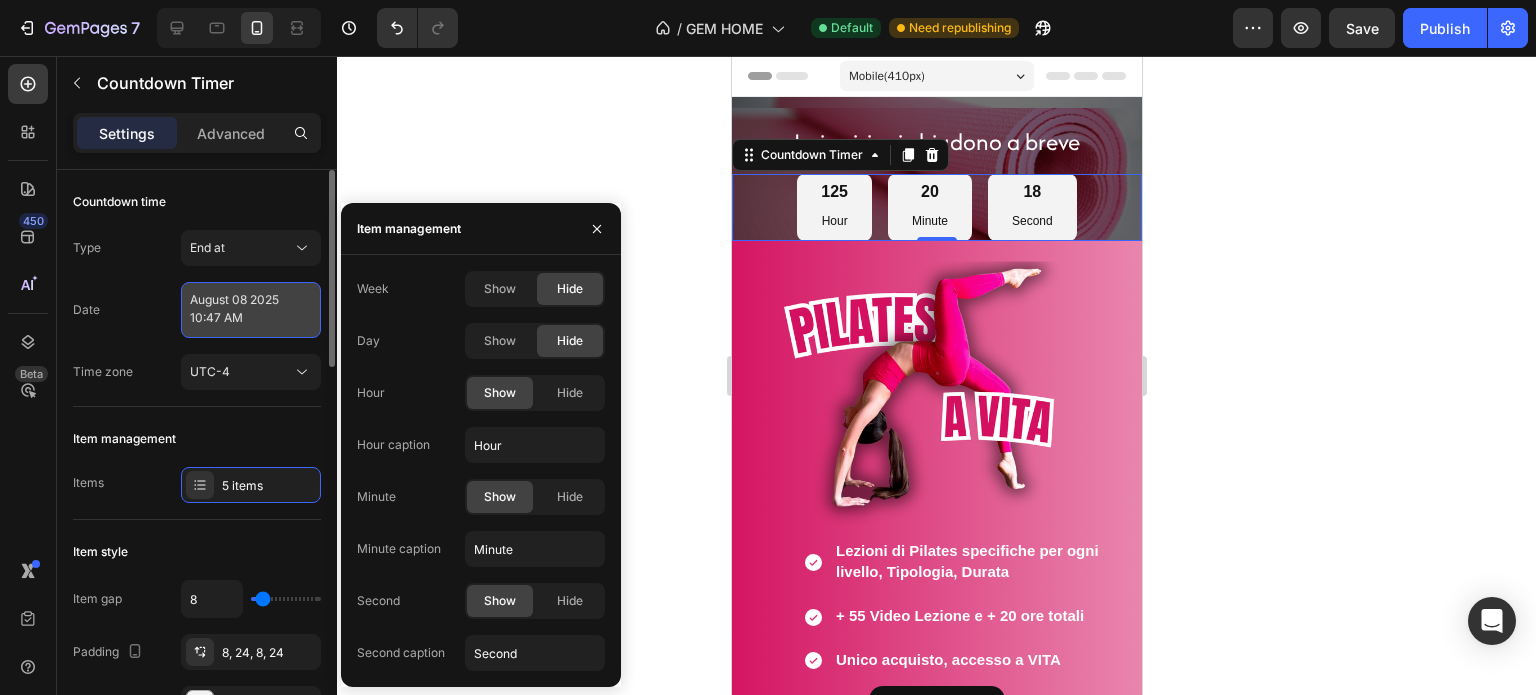 click on "August 08 2025 10:47 AM" at bounding box center (251, 310) 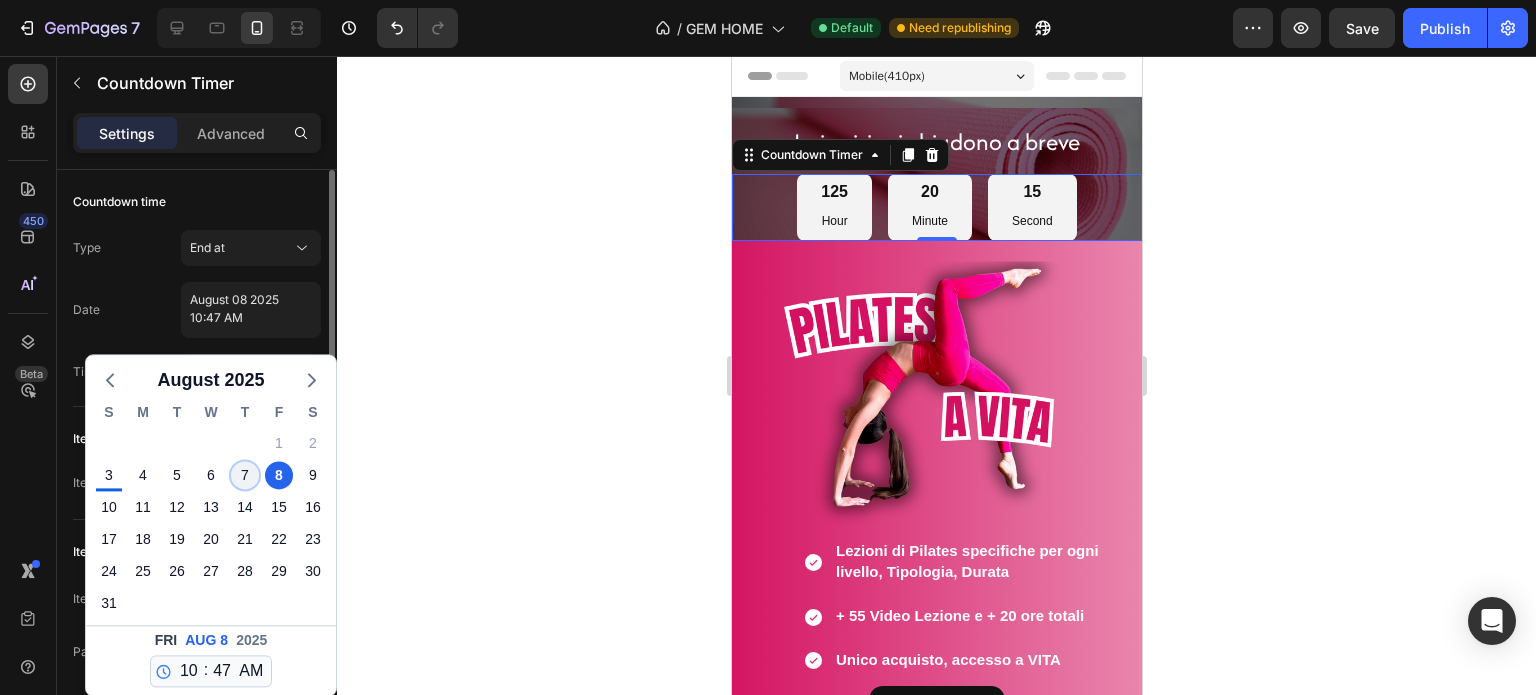click on "7" 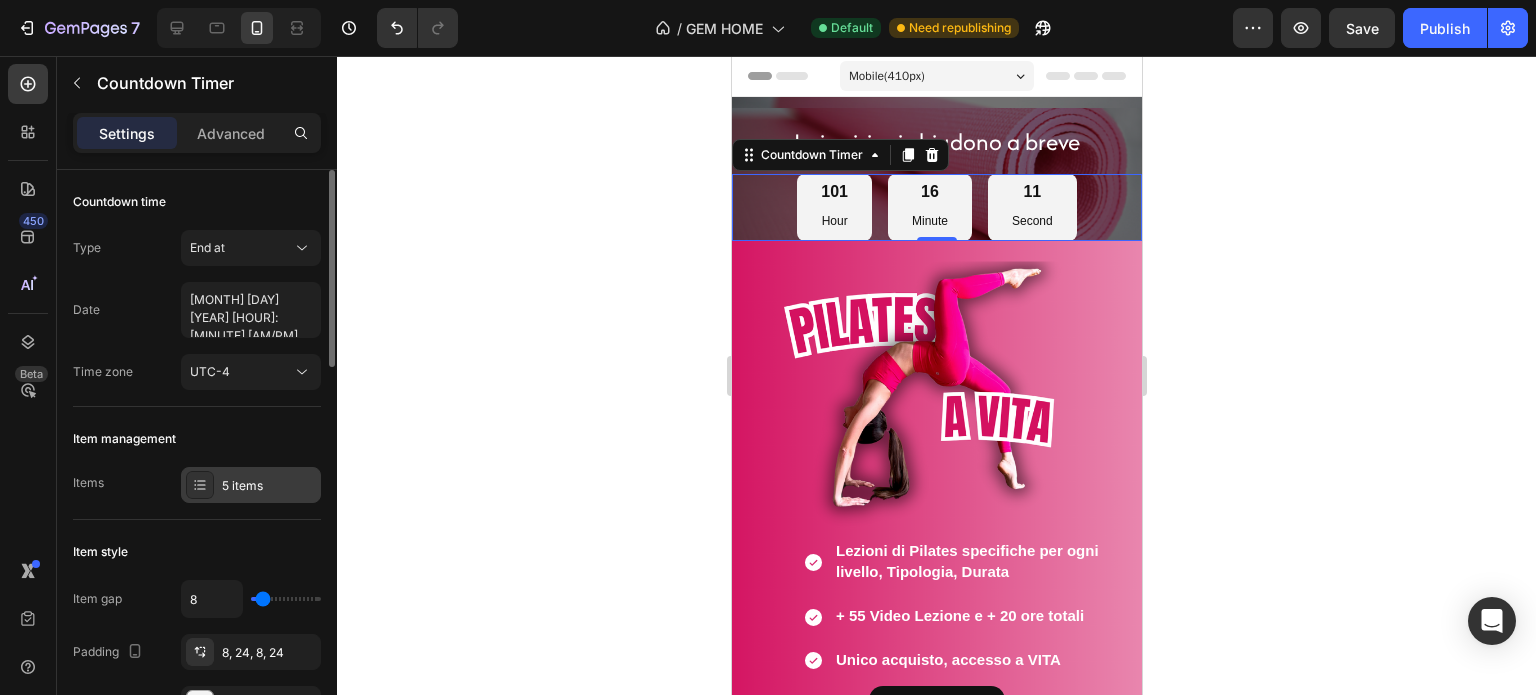 click on "5 items" at bounding box center (251, 485) 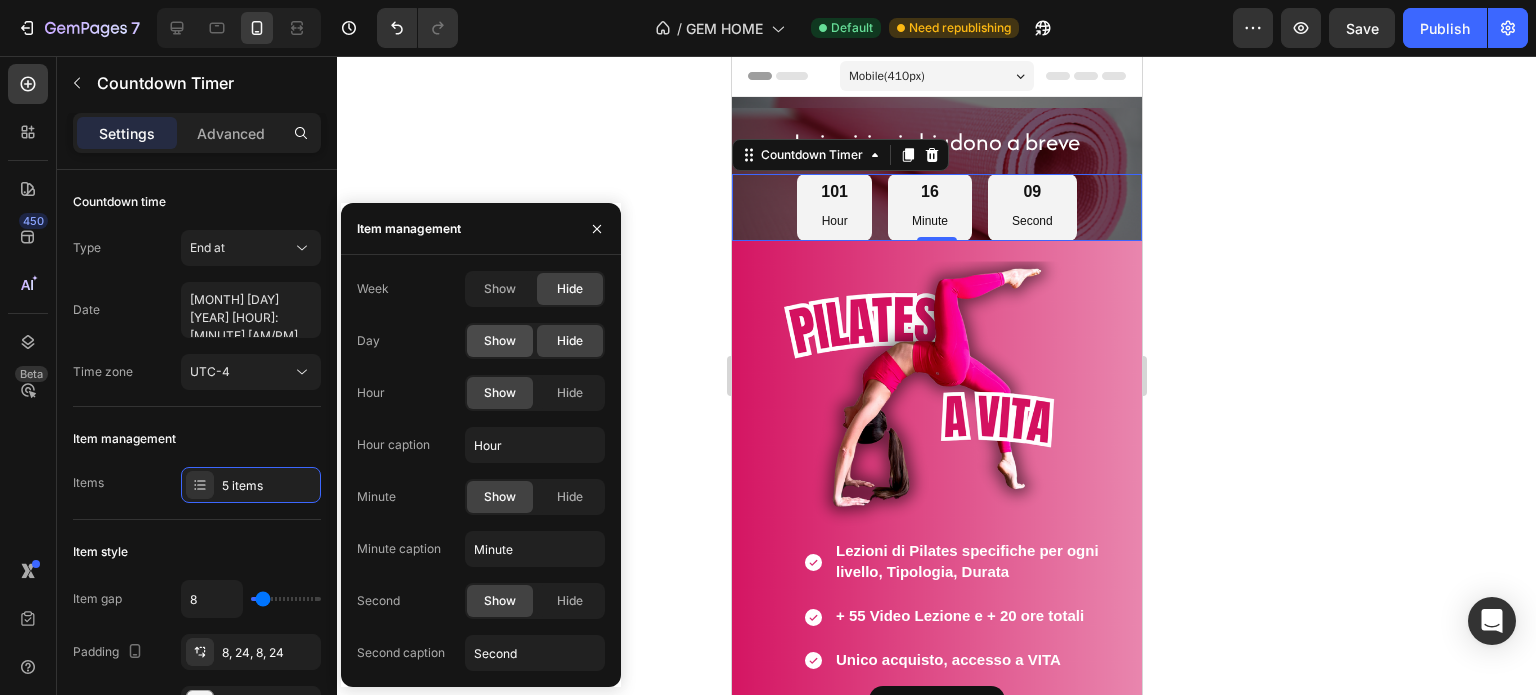click on "Show" 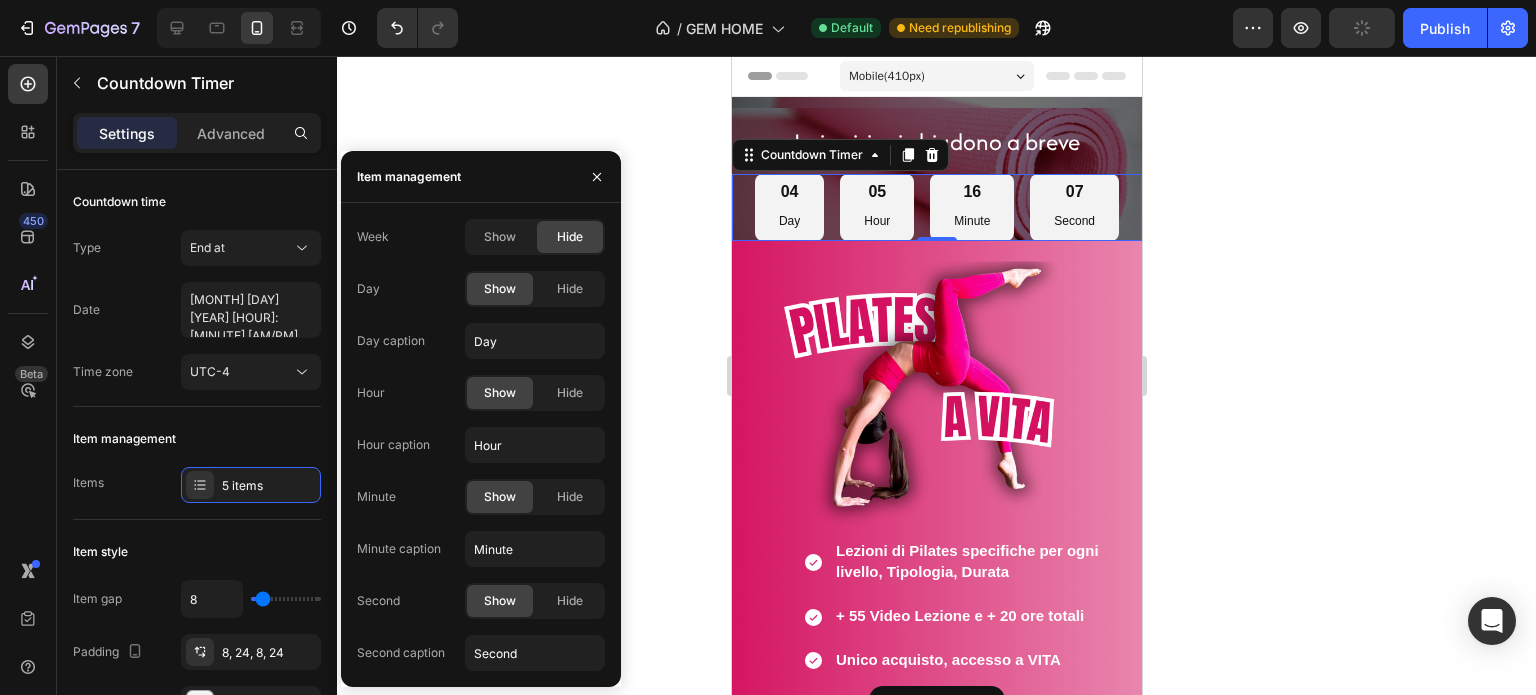 click on "Day" at bounding box center (368, 289) 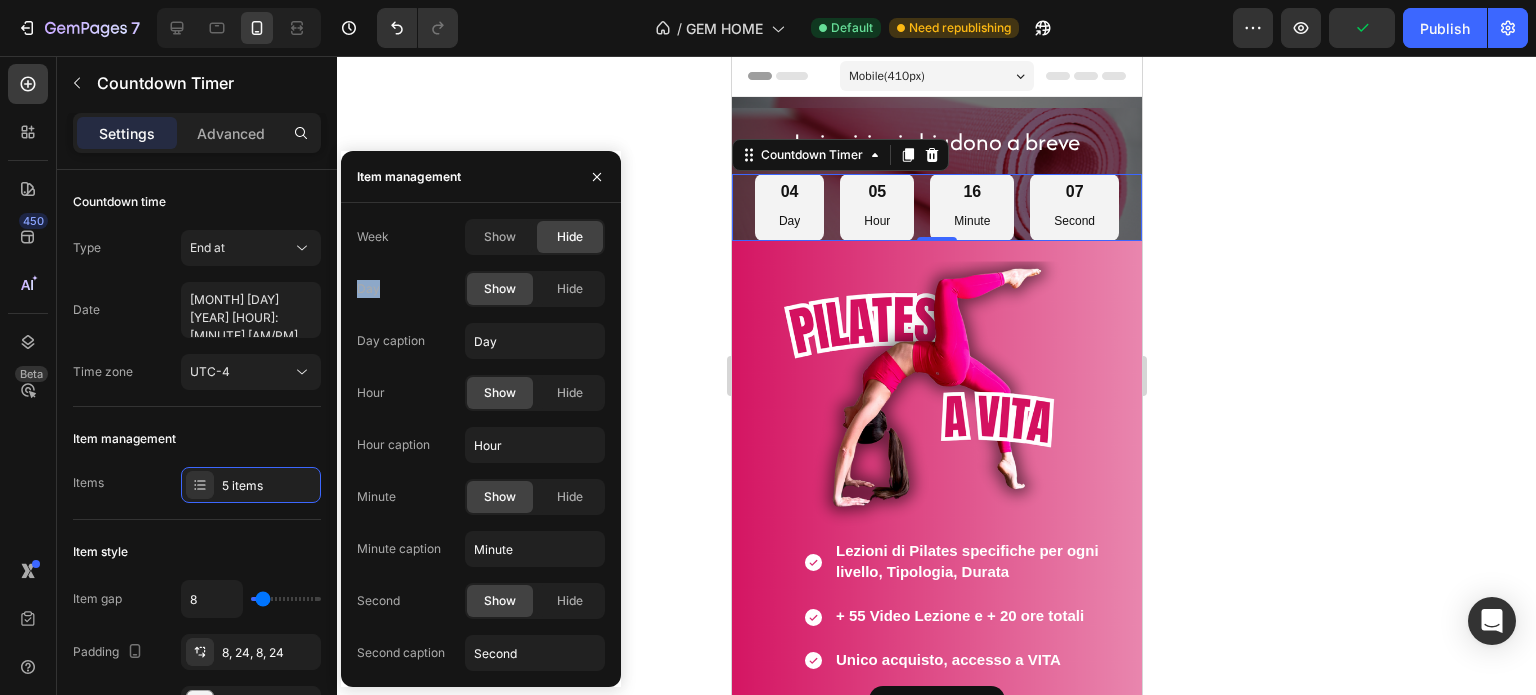 click on "Day" at bounding box center [368, 289] 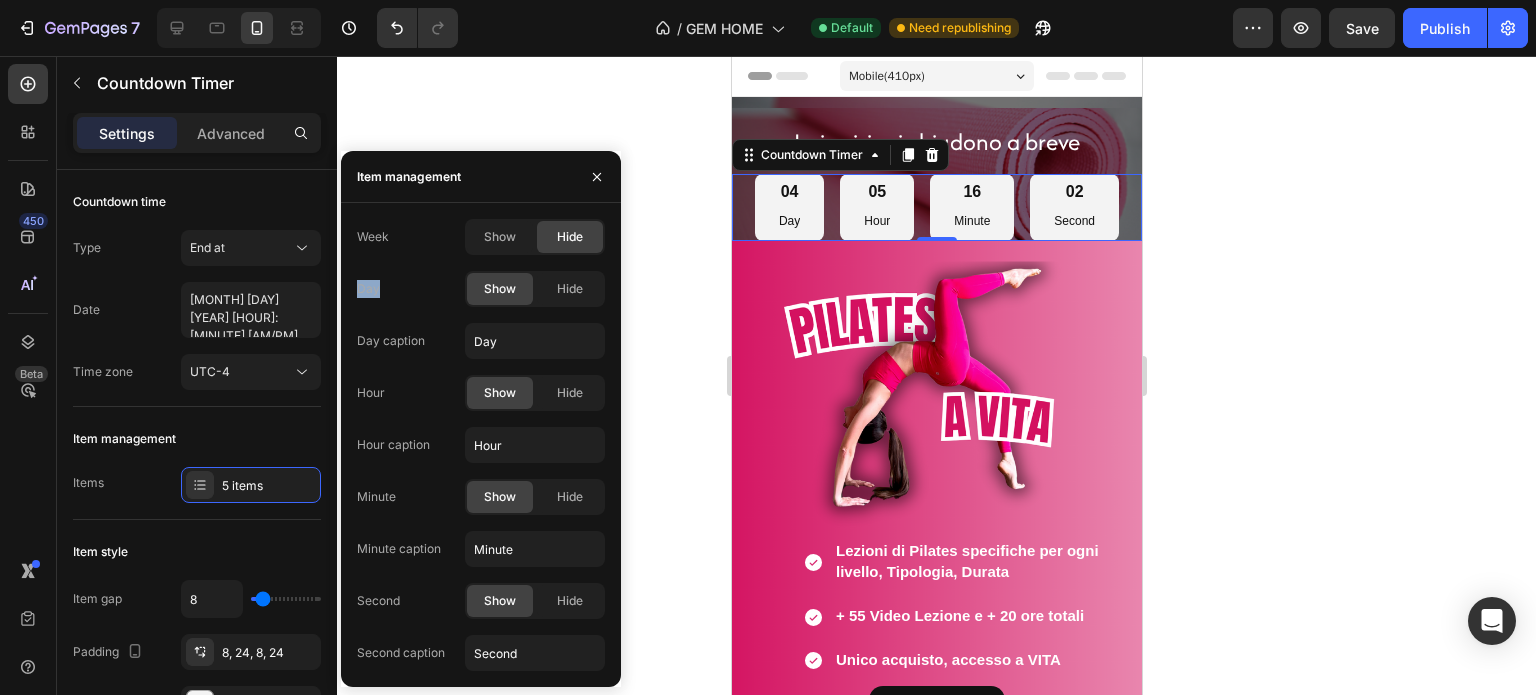 drag, startPoint x: 1208, startPoint y: 667, endPoint x: 788, endPoint y: 225, distance: 609.72455 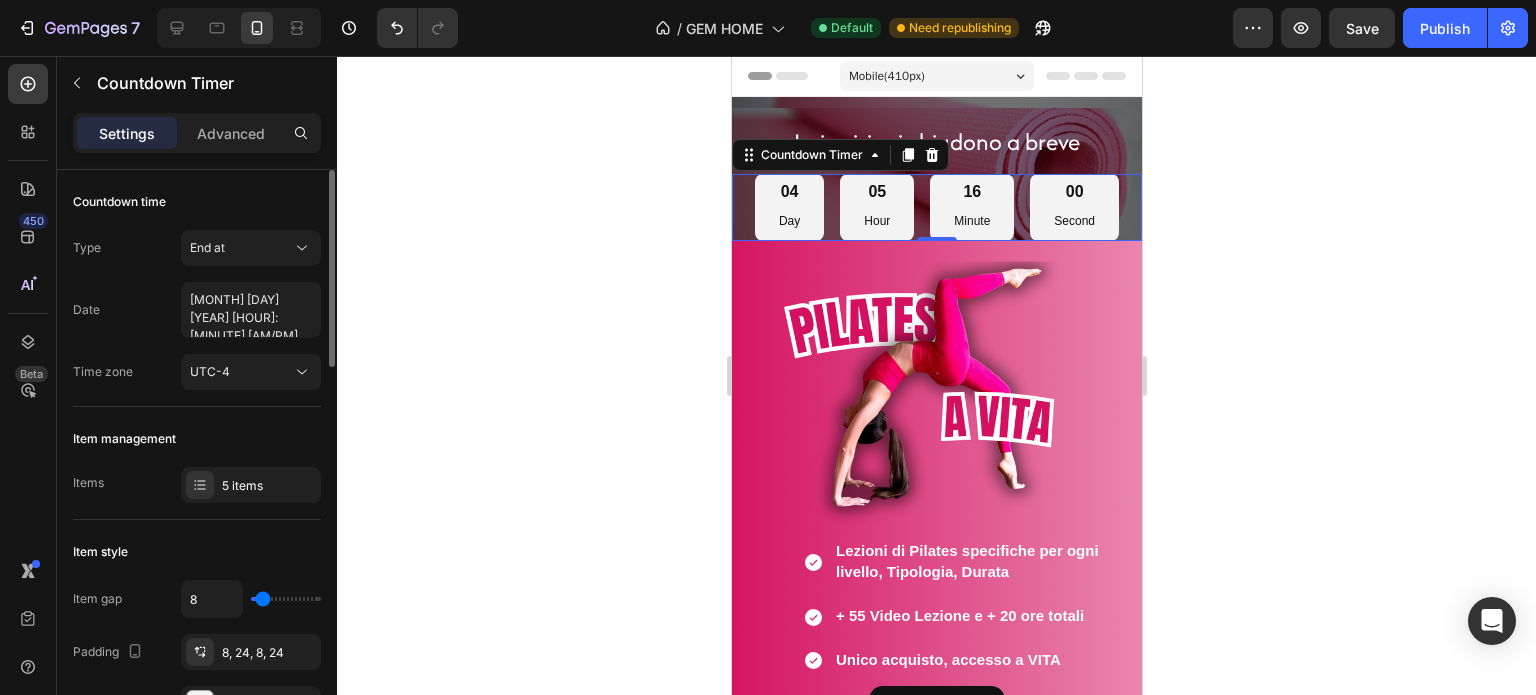 click on "Item style Item gap 8 Padding 8, 24, 8, 24 Background F3F3F3 Border Add... Corner Round" 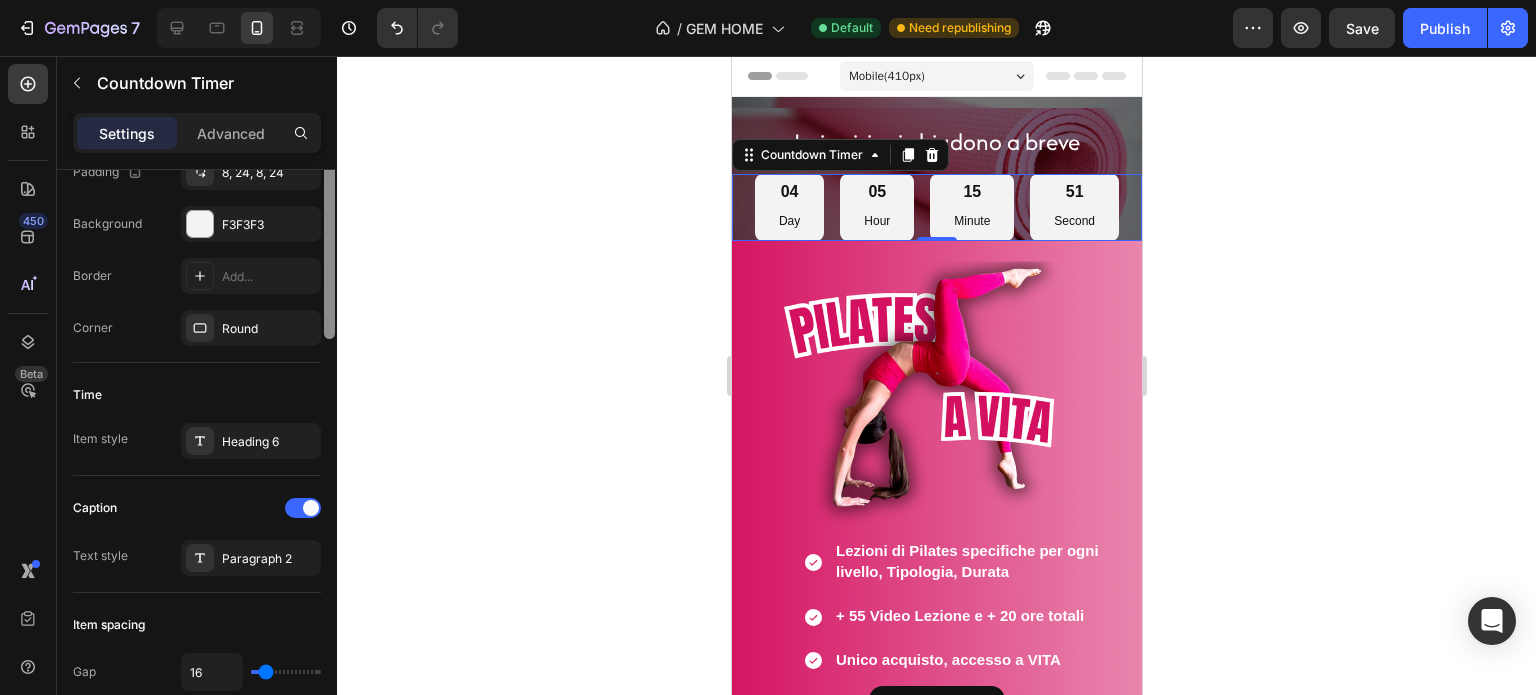 scroll, scrollTop: 185, scrollLeft: 0, axis: vertical 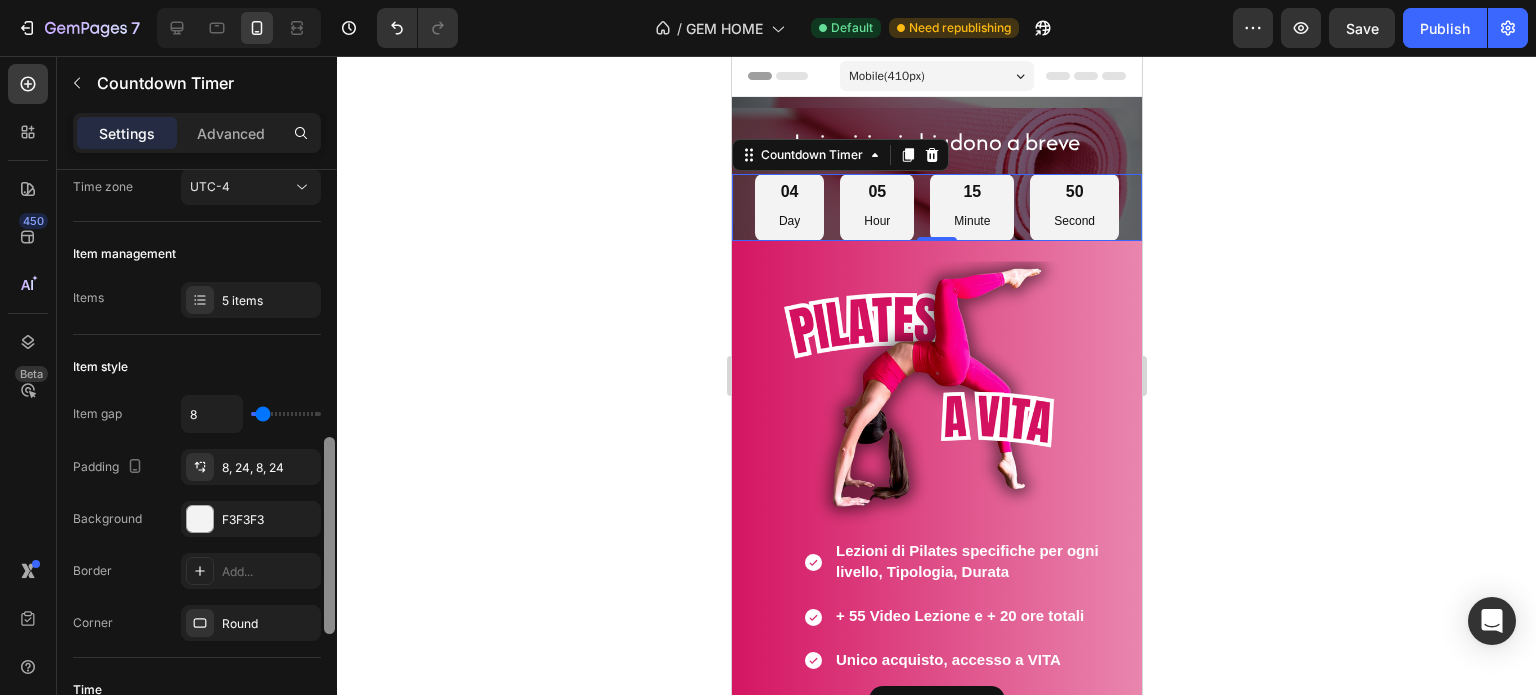 drag, startPoint x: 327, startPoint y: 348, endPoint x: 362, endPoint y: 411, distance: 72.06941 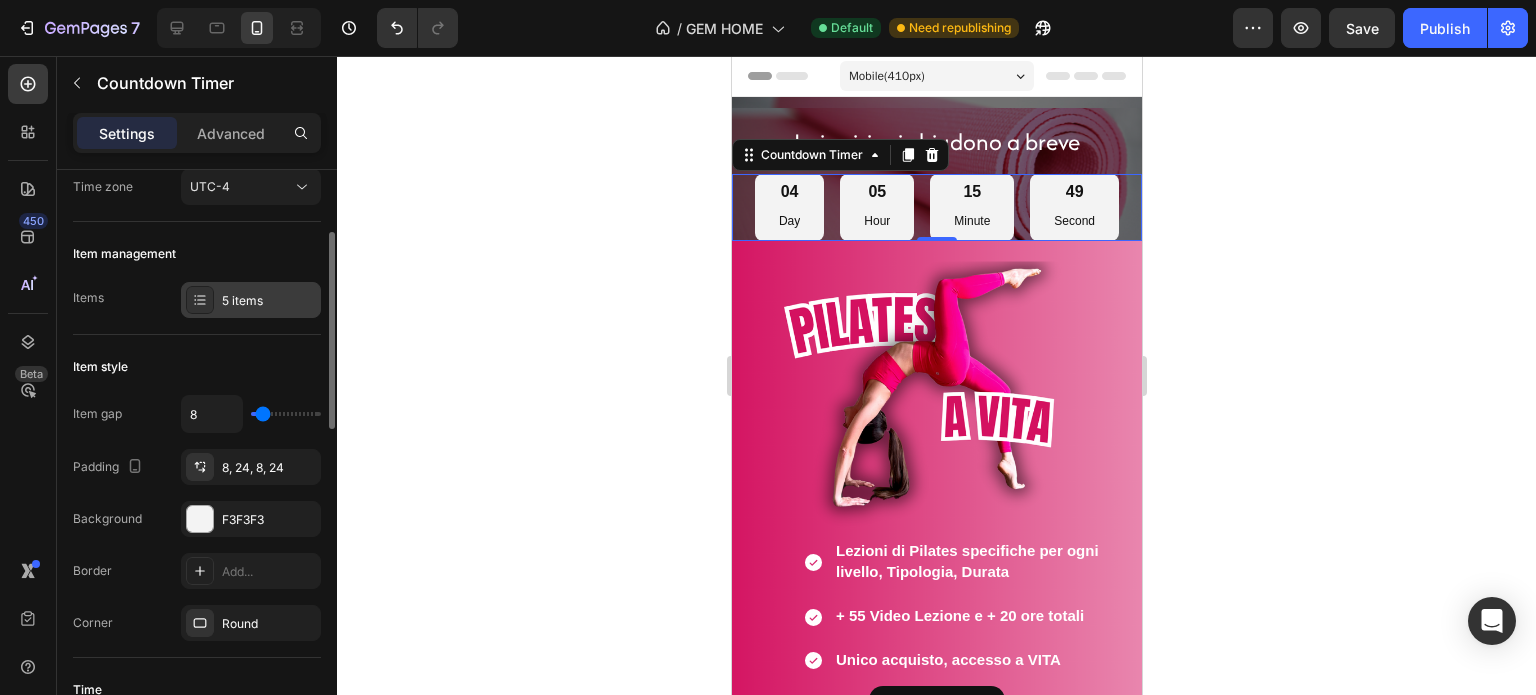 click 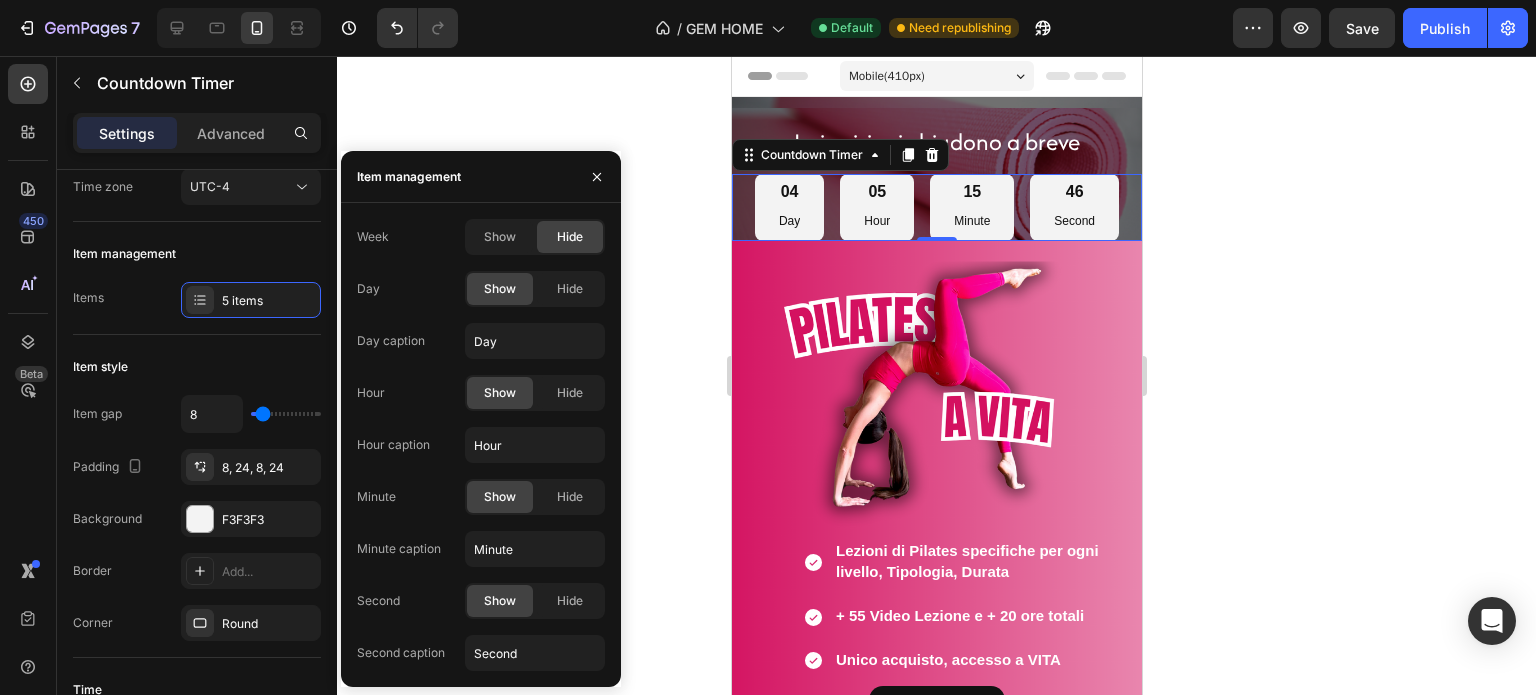 click on "Day Show Hide" at bounding box center (481, 289) 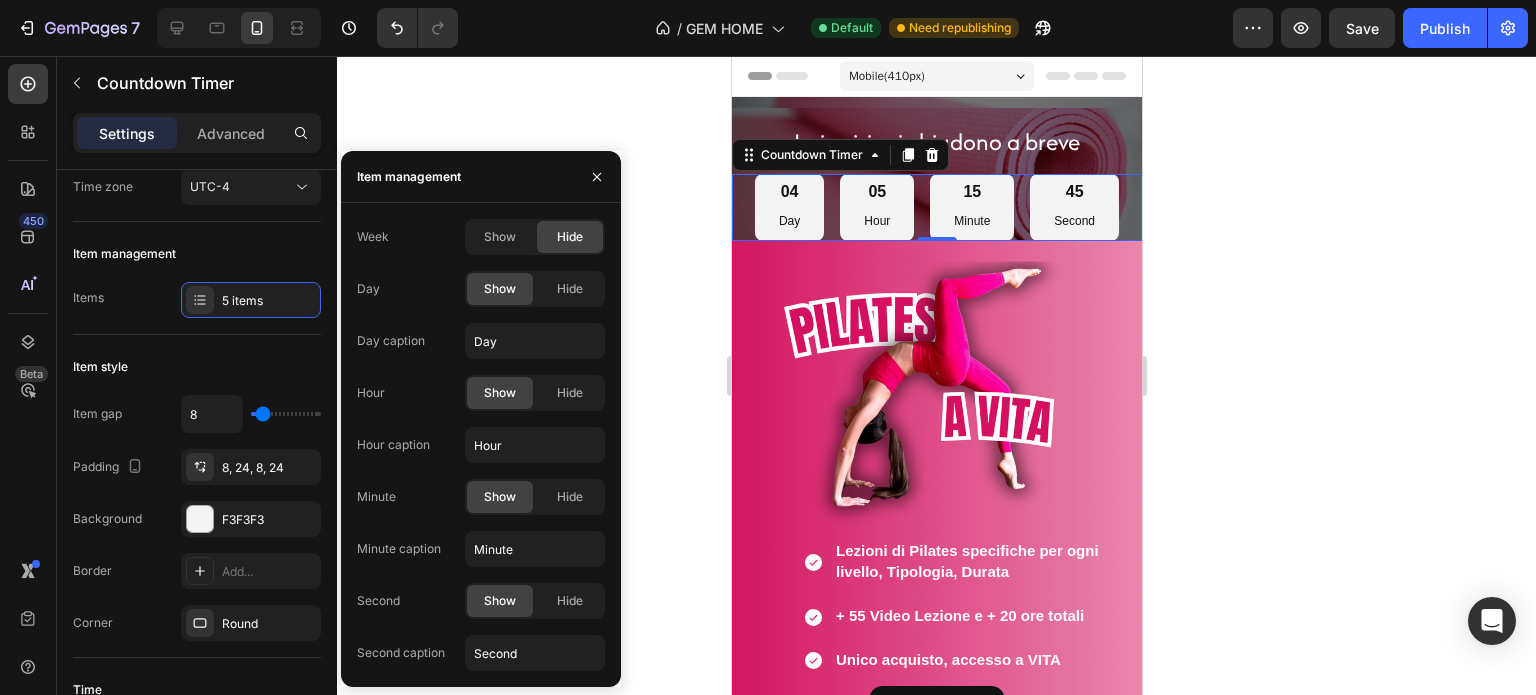 click on "Day" at bounding box center (368, 289) 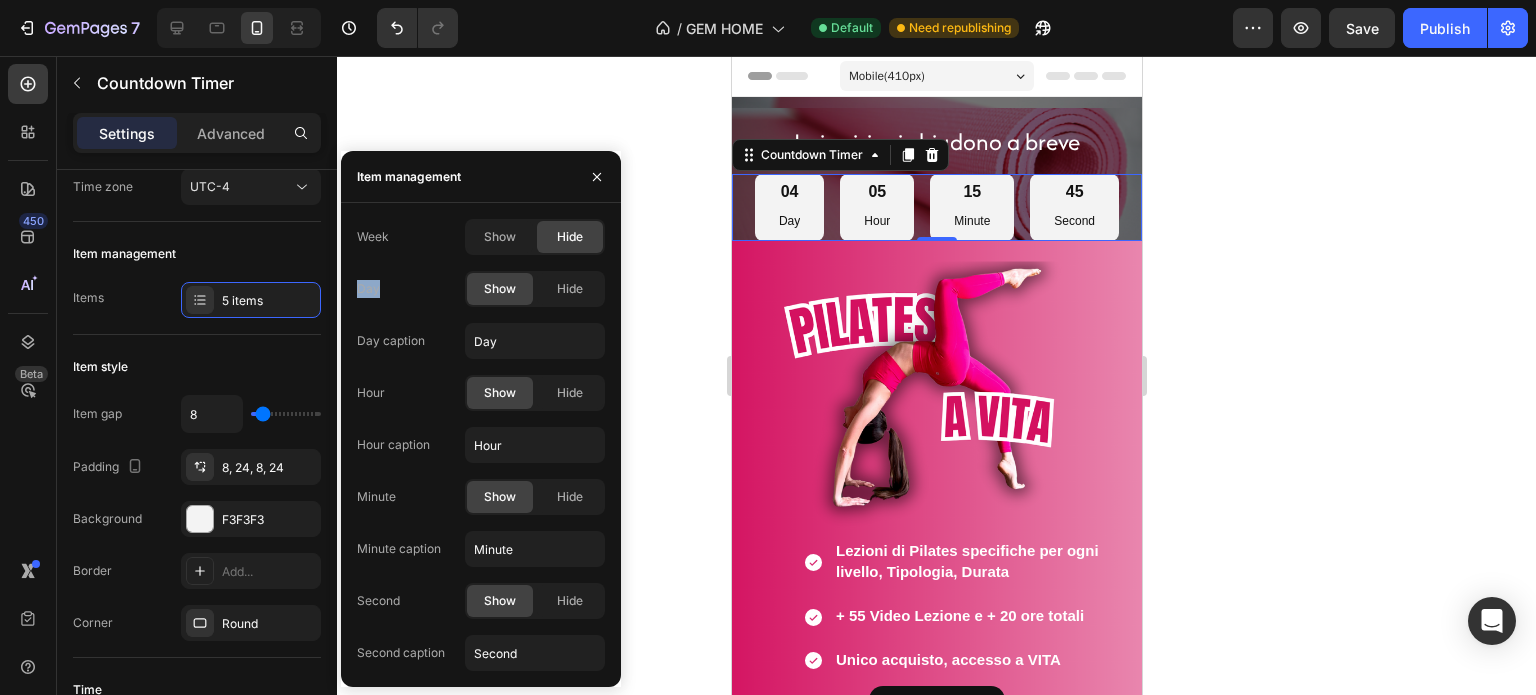 click on "Day" at bounding box center [368, 289] 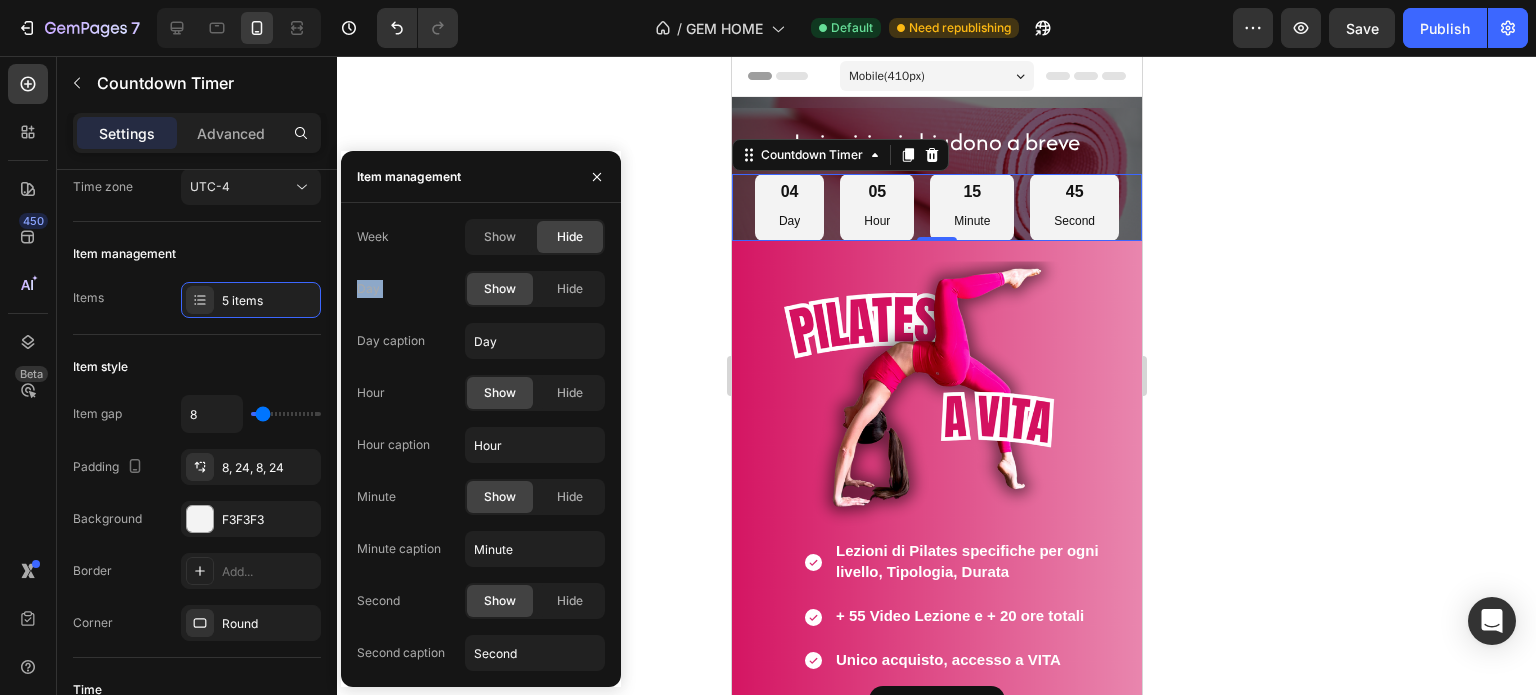 click on "Day" at bounding box center (368, 289) 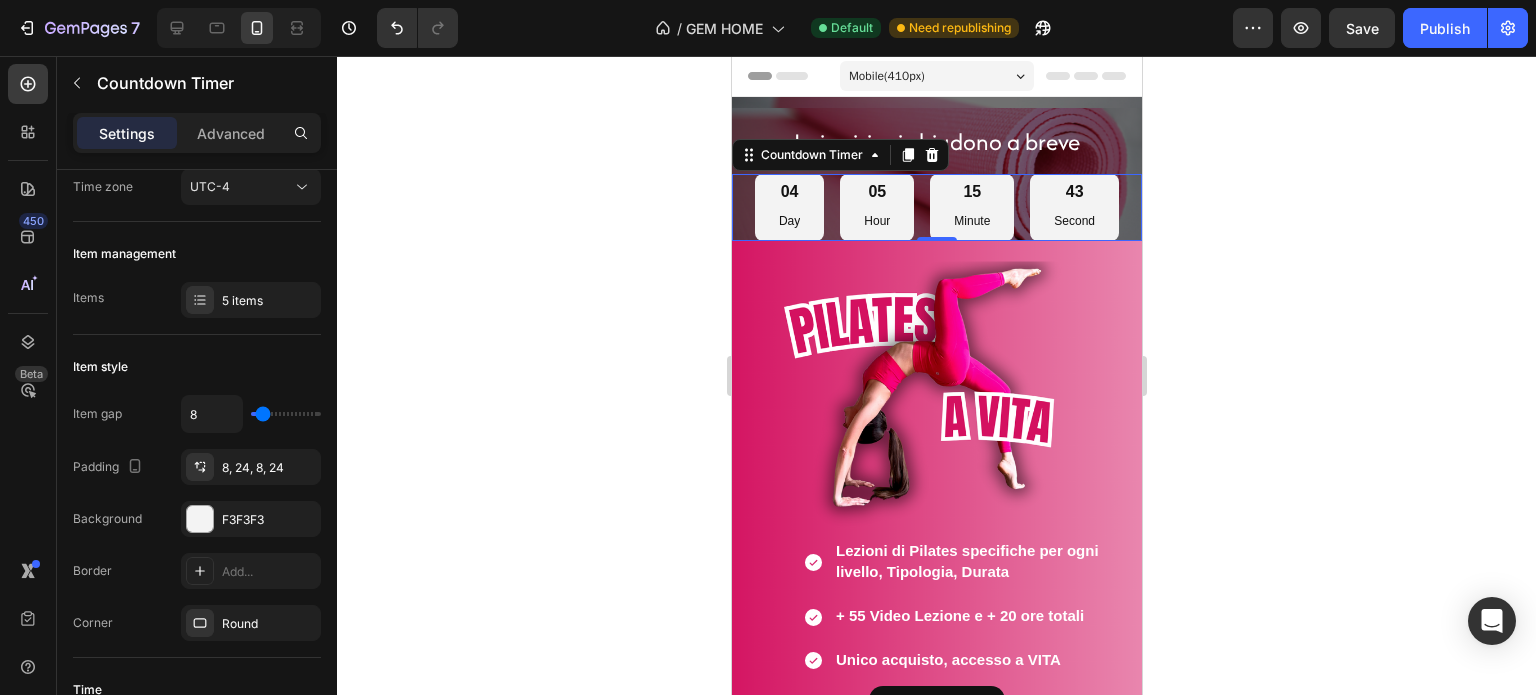 click on "Day" at bounding box center [788, 222] 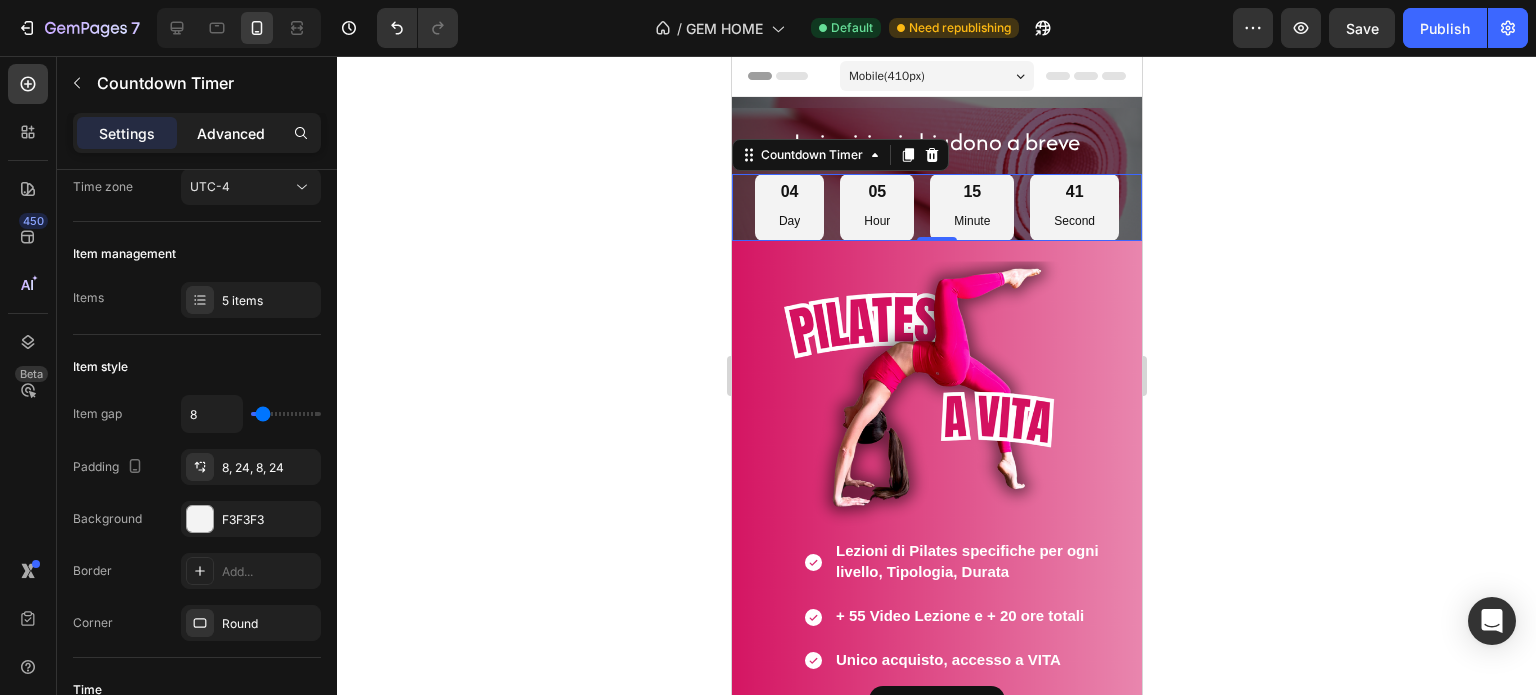 click on "Advanced" 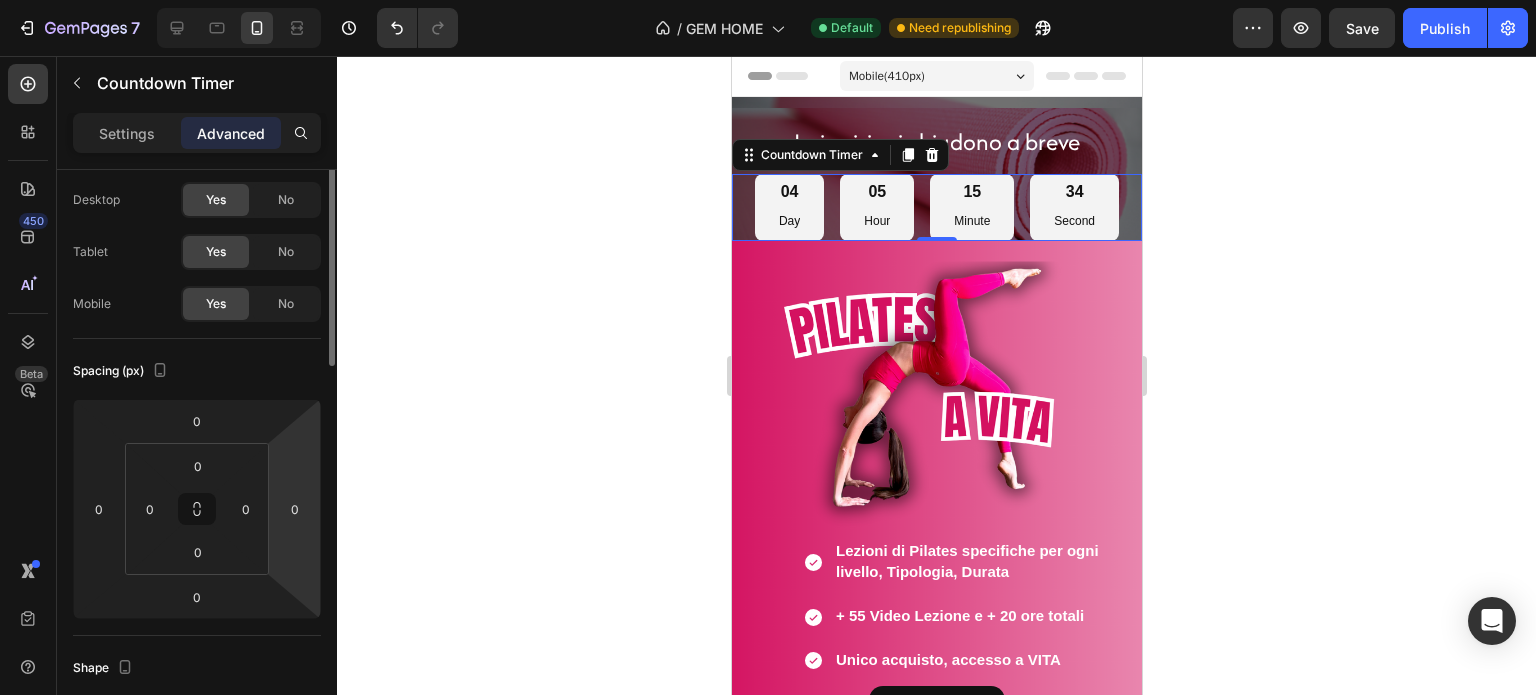 scroll, scrollTop: 0, scrollLeft: 0, axis: both 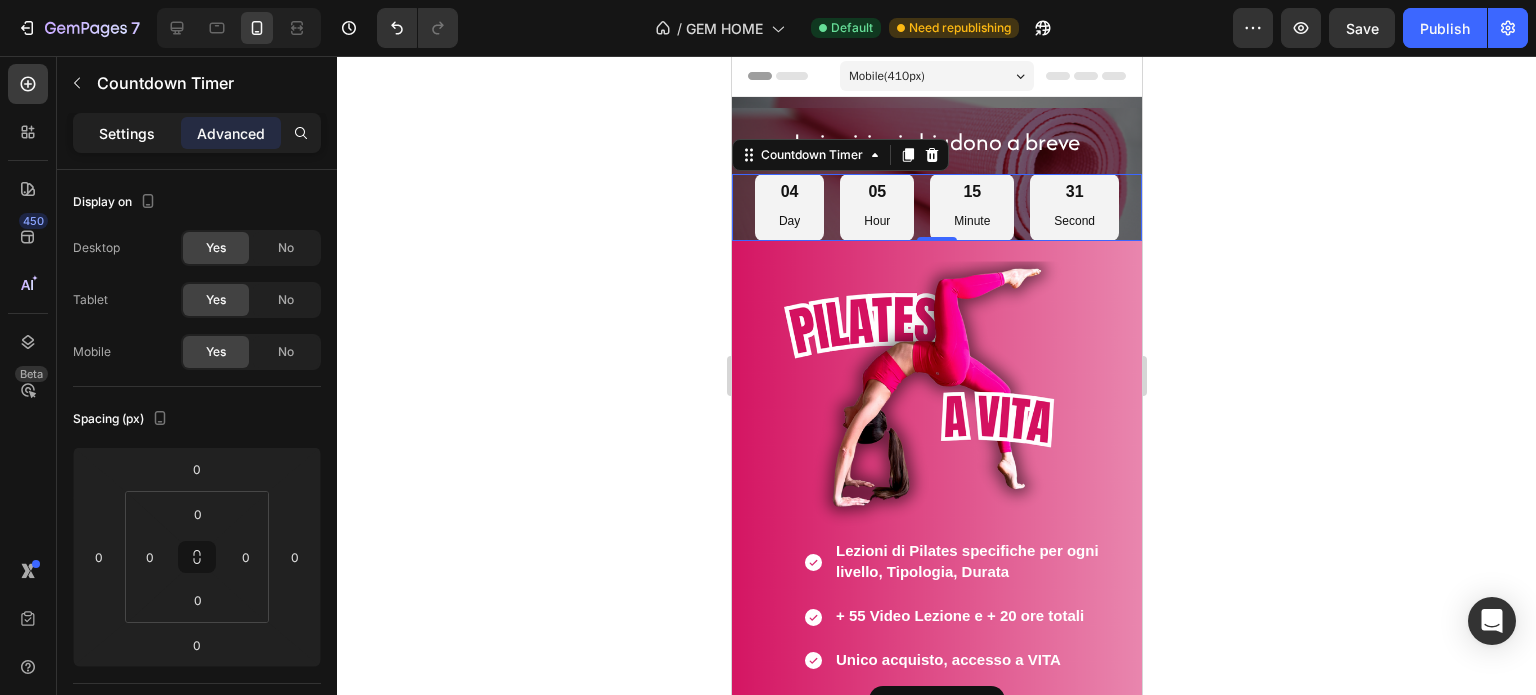 click on "Settings" at bounding box center [127, 133] 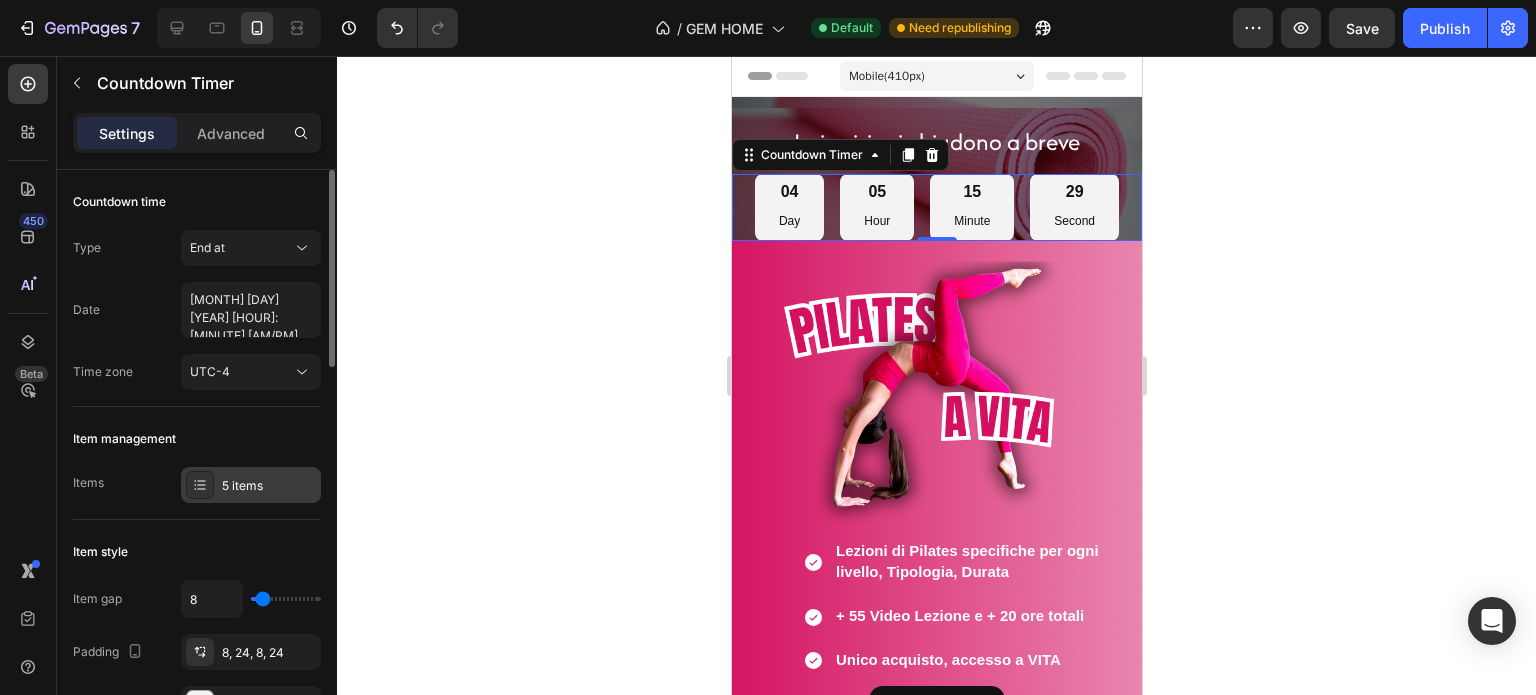 click on "5 items" at bounding box center [251, 485] 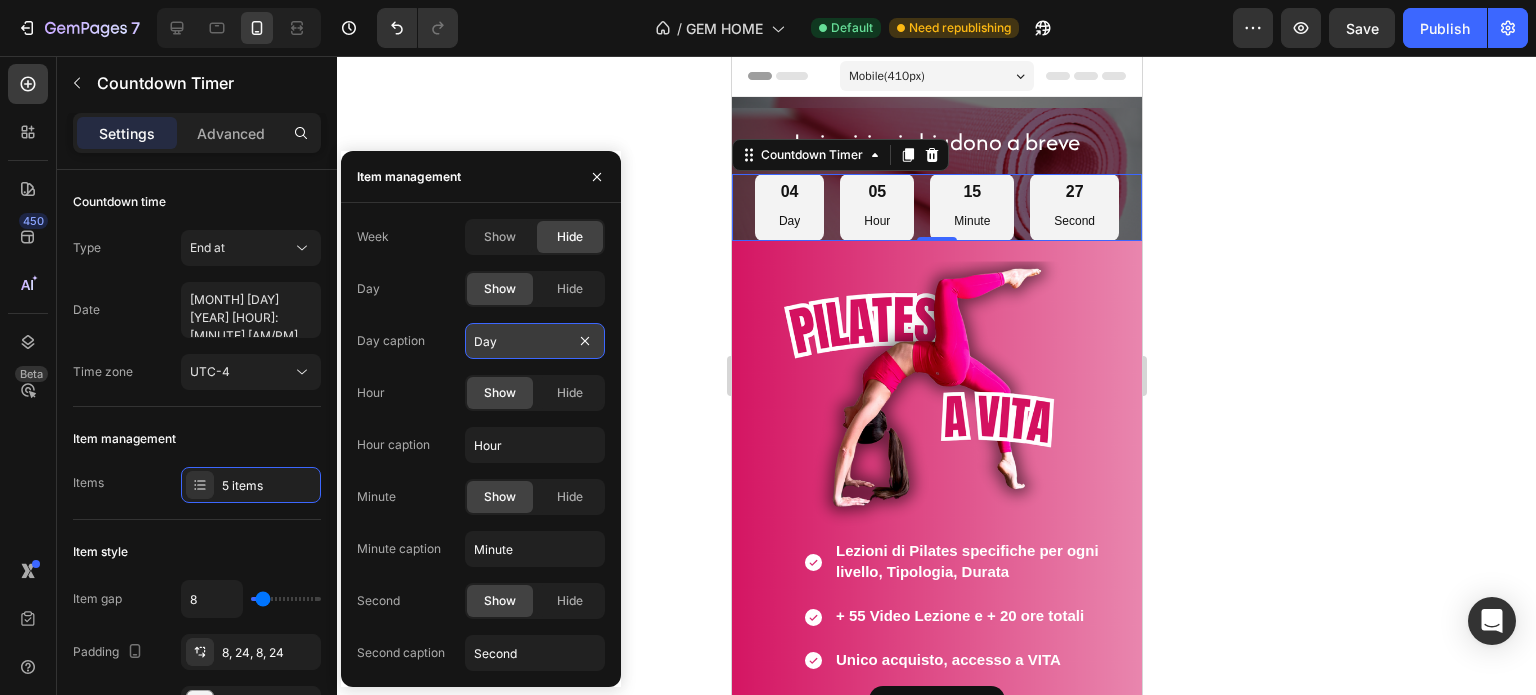 click on "Day" at bounding box center (535, 341) 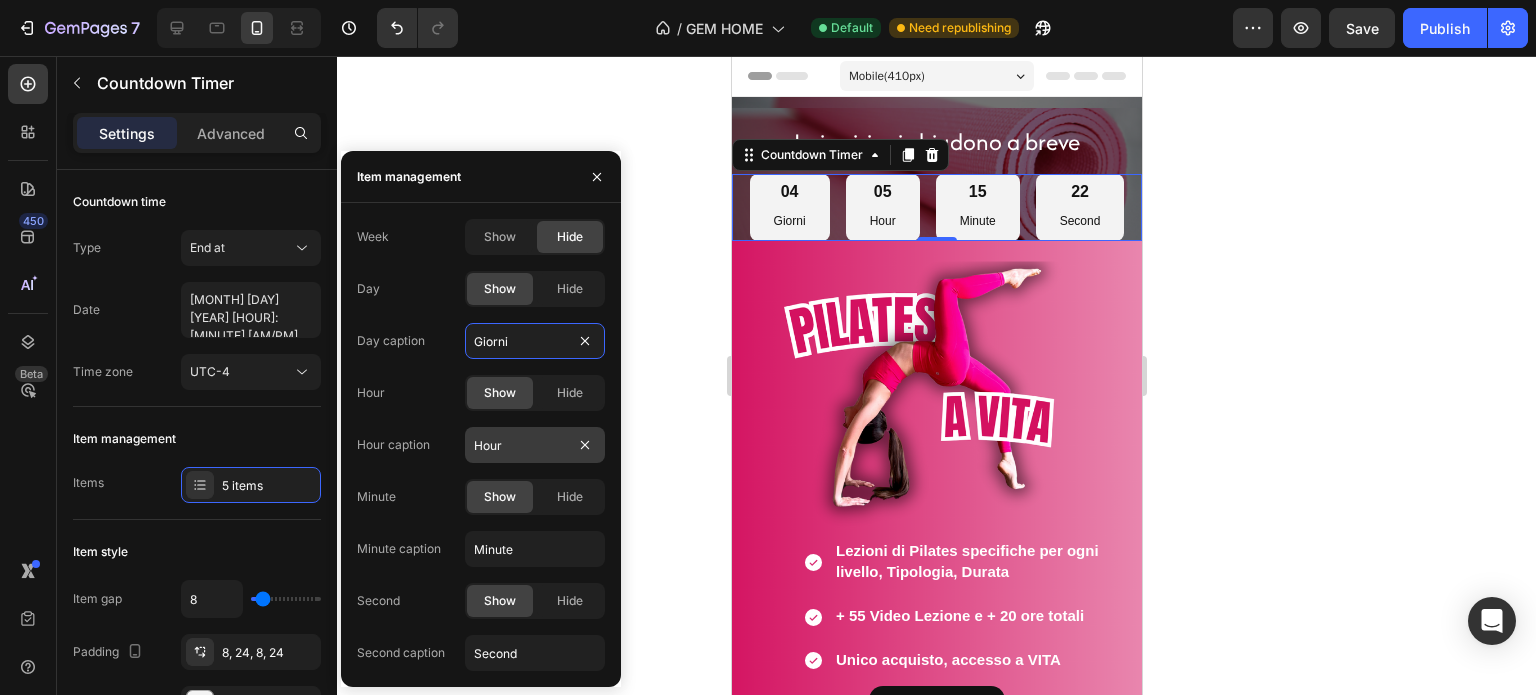 type on "Giorni" 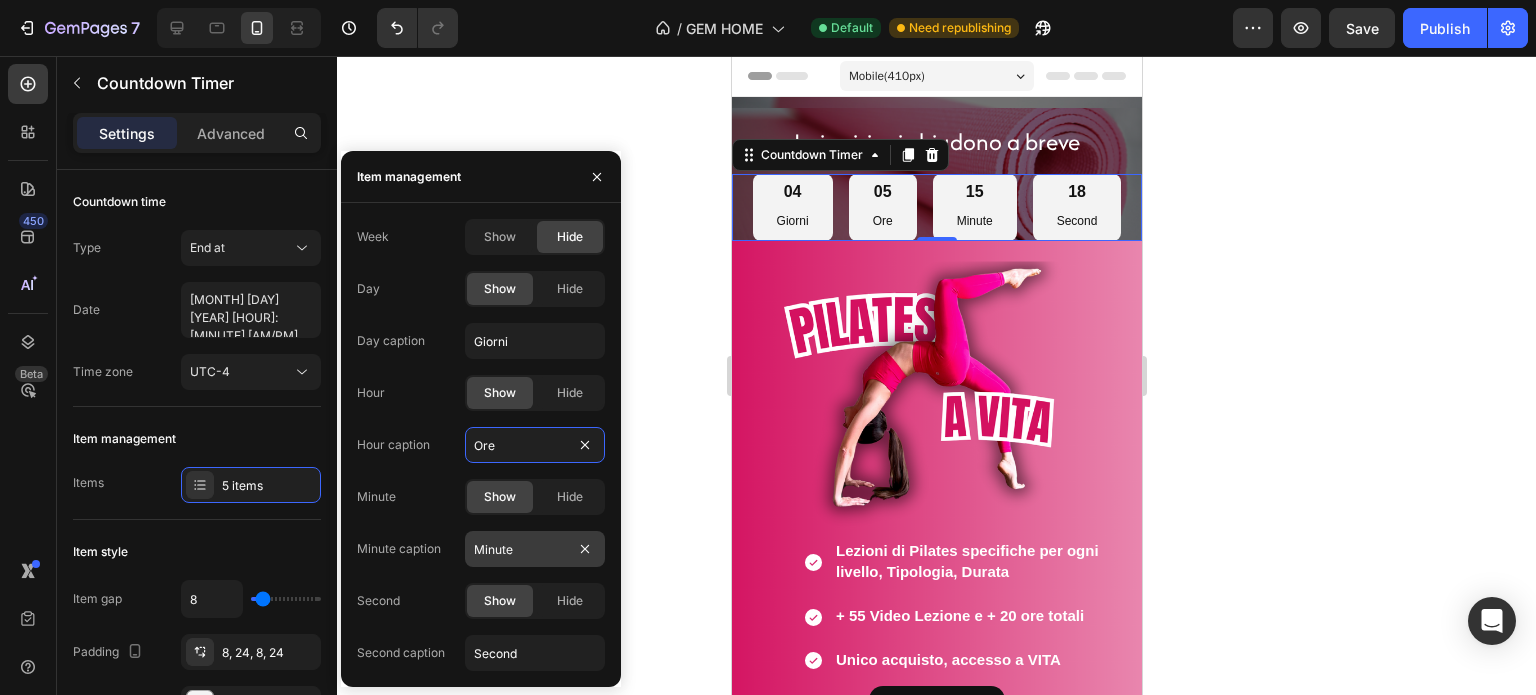 type on "Ore" 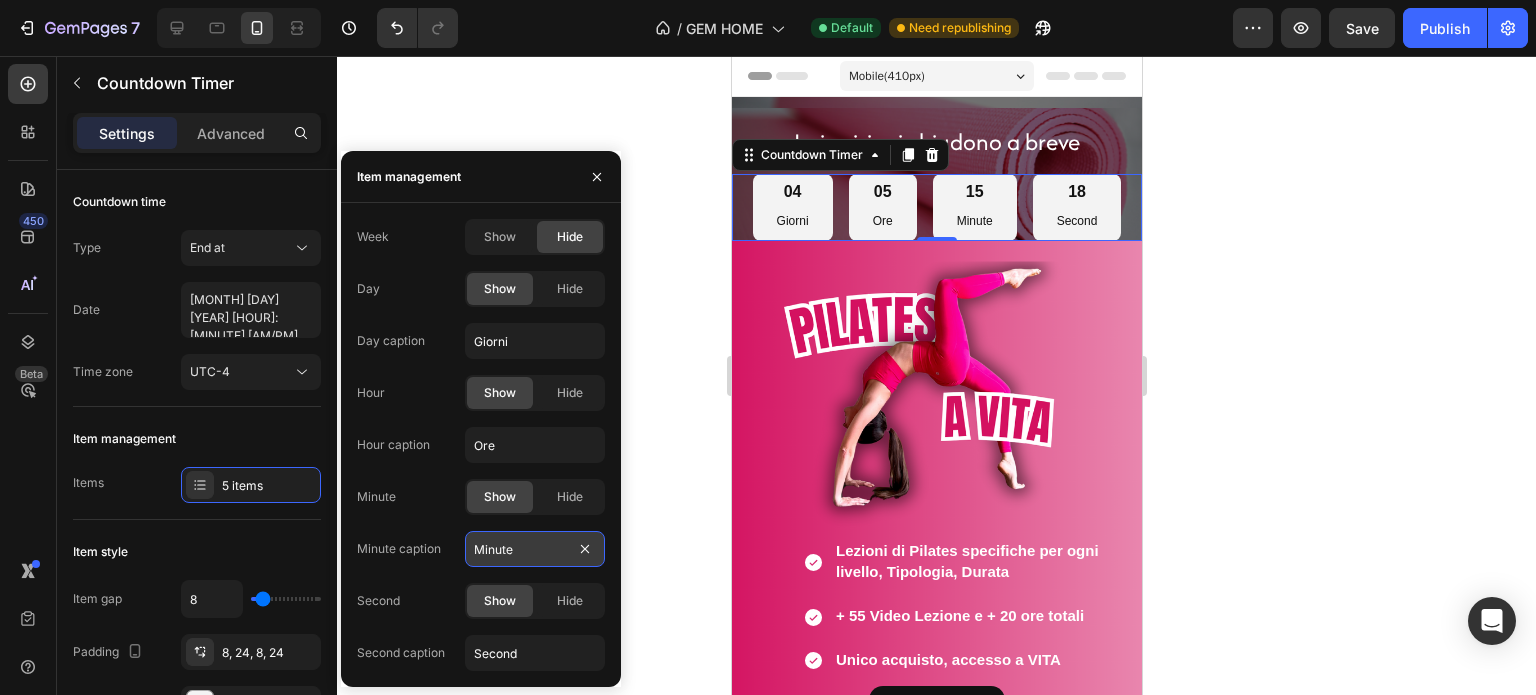 click on "Minute" at bounding box center (535, 549) 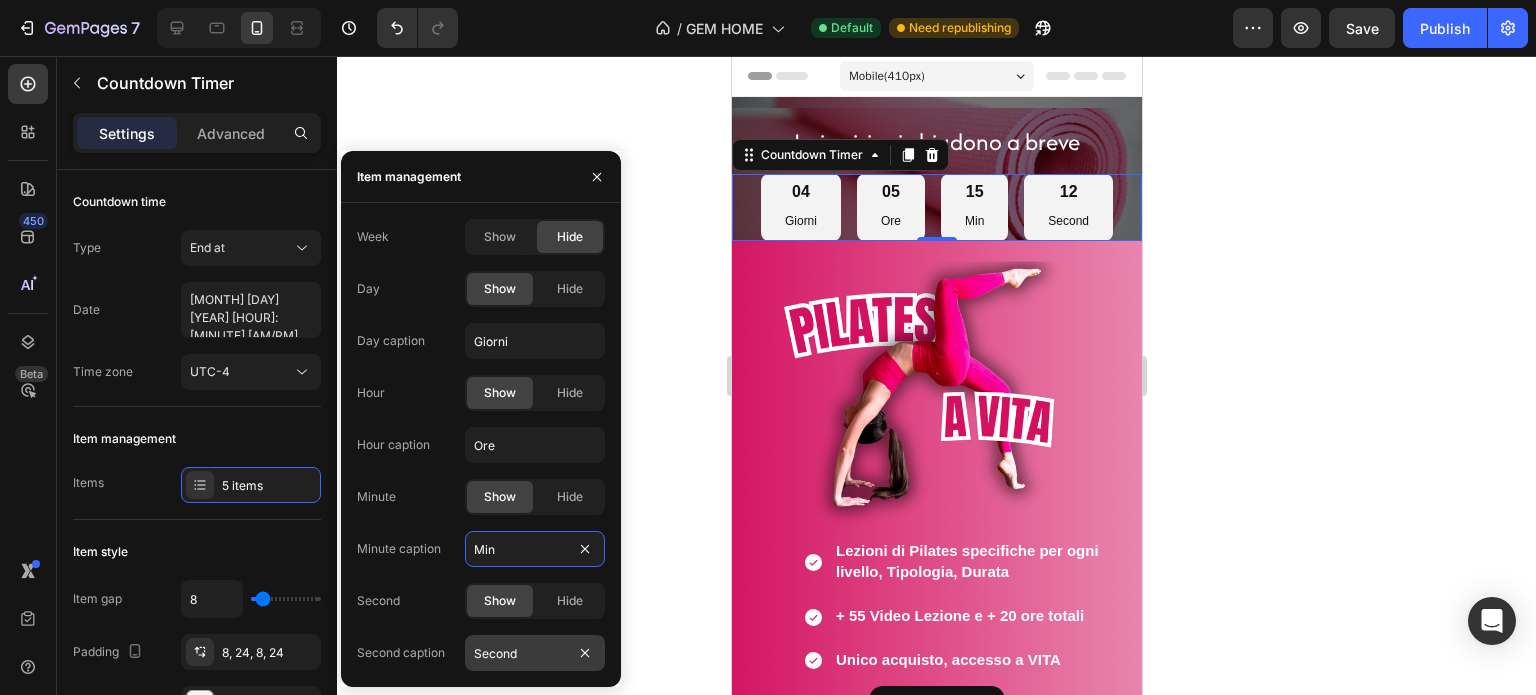 type on "Min" 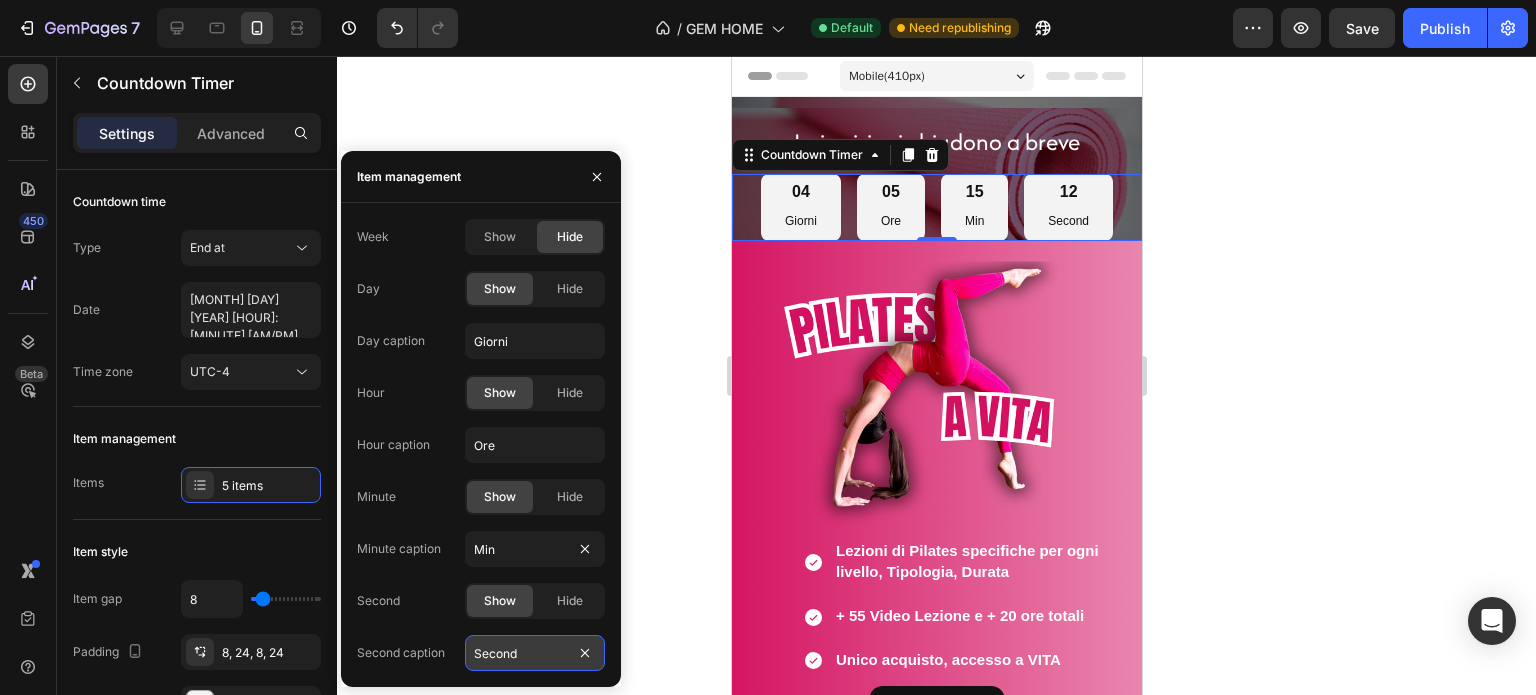 click on "Second" at bounding box center (535, 653) 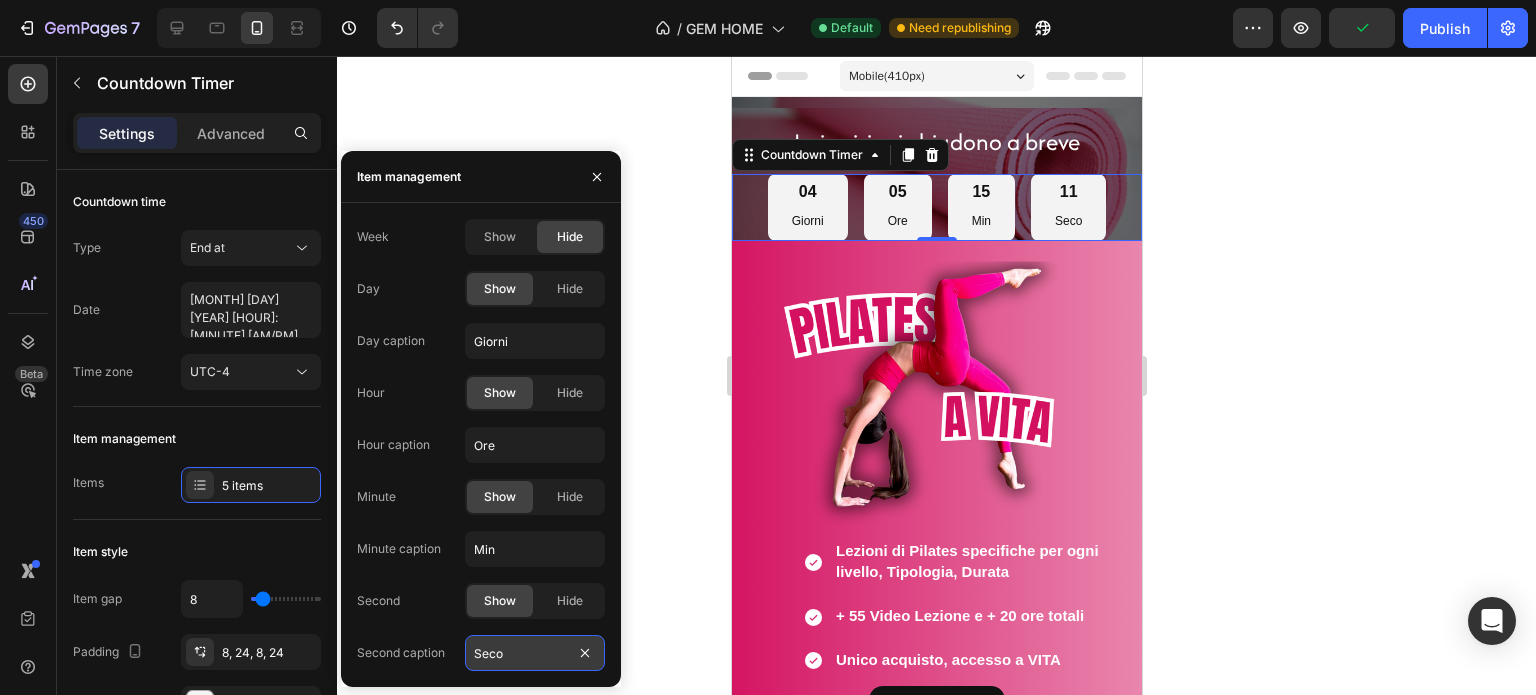type on "Sec" 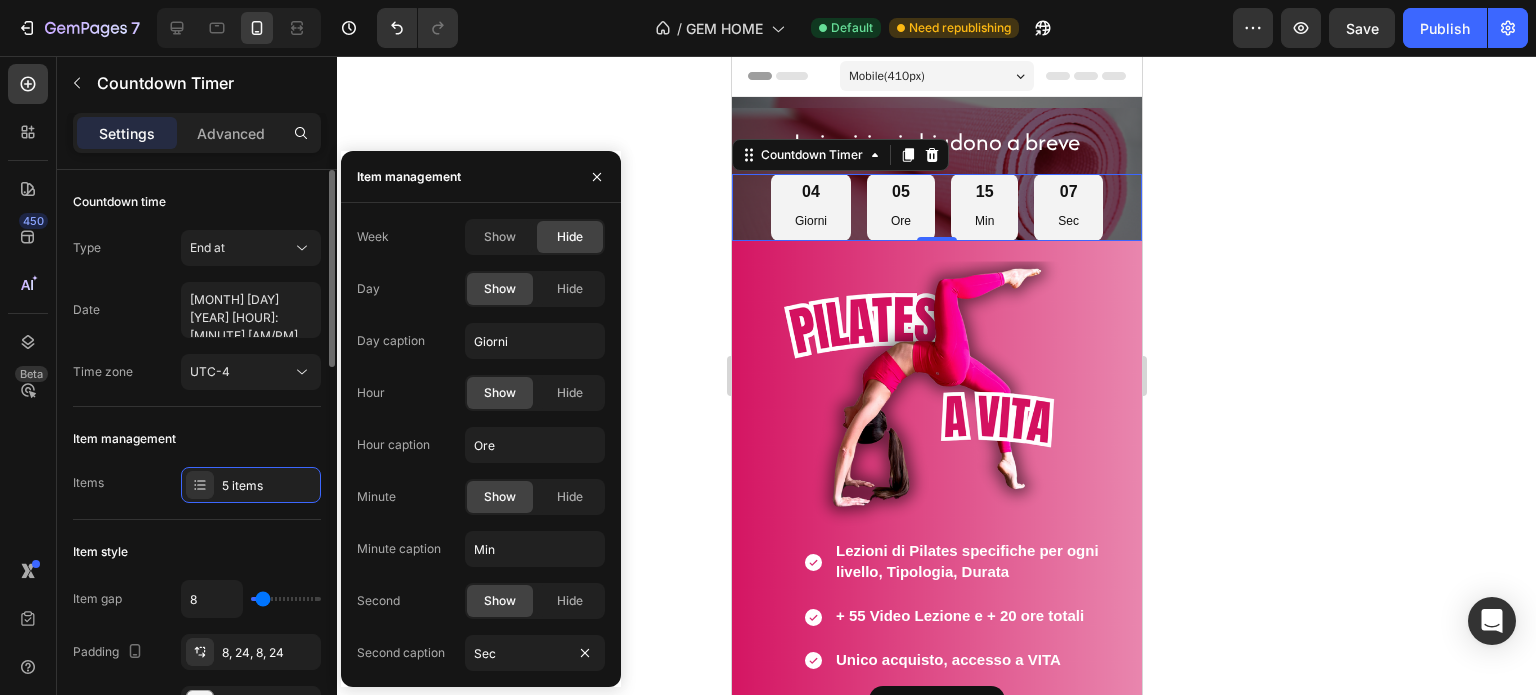 click on "Item style Item gap 8 Padding 8, 24, 8, 24 Background F3F3F3 Border Add... Corner Round" 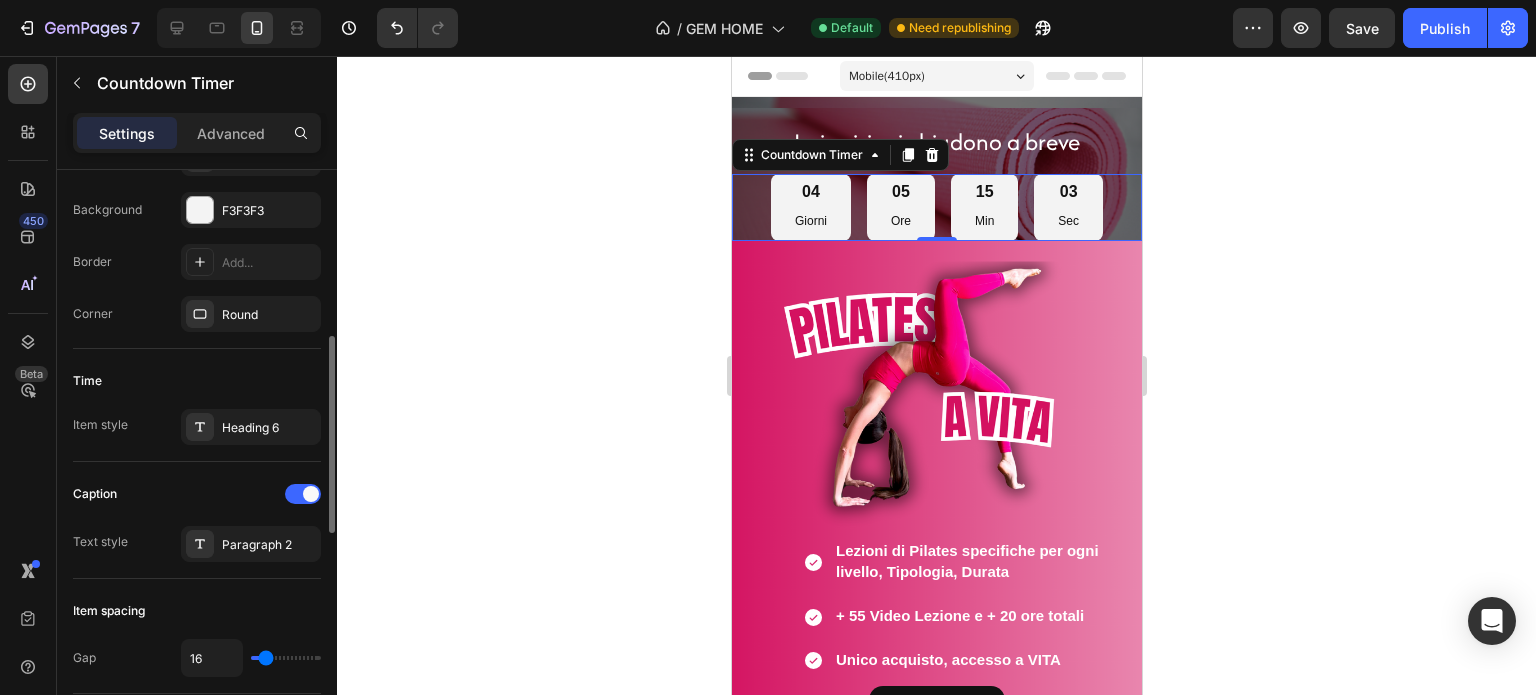 scroll, scrollTop: 493, scrollLeft: 0, axis: vertical 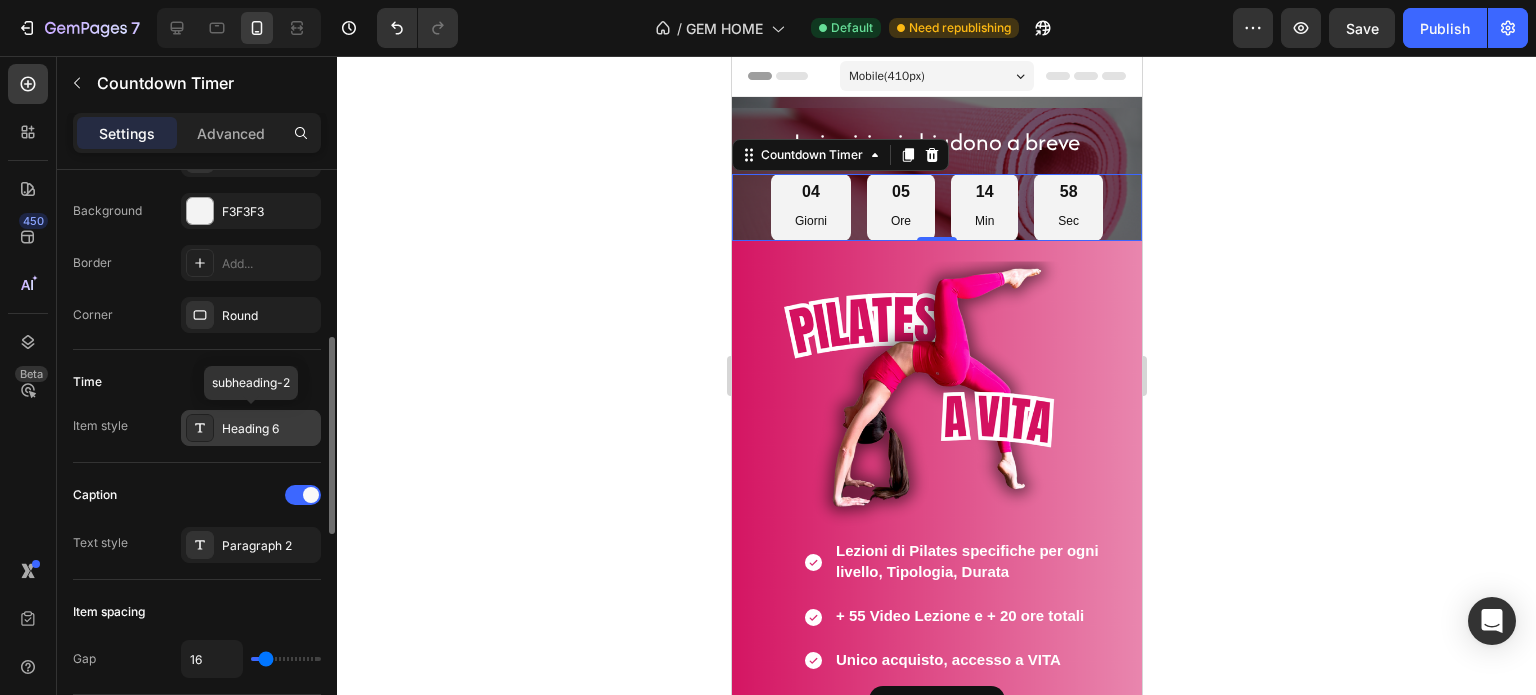click on "Heading 6" at bounding box center (251, 428) 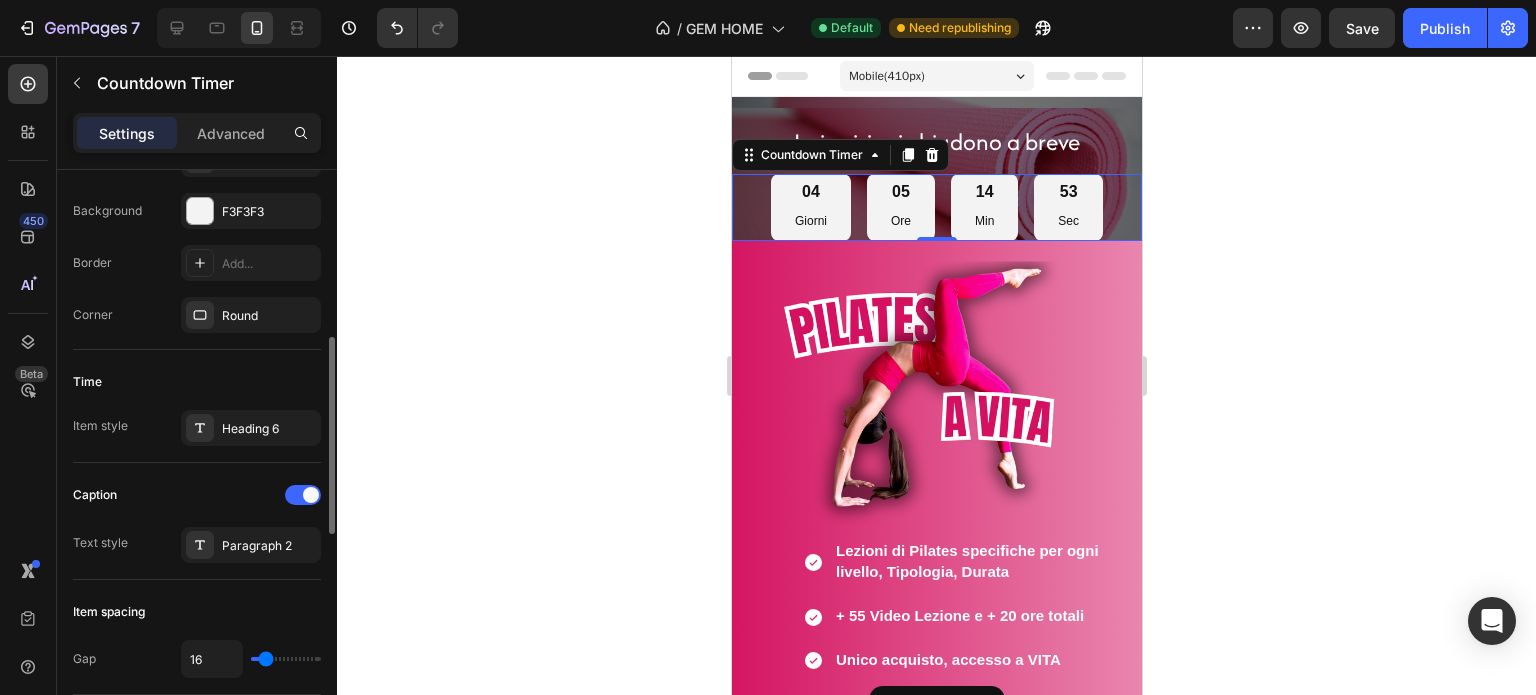 type on "9" 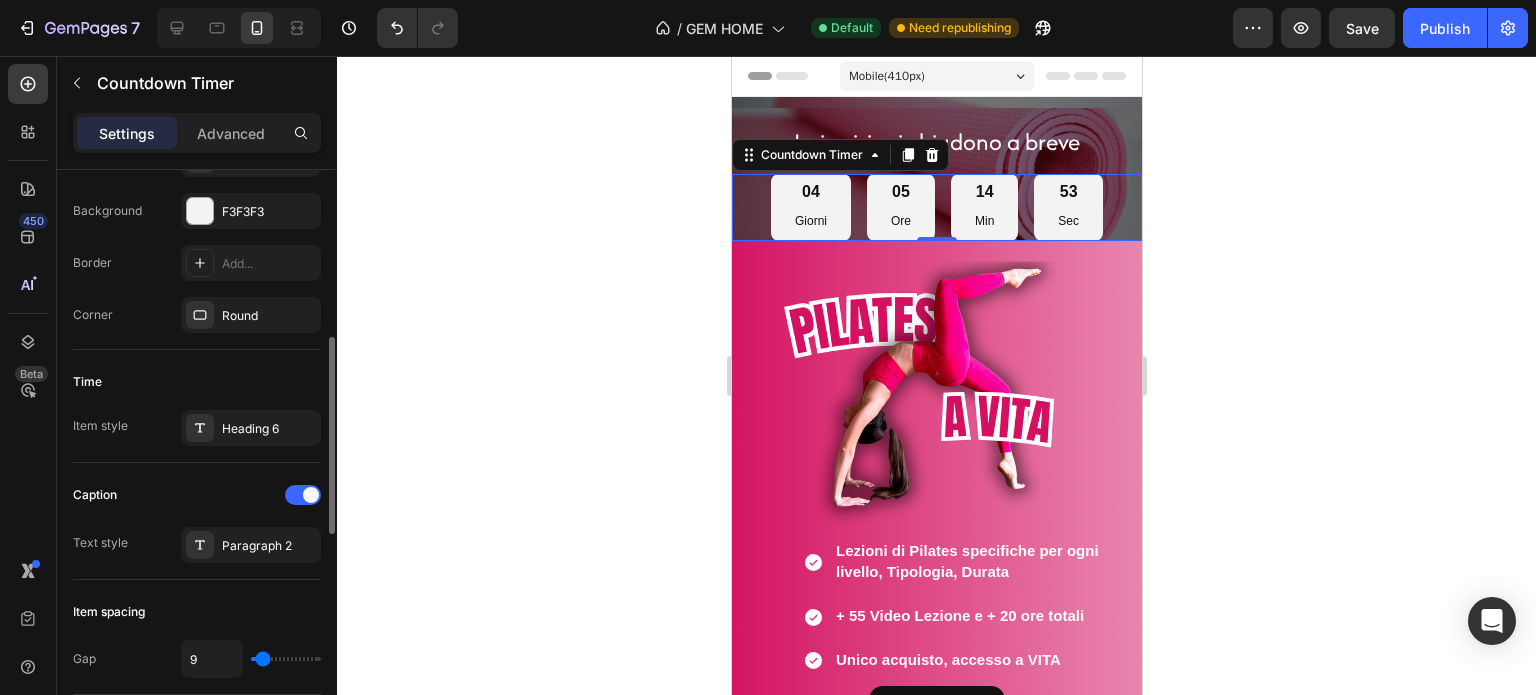 type on "2" 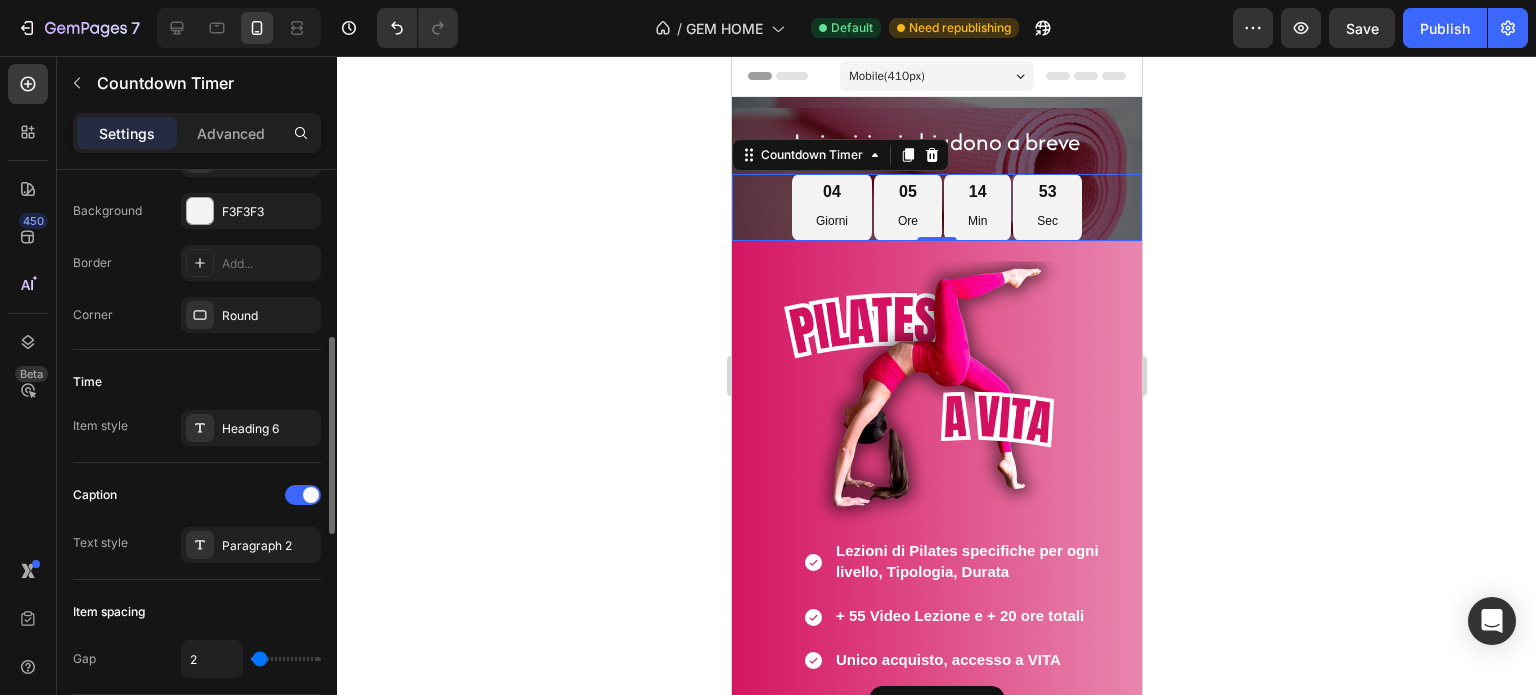 type on "6" 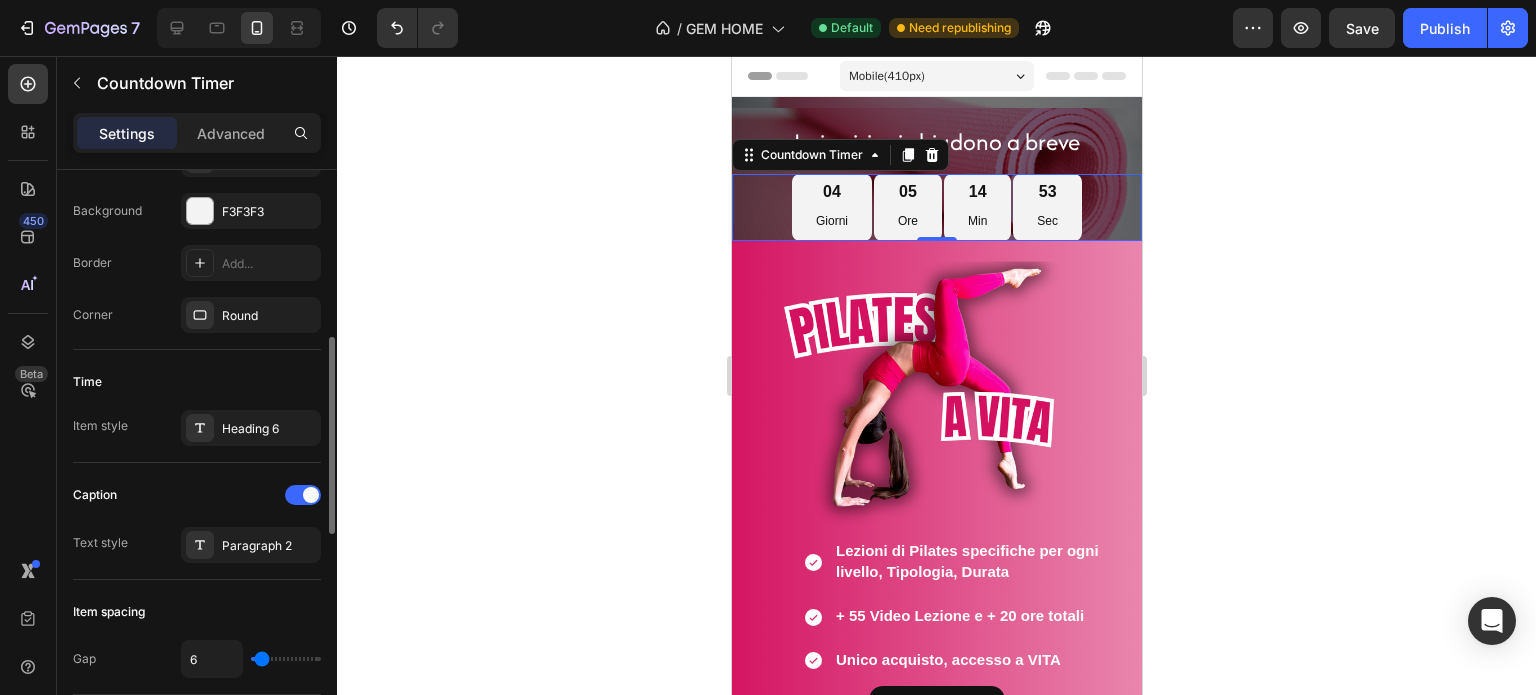 type on "8" 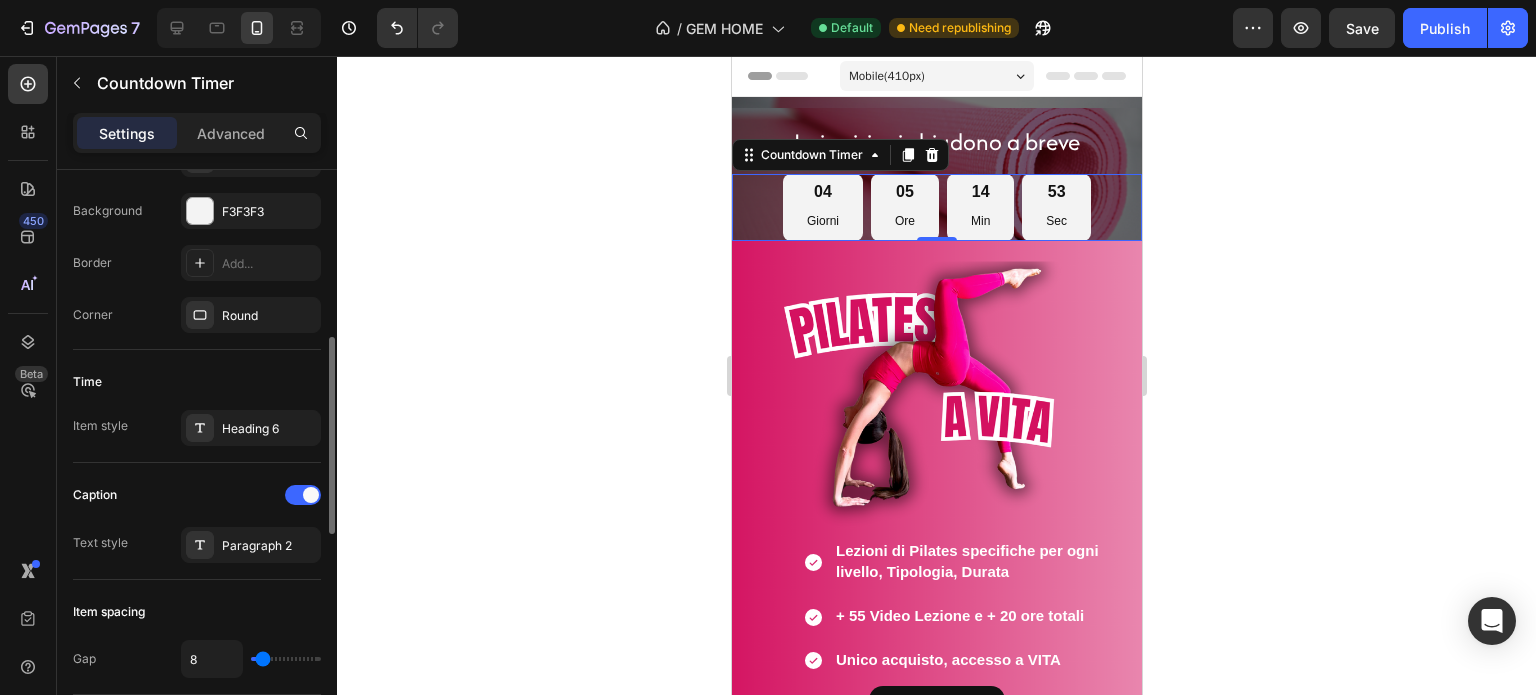 type on "9" 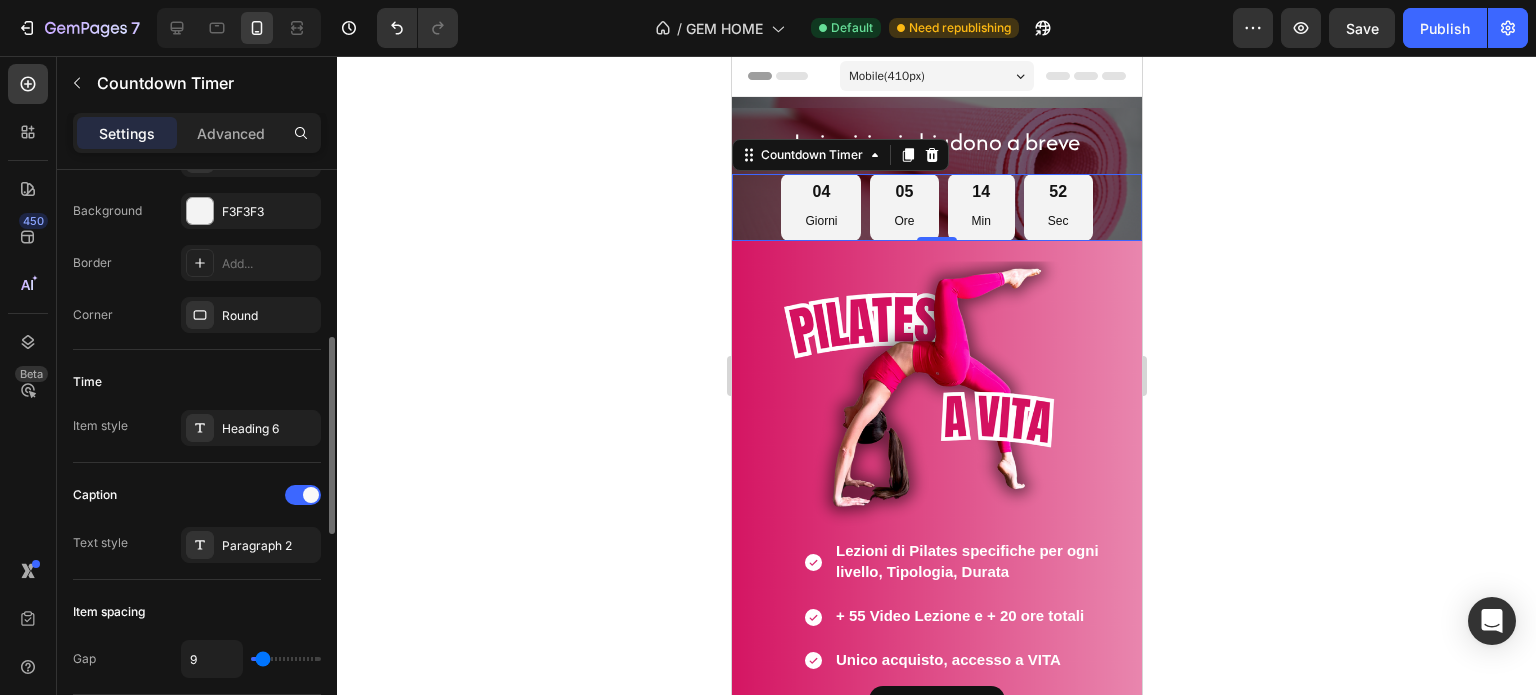 type on "9" 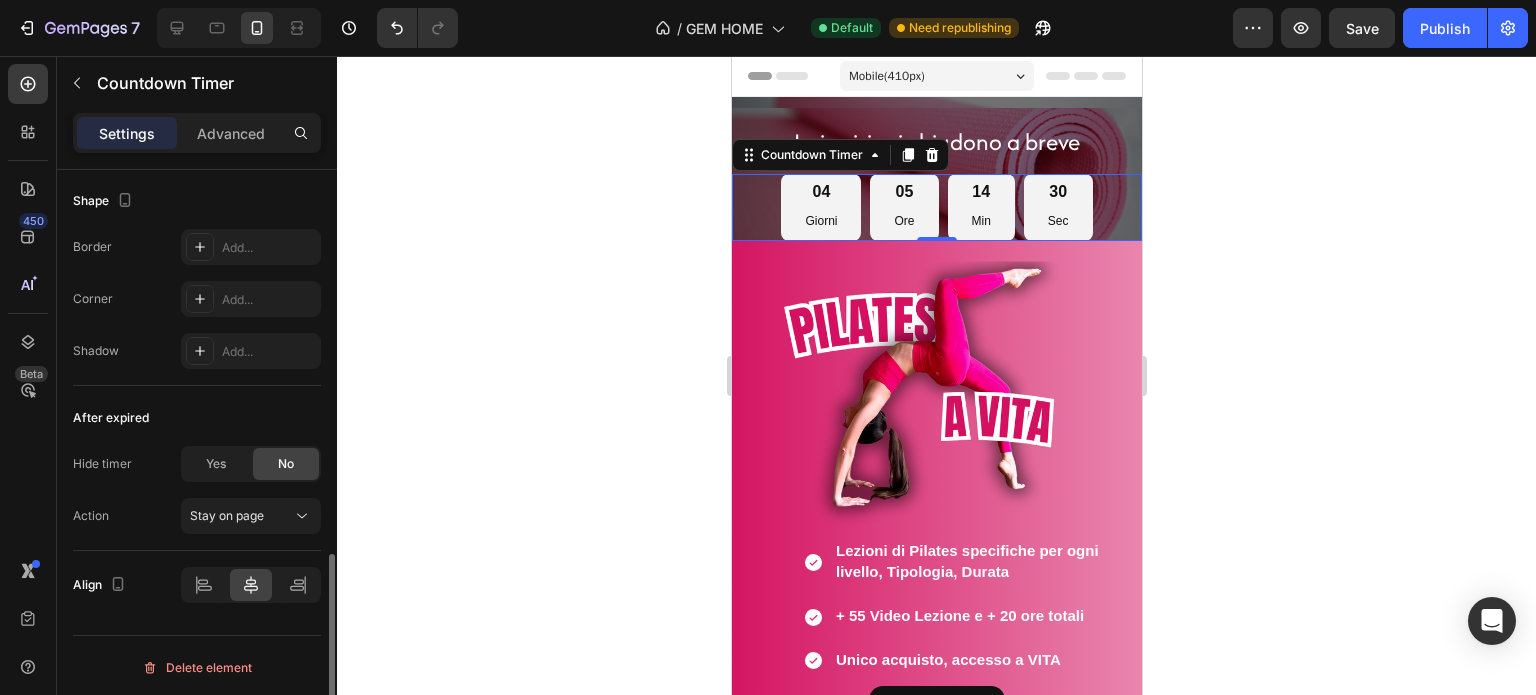 scroll, scrollTop: 1132, scrollLeft: 0, axis: vertical 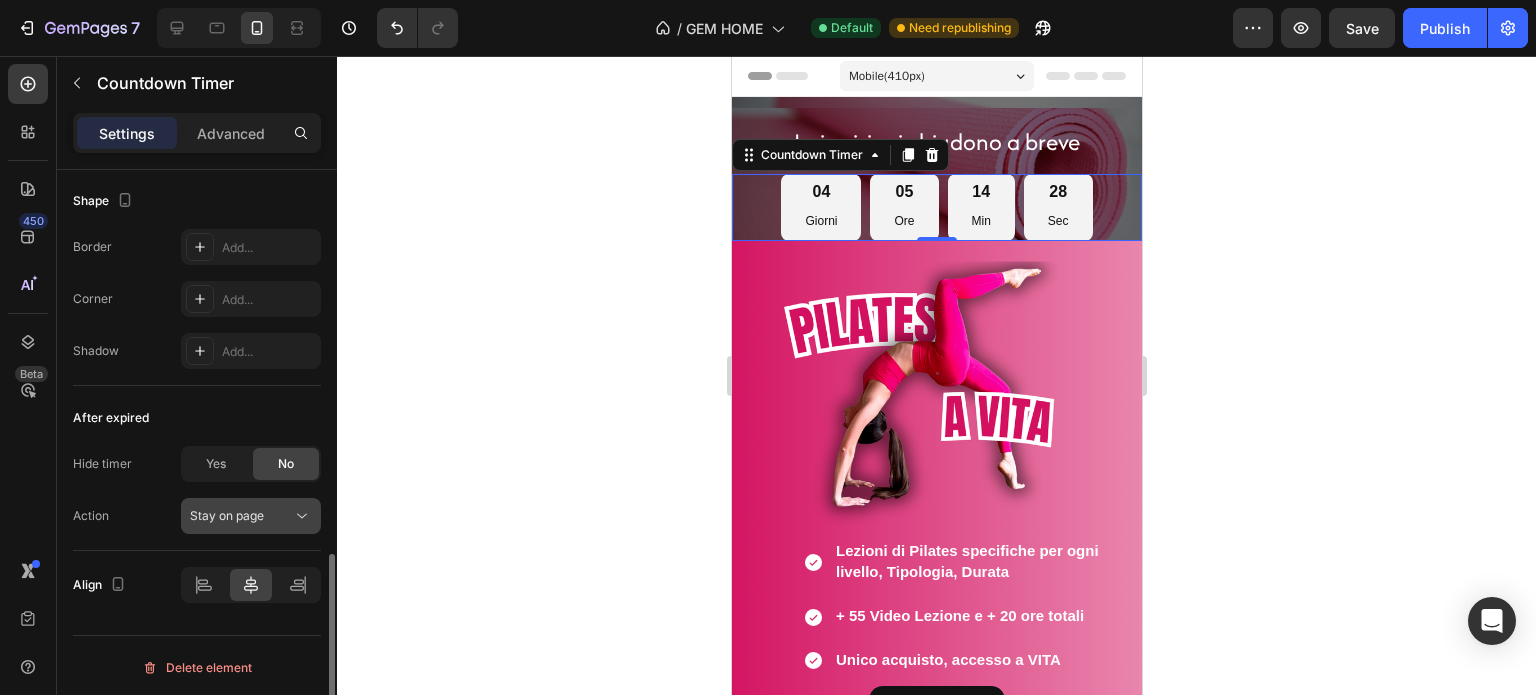 click on "Stay on page" at bounding box center (241, 516) 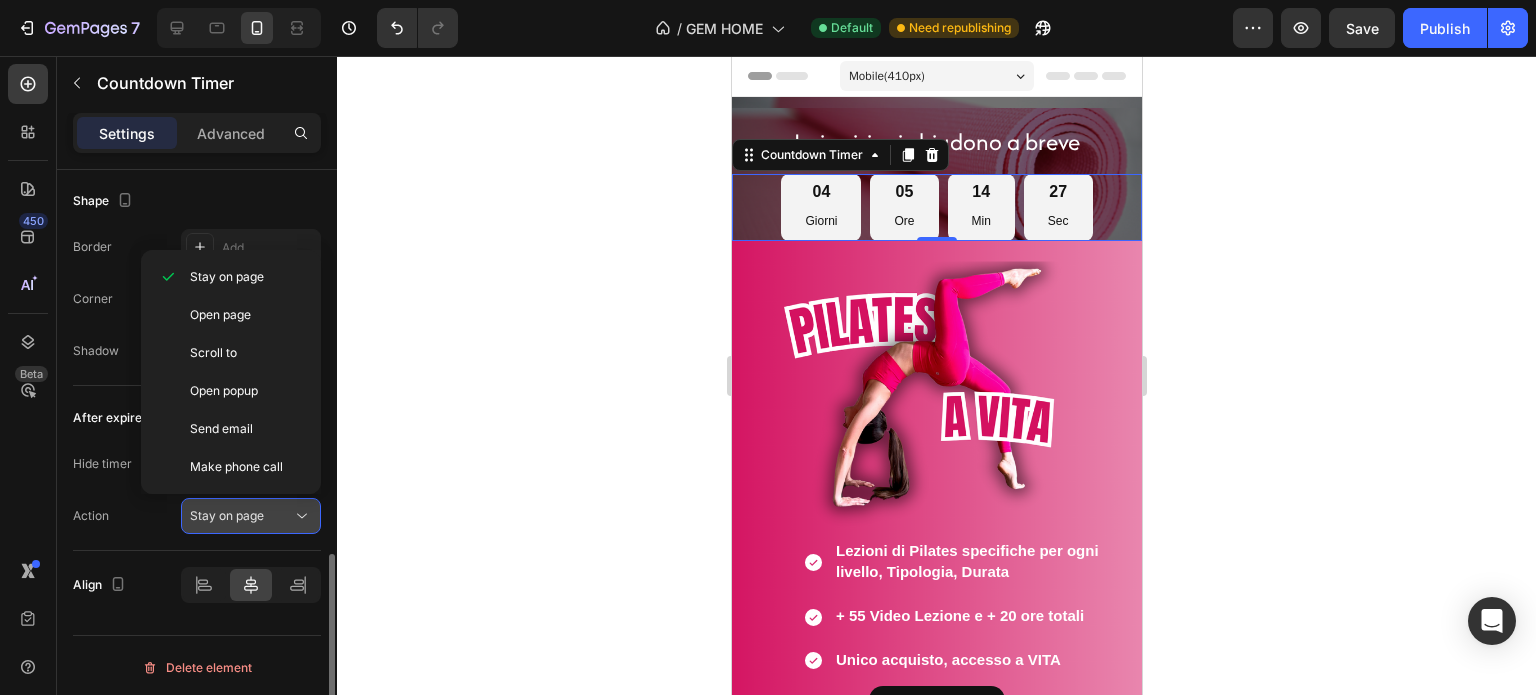 click on "Stay on page" at bounding box center (241, 516) 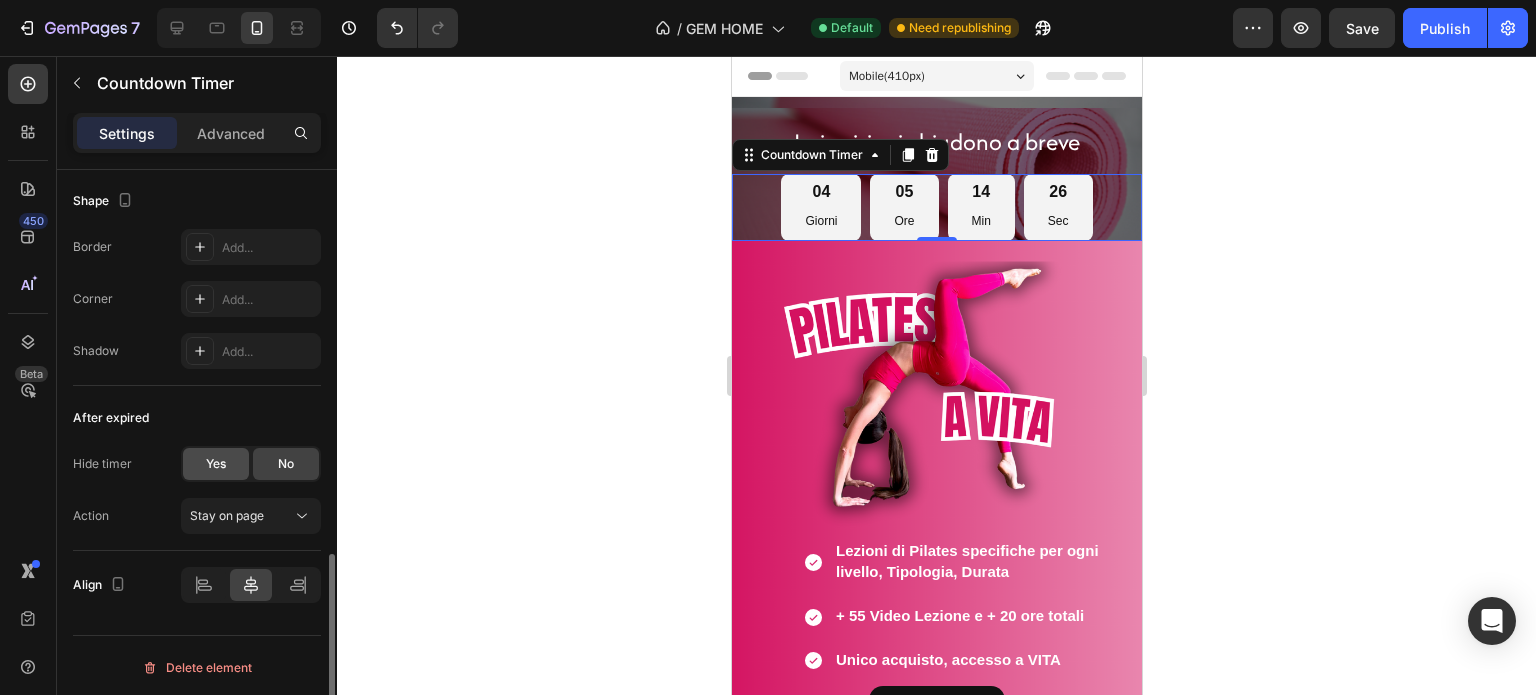 click on "Yes" 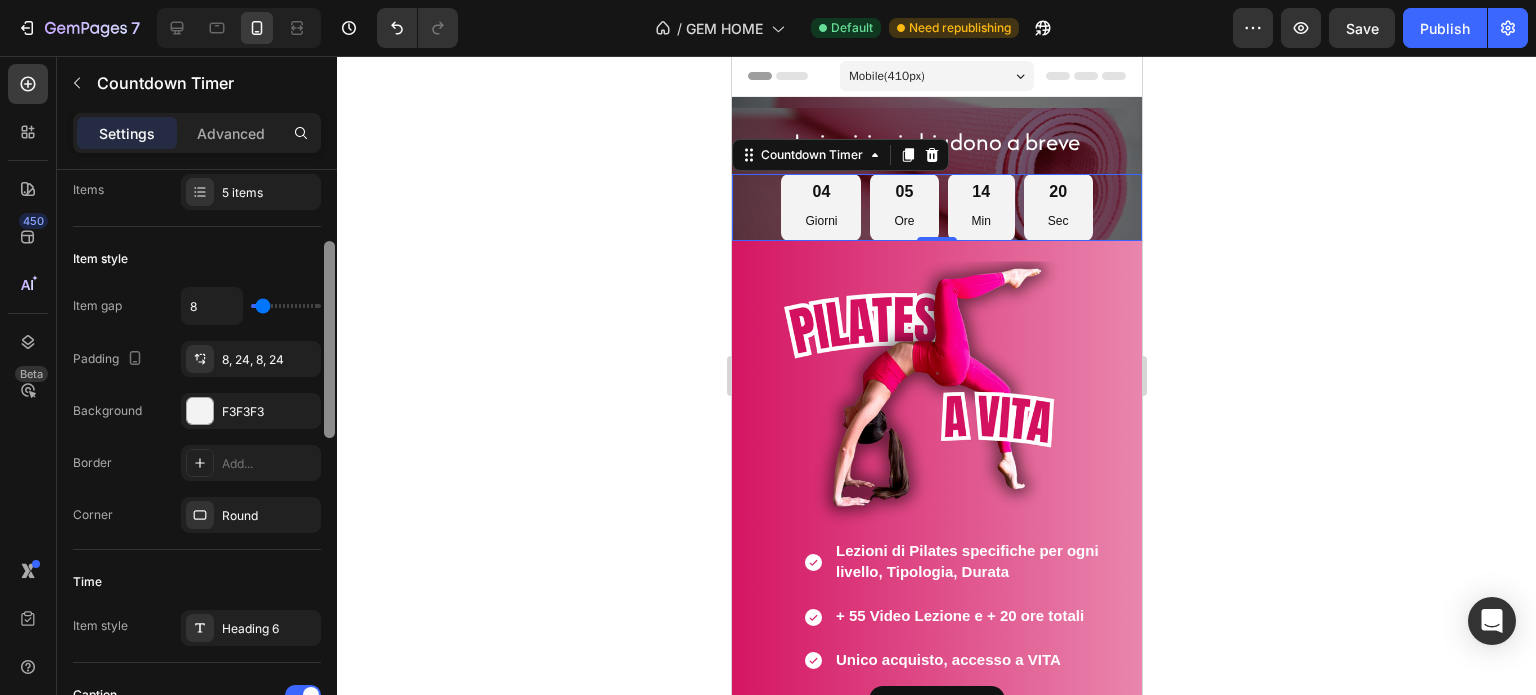 scroll, scrollTop: 272, scrollLeft: 0, axis: vertical 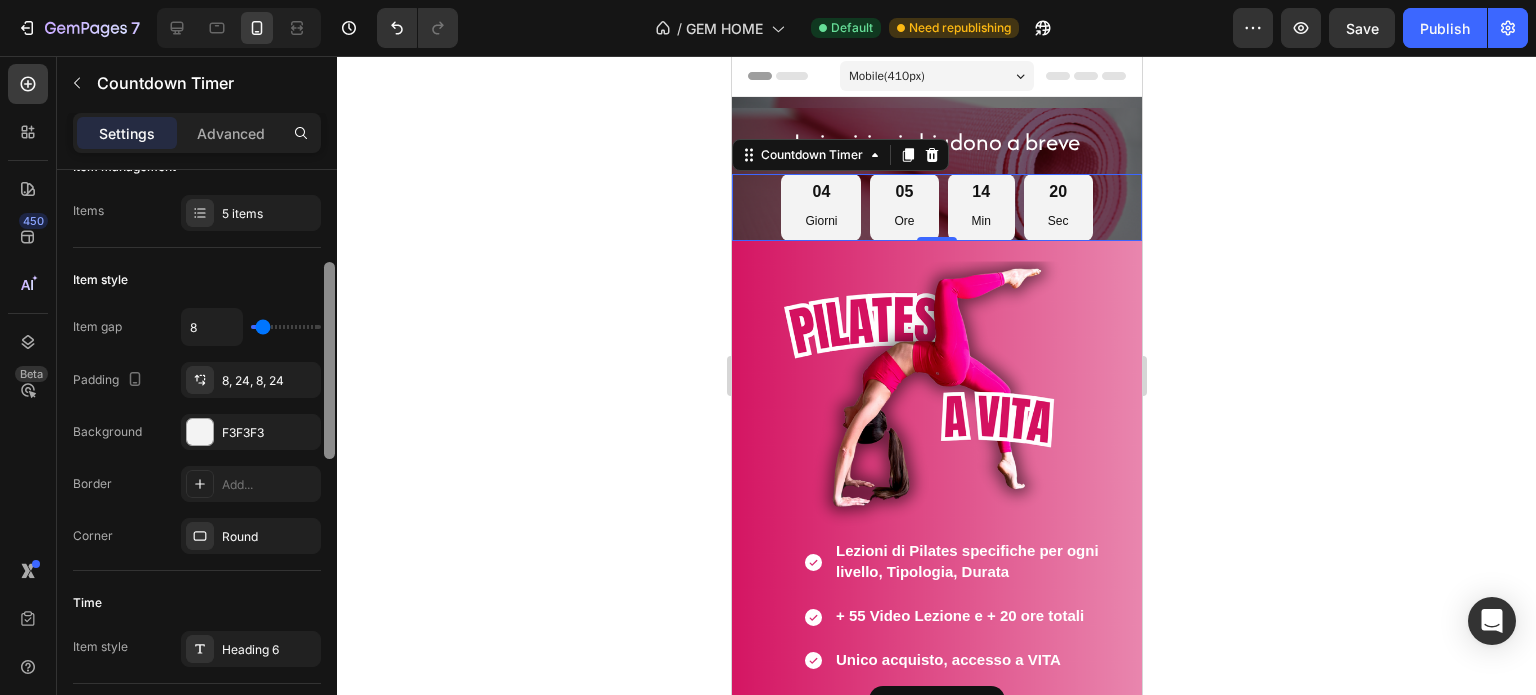 drag, startPoint x: 330, startPoint y: 615, endPoint x: 331, endPoint y: 323, distance: 292.0017 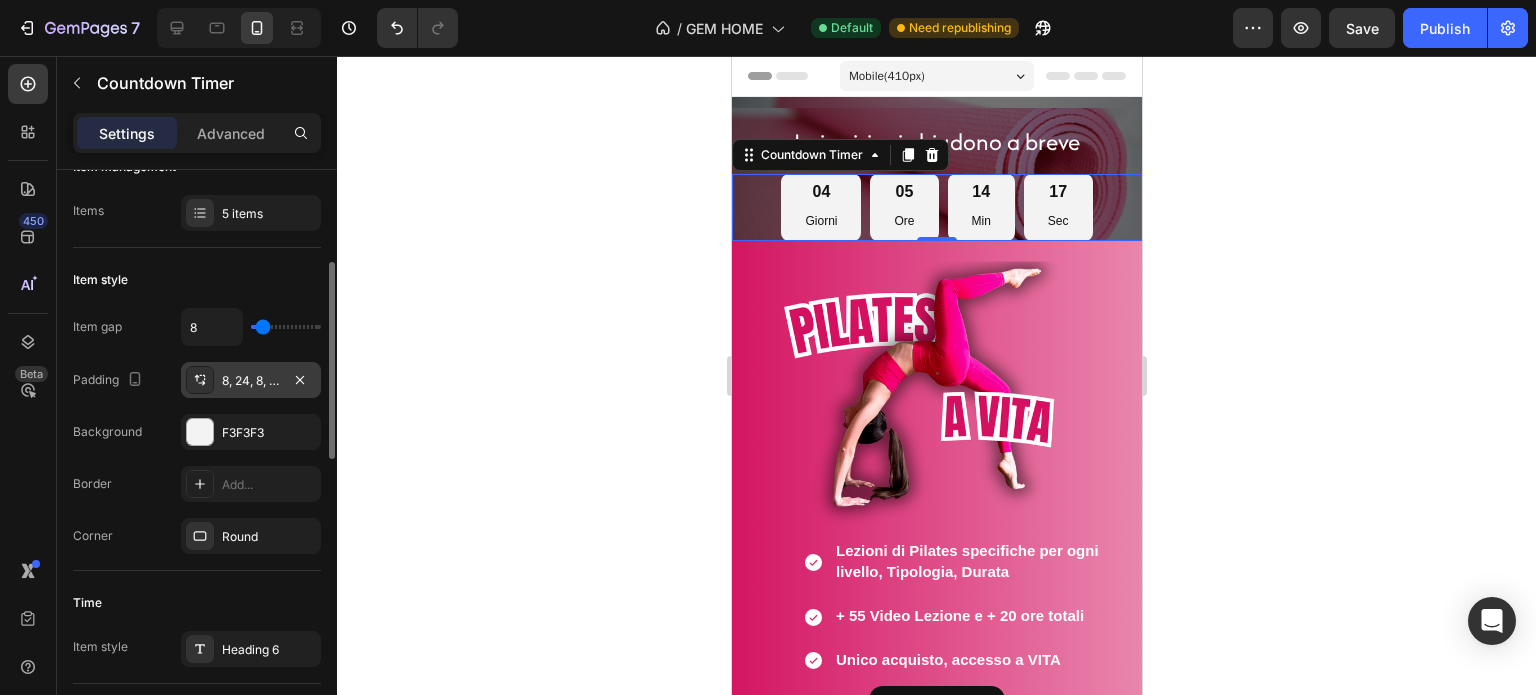 click on "8, 24, 8, 24" at bounding box center (251, 381) 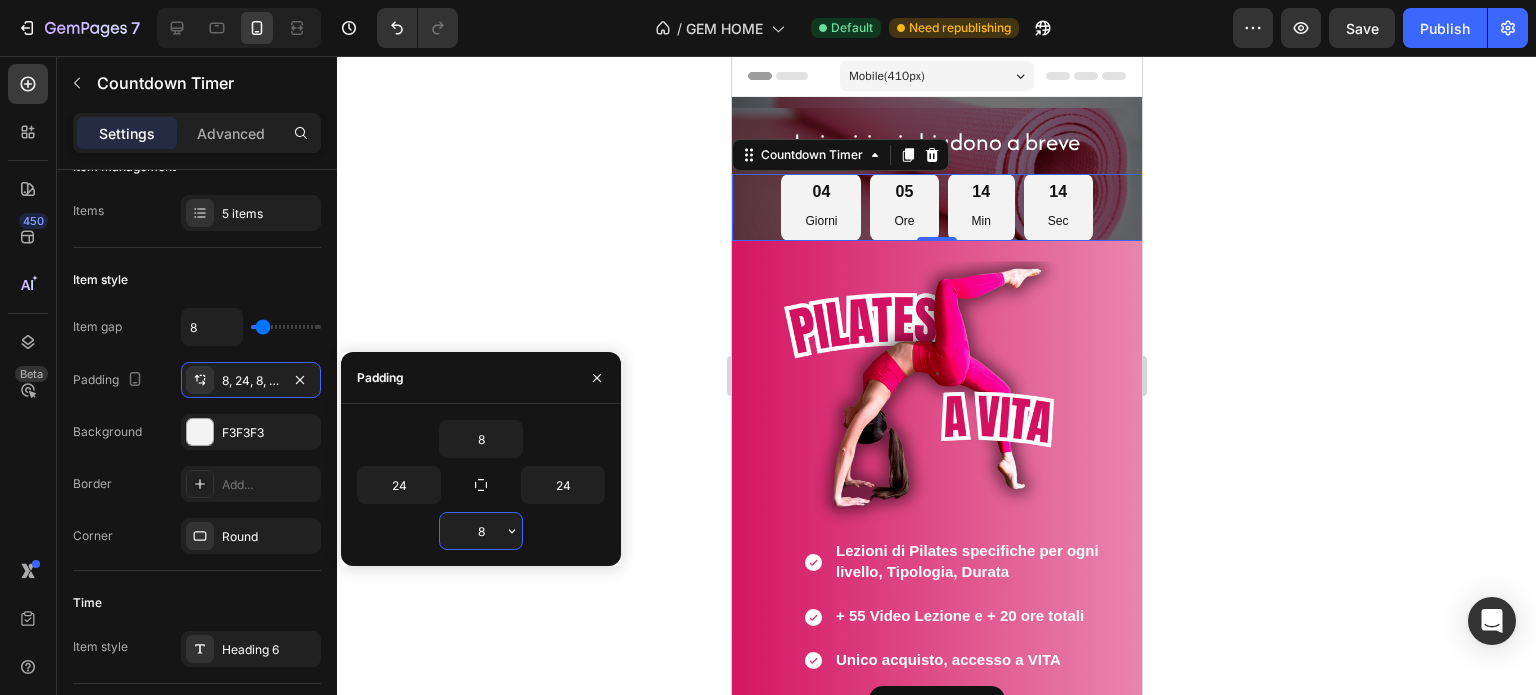 click on "8" at bounding box center (481, 531) 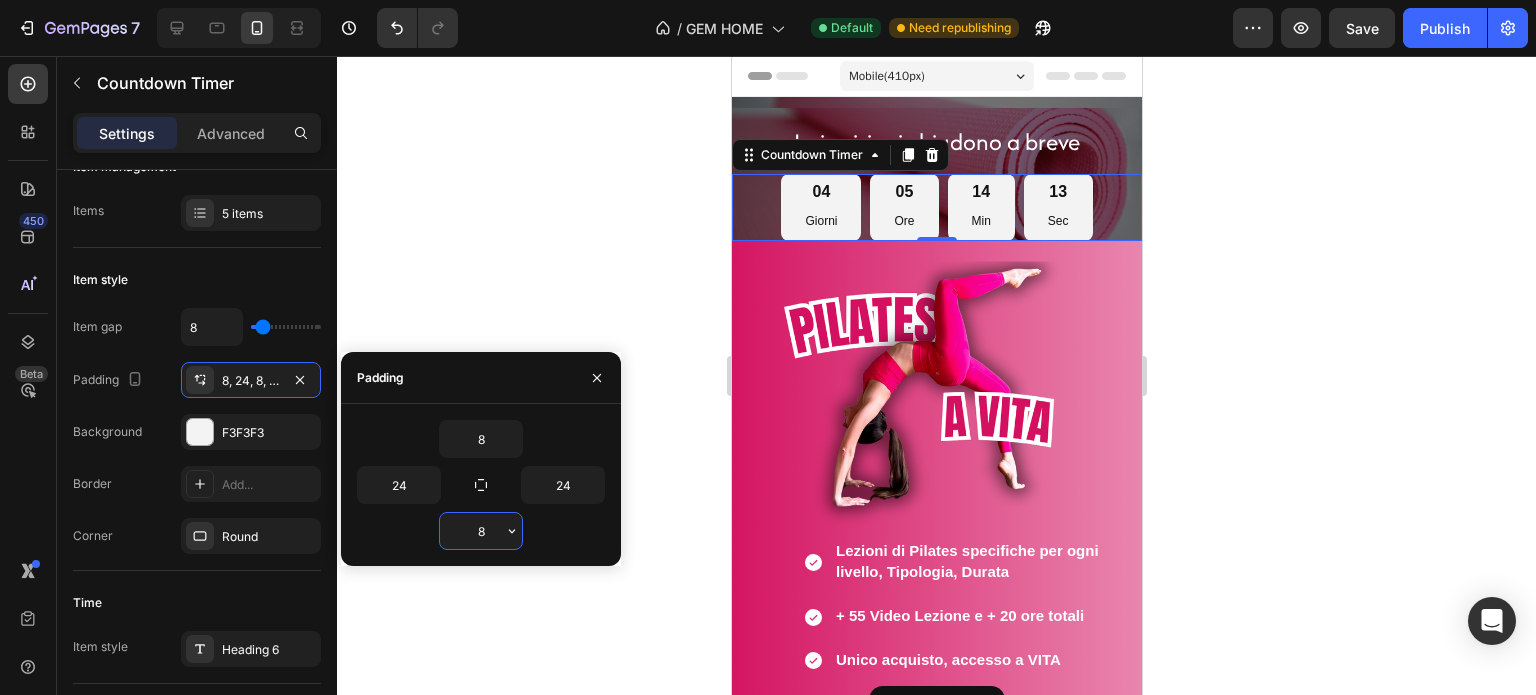 type on "7" 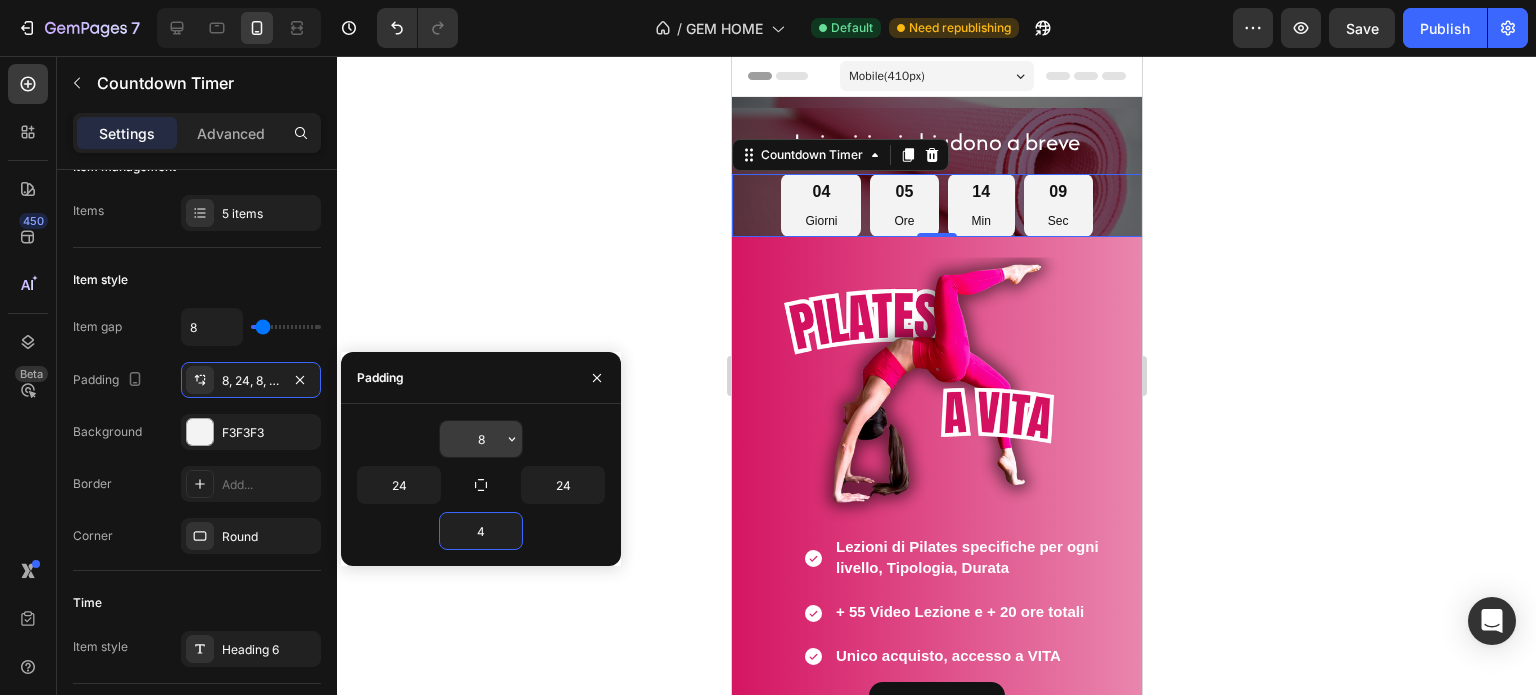 type on "4" 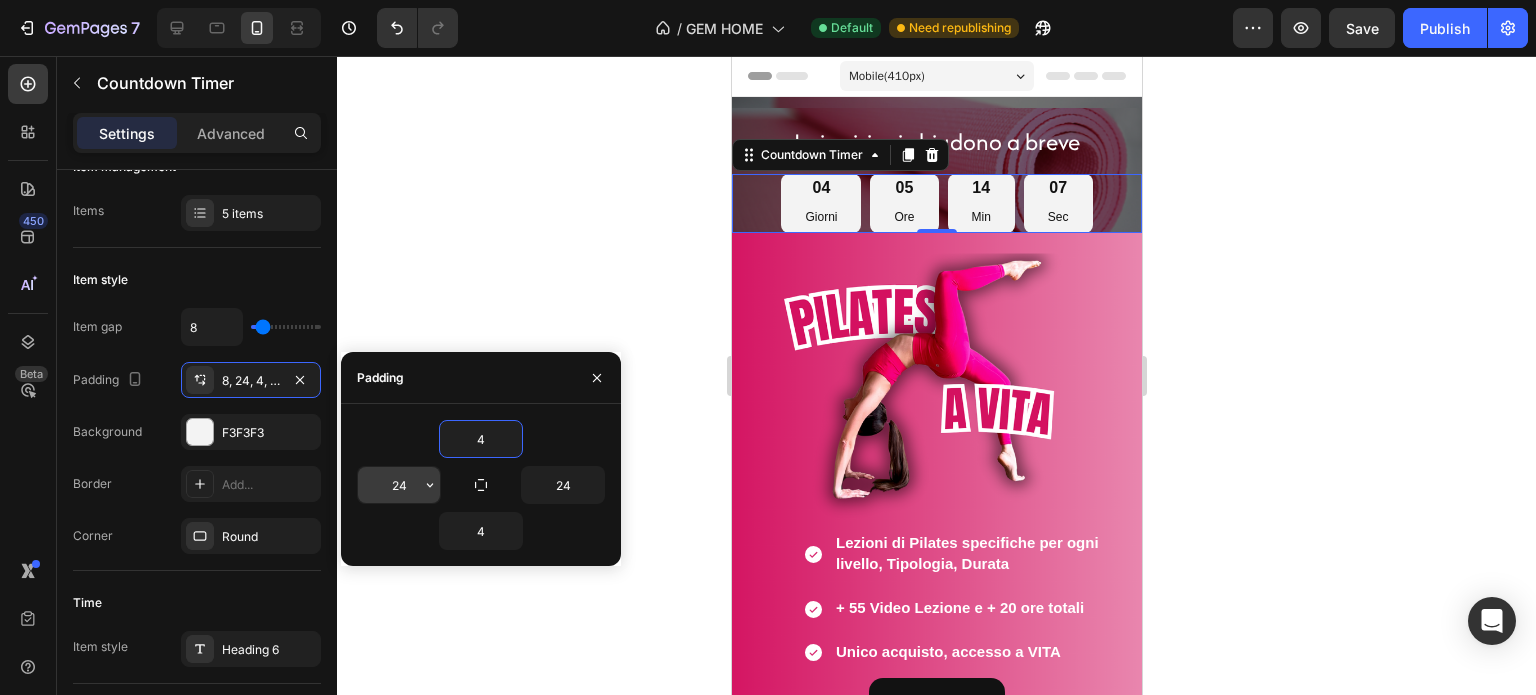 type on "4" 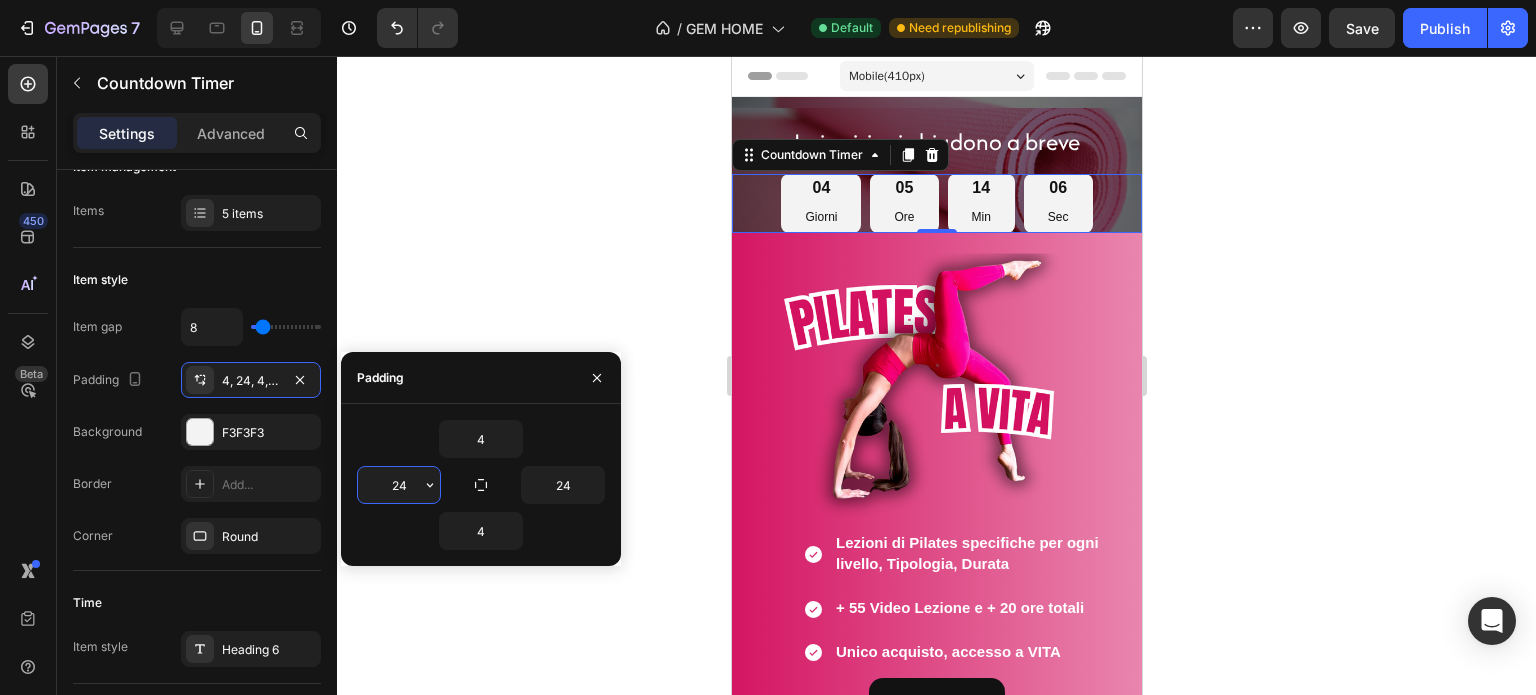 click on "24" at bounding box center (399, 485) 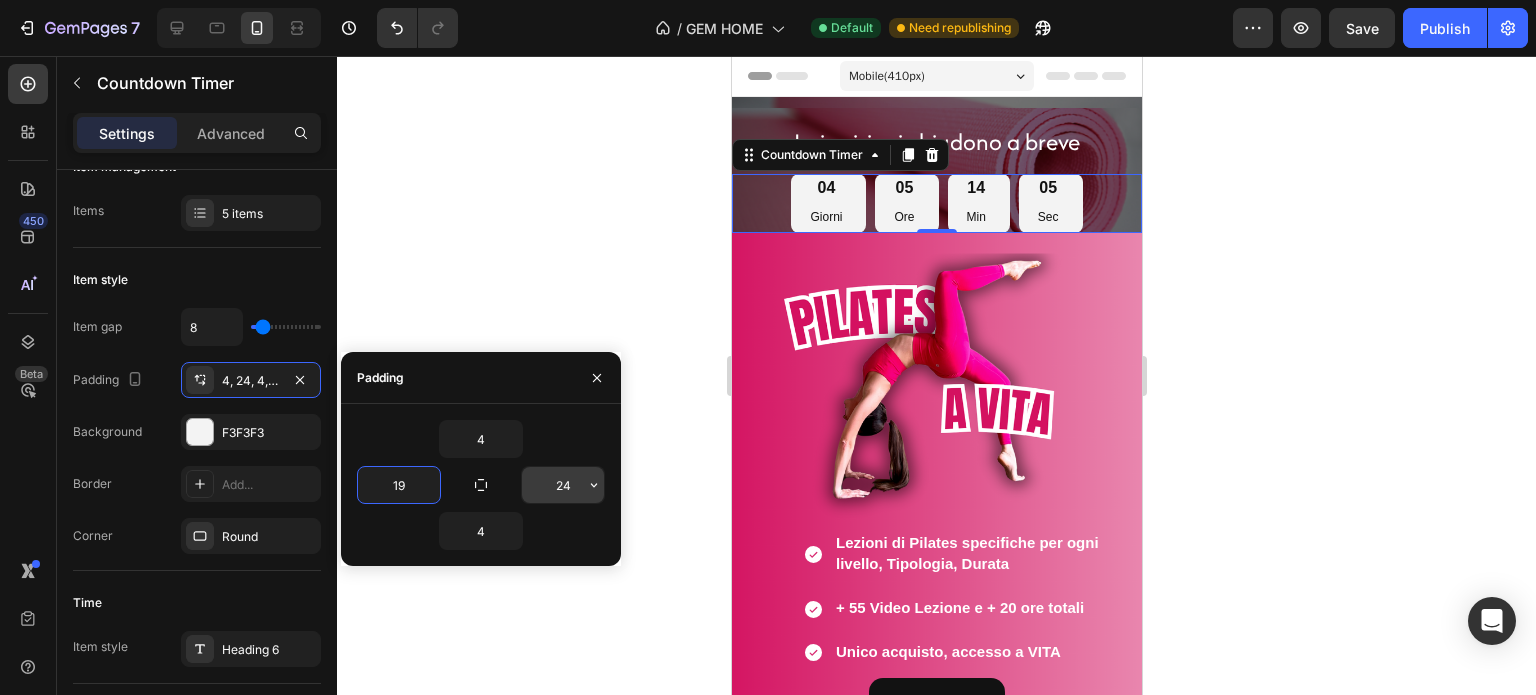 type on "19" 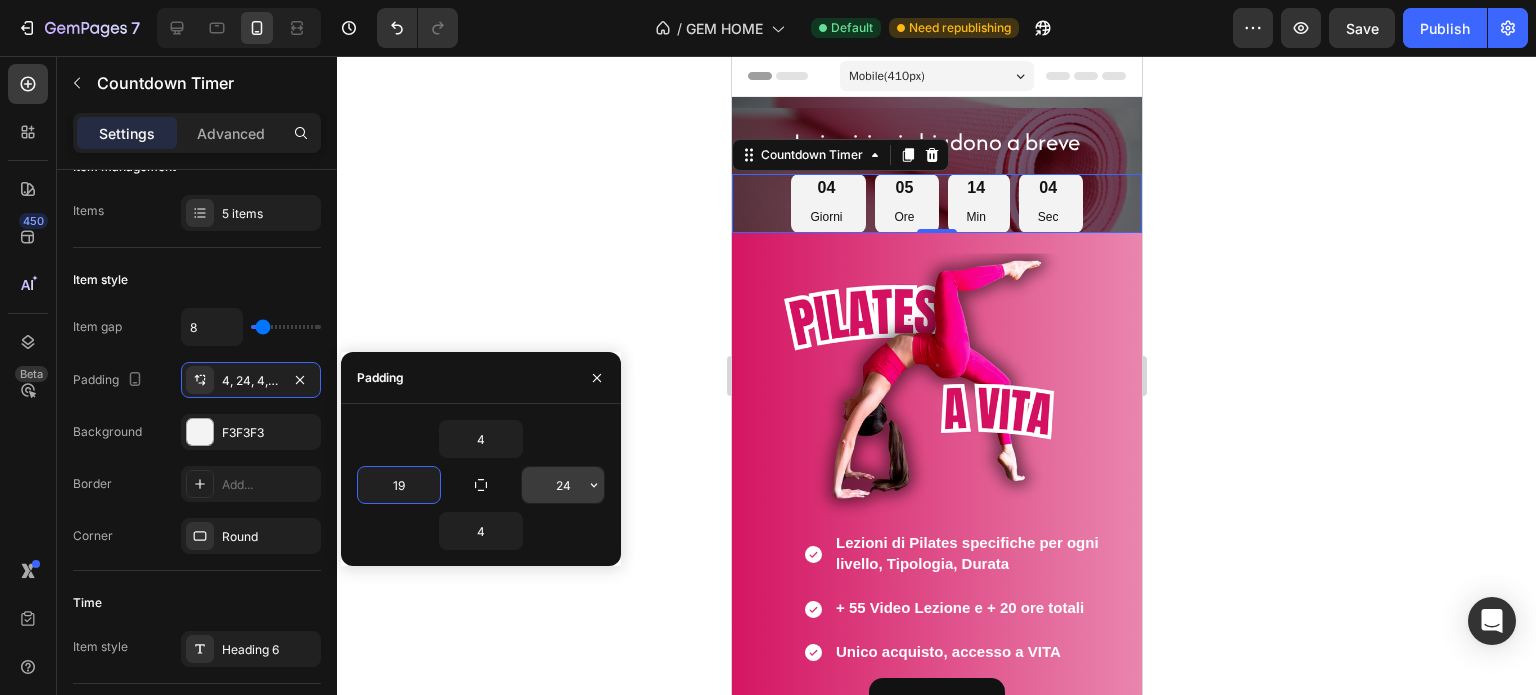 click on "24" at bounding box center (563, 485) 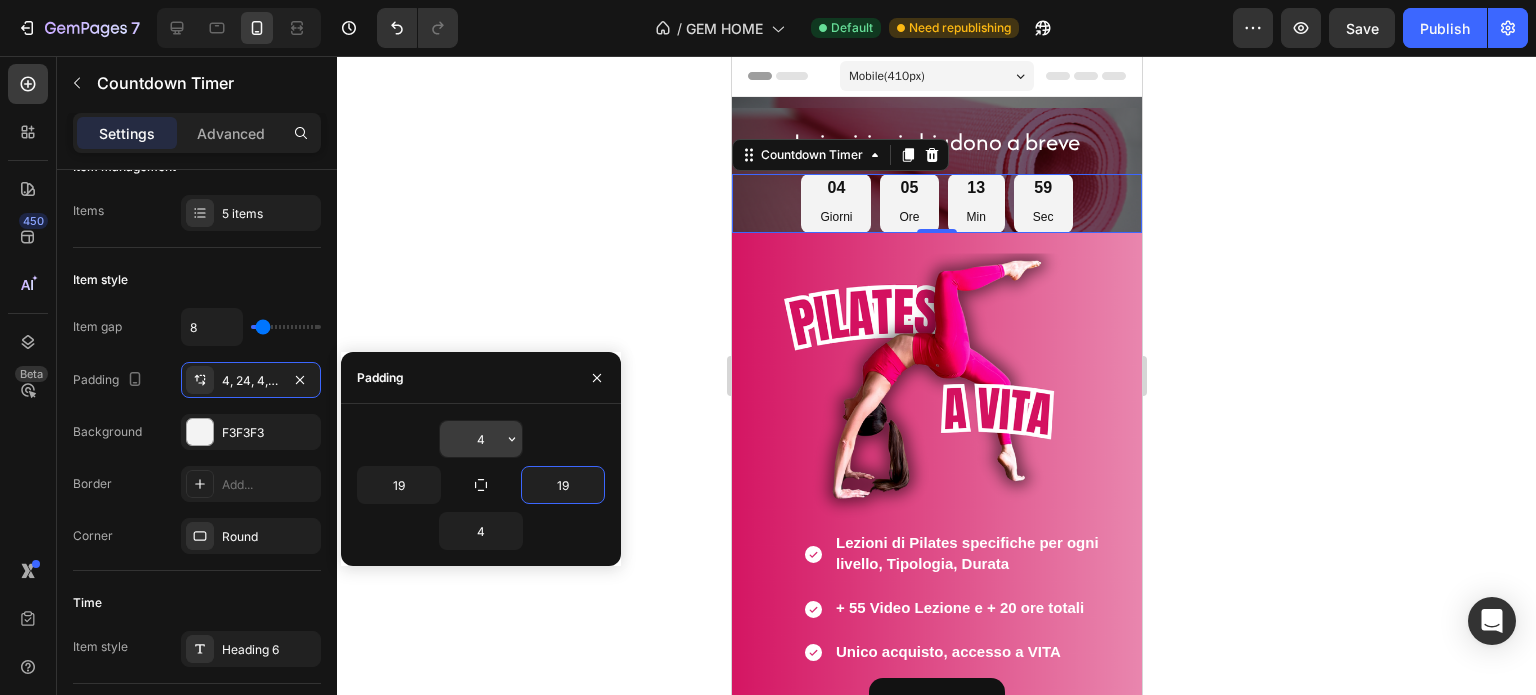 type on "19" 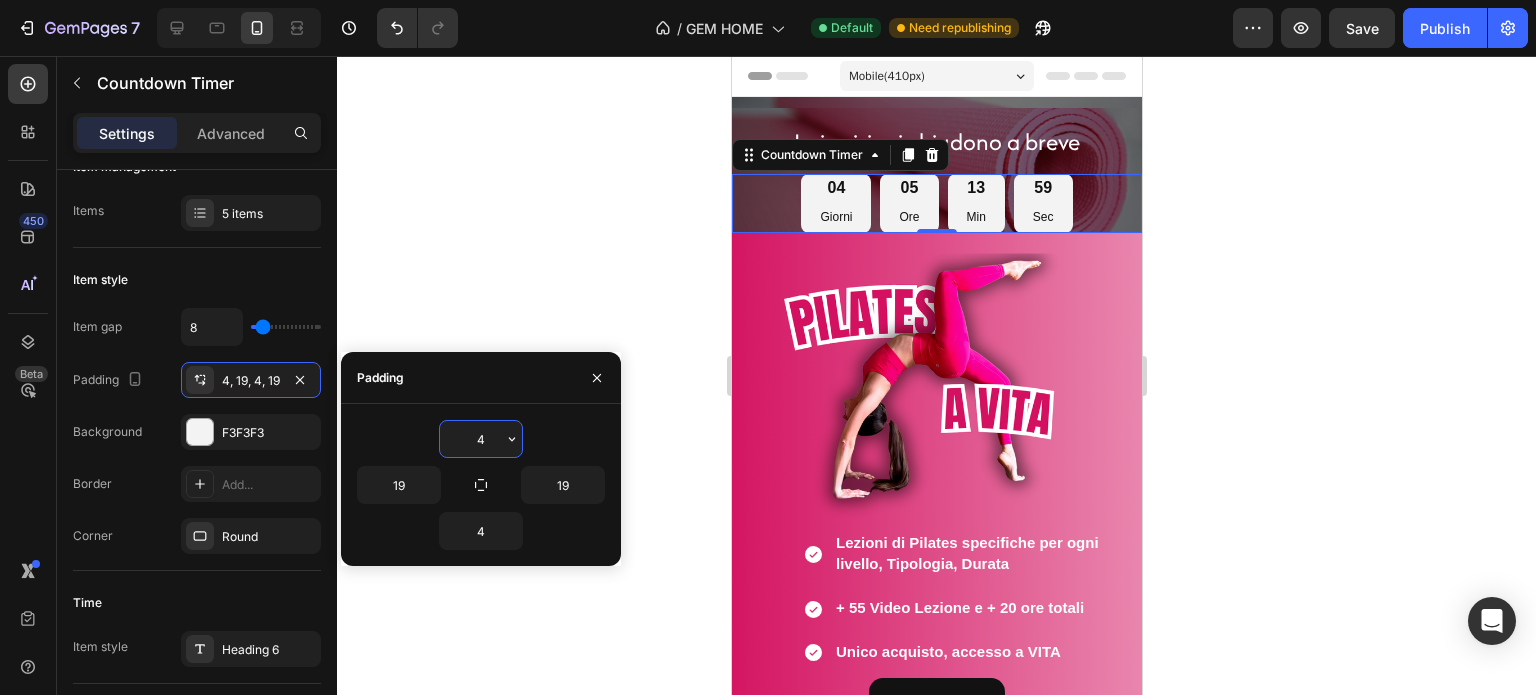 click on "4" at bounding box center (481, 439) 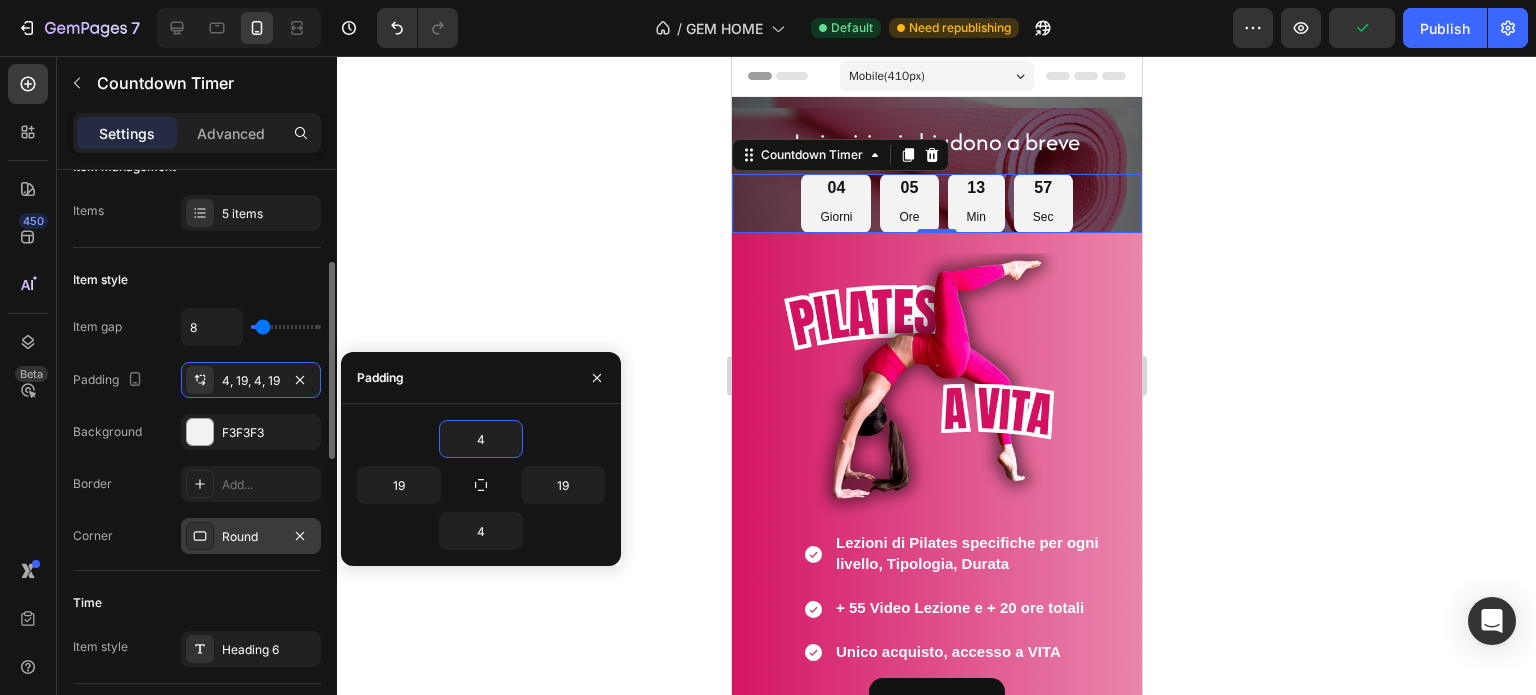 click on "Round" at bounding box center [251, 537] 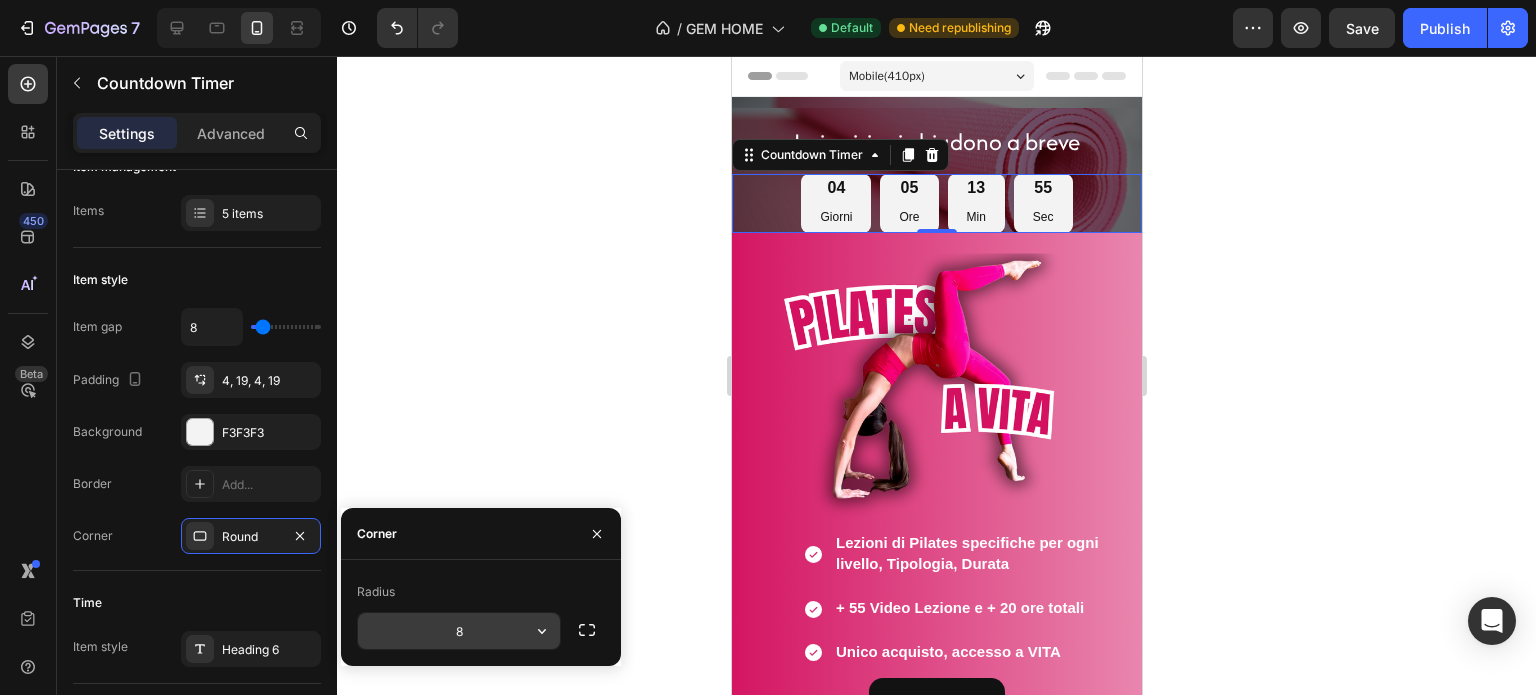 click on "8" at bounding box center [459, 631] 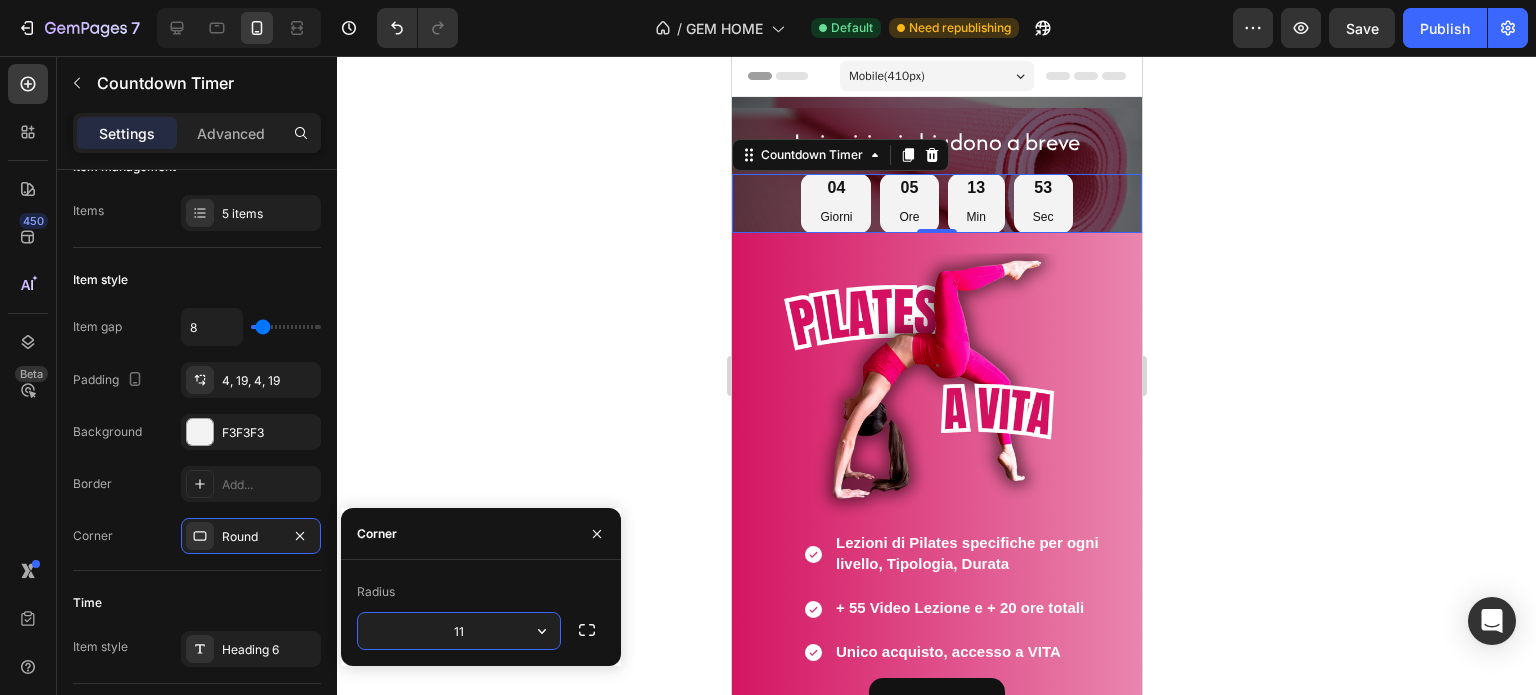 type on "1" 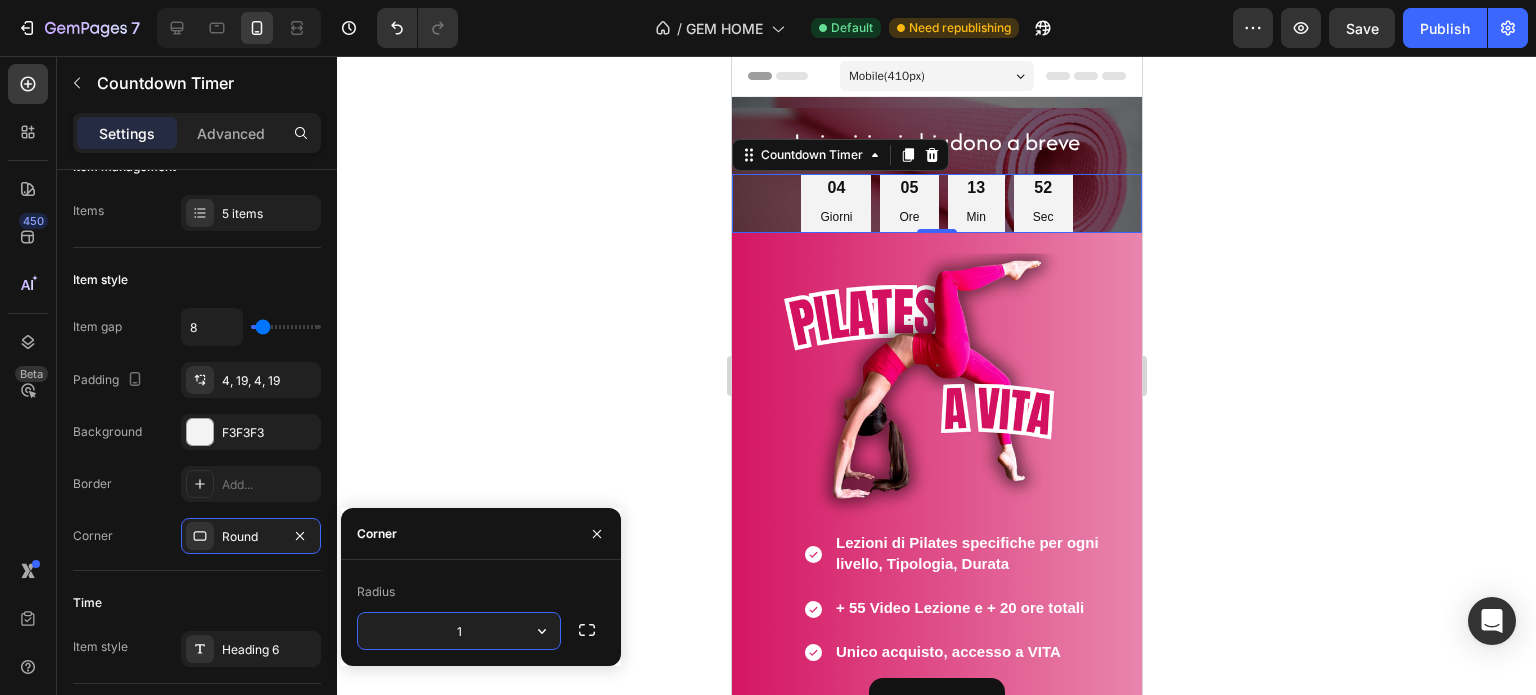 type on "12" 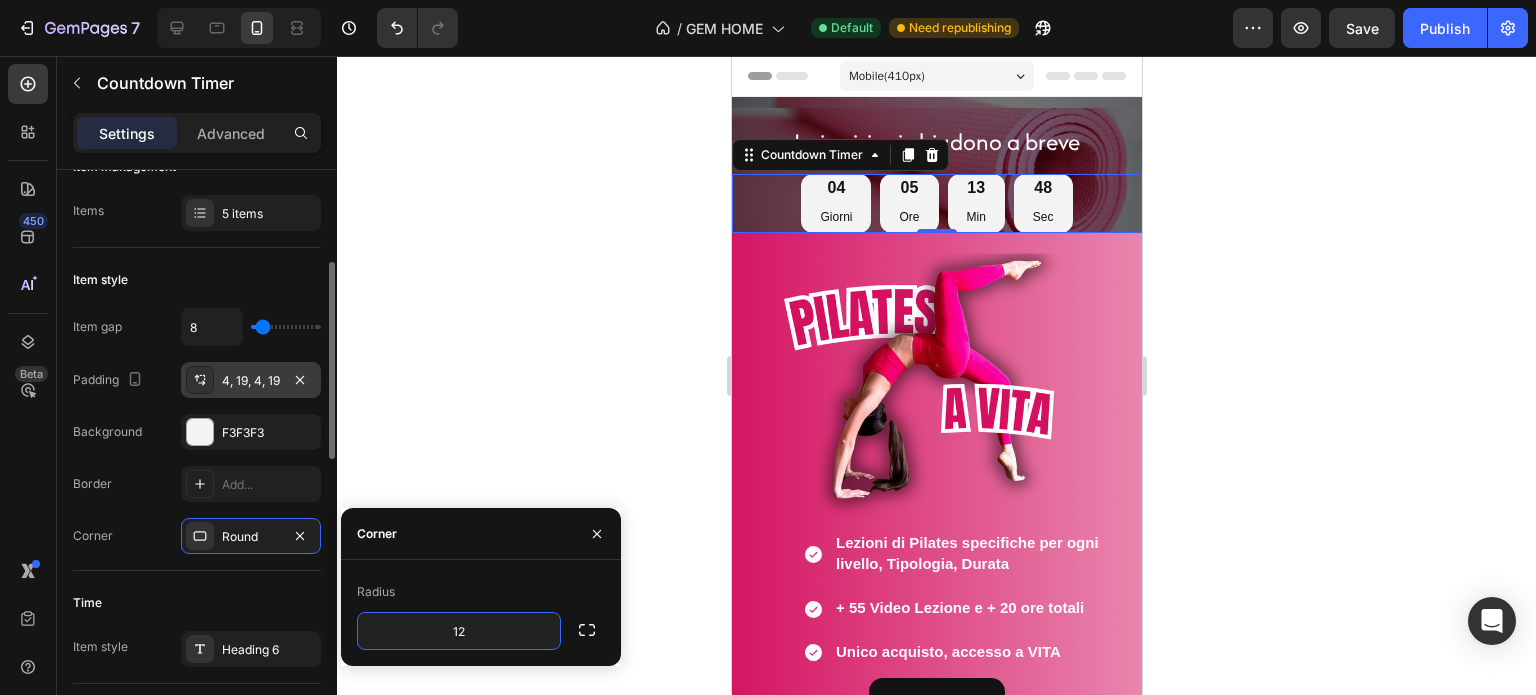click on "4, 19, 4, 19" at bounding box center [251, 381] 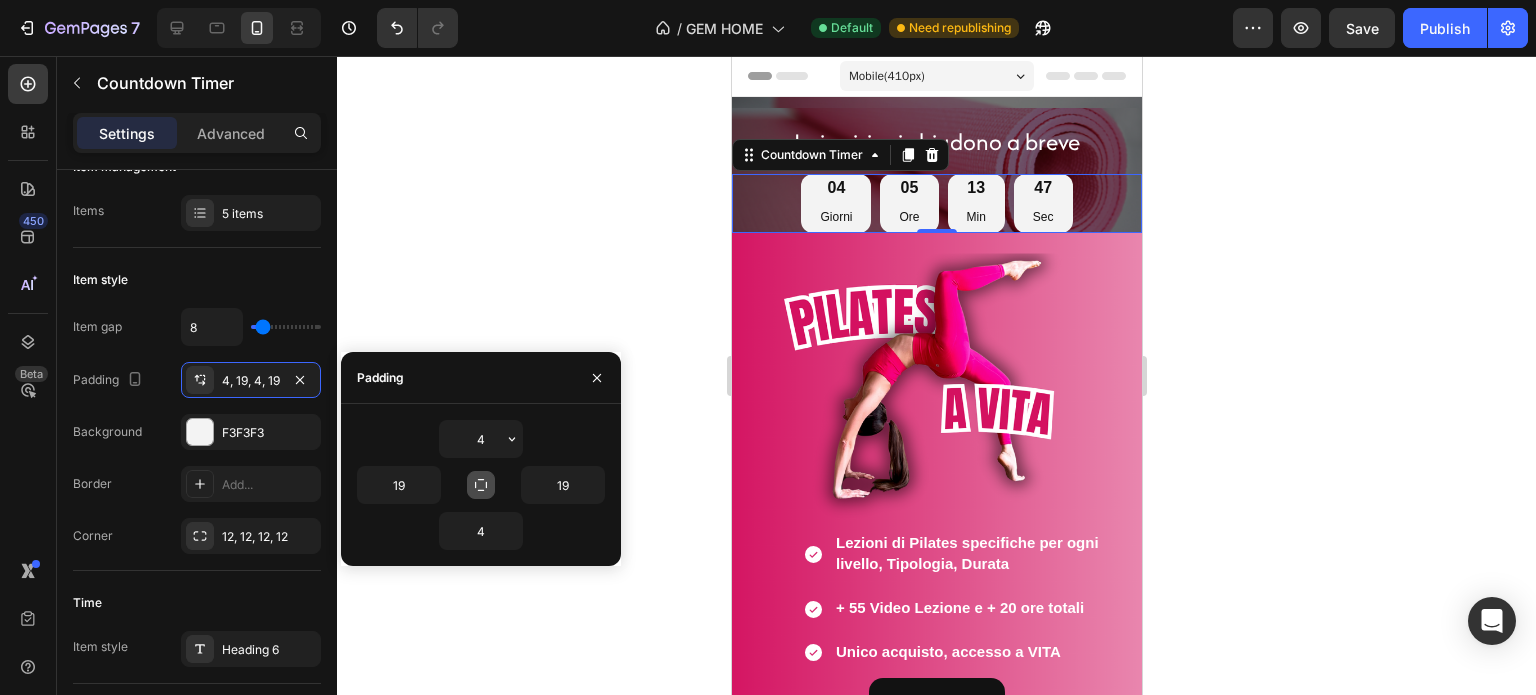 click at bounding box center (481, 485) 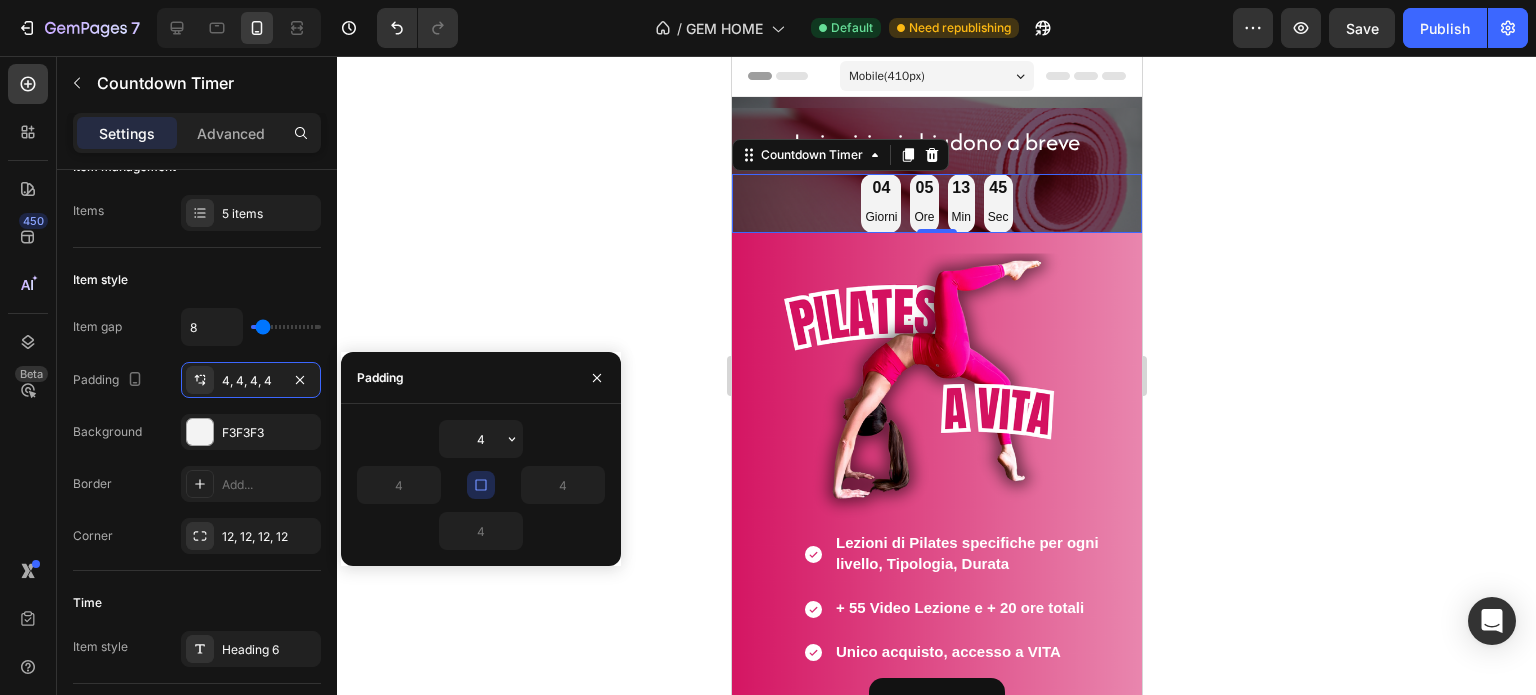 click at bounding box center [481, 485] 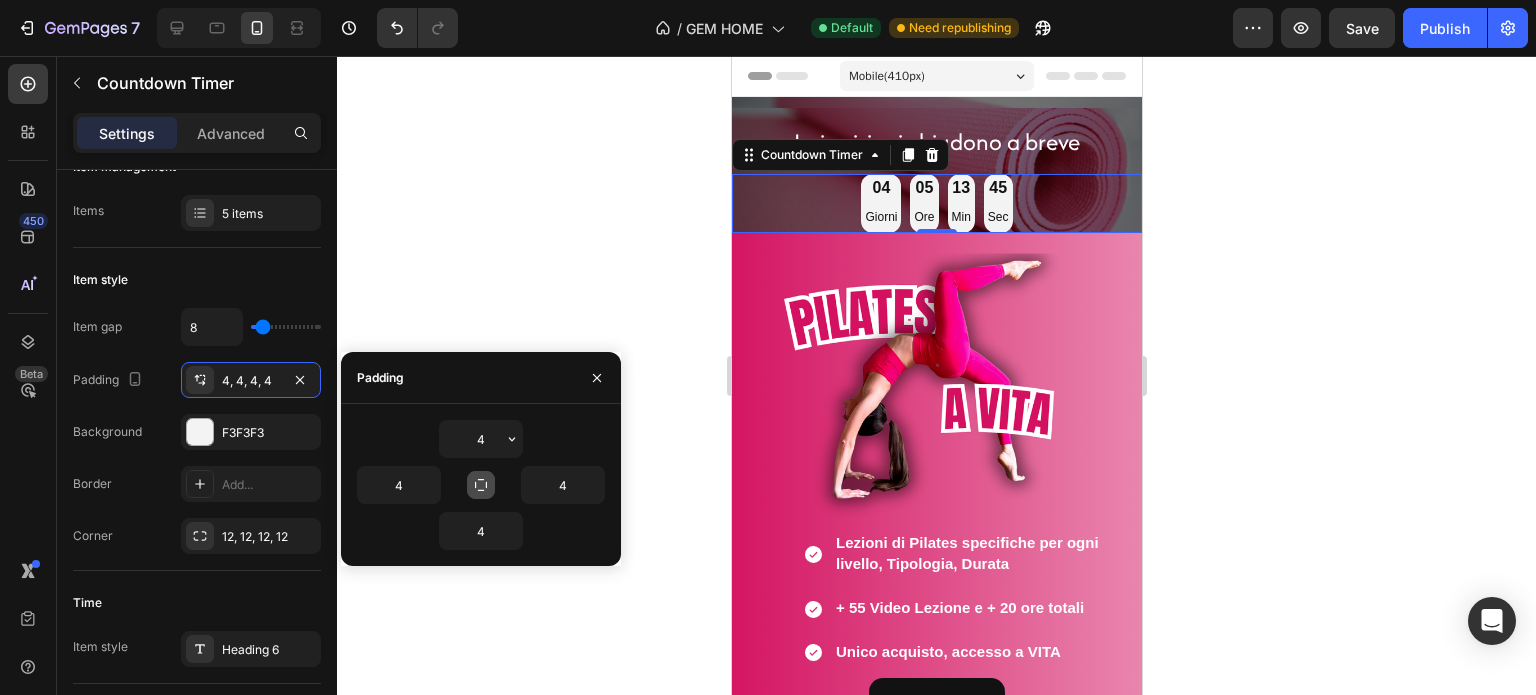 click at bounding box center [481, 485] 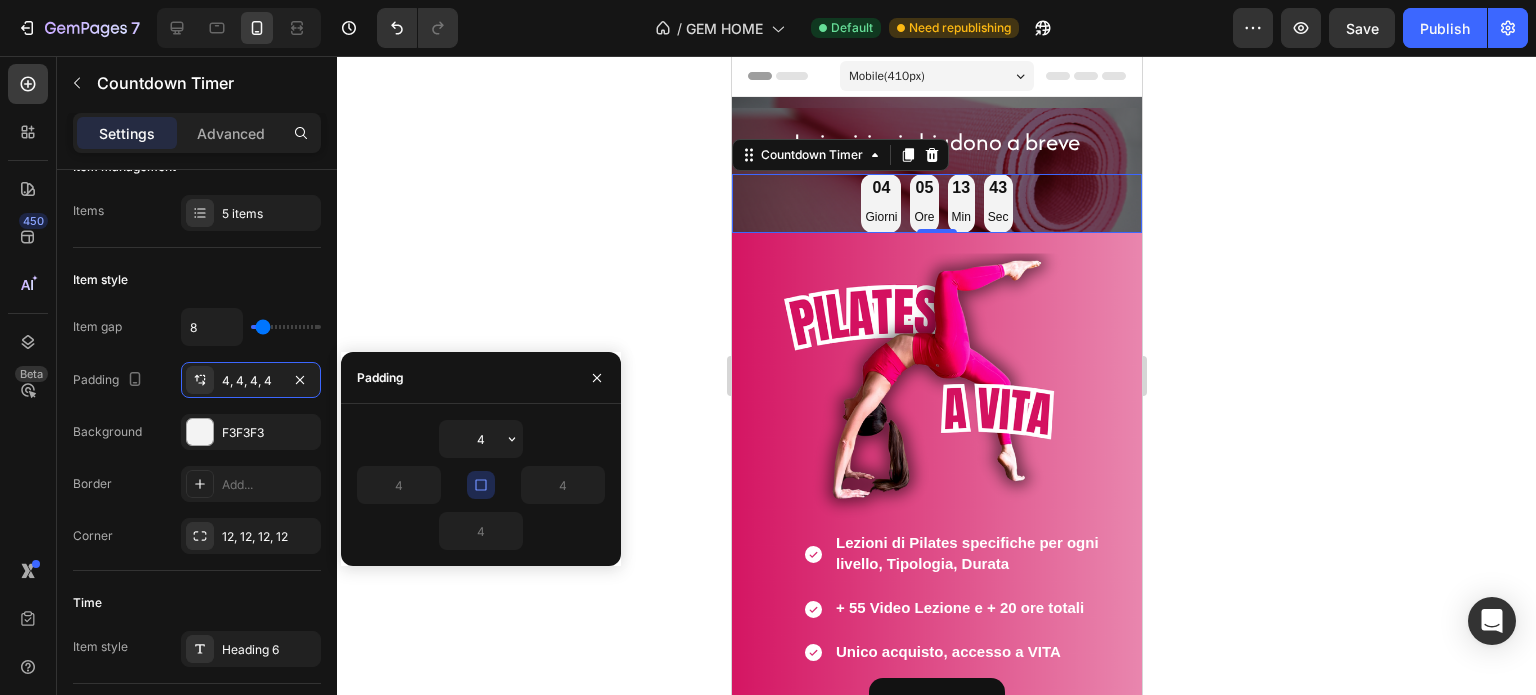 click at bounding box center [481, 485] 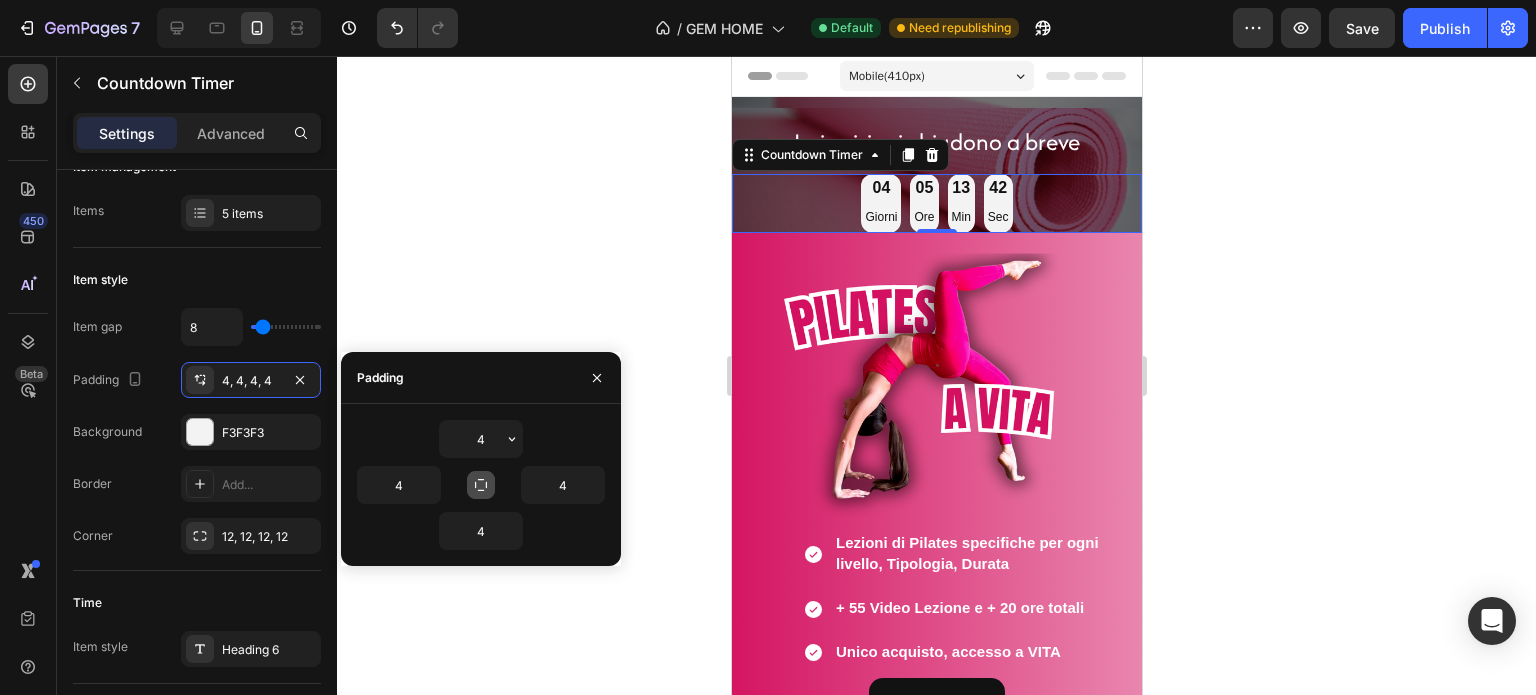 click 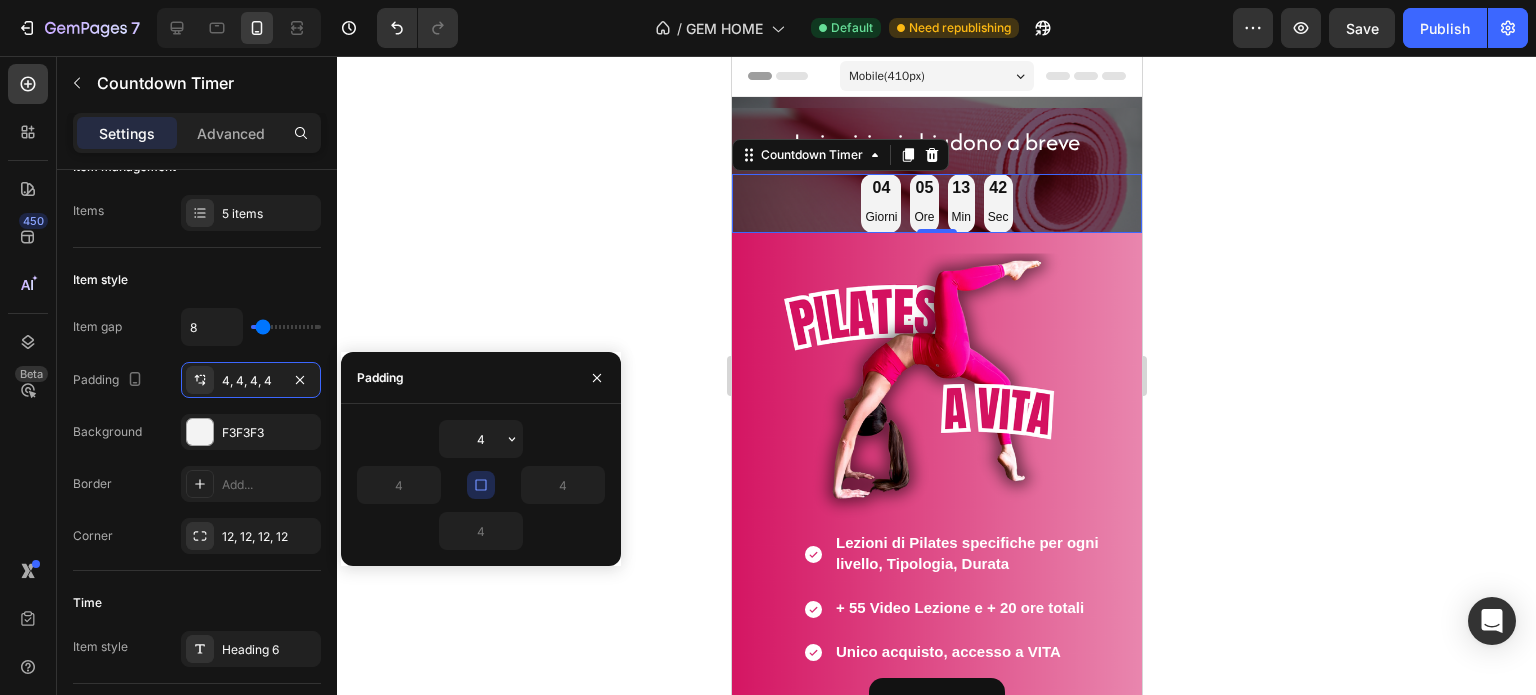 click 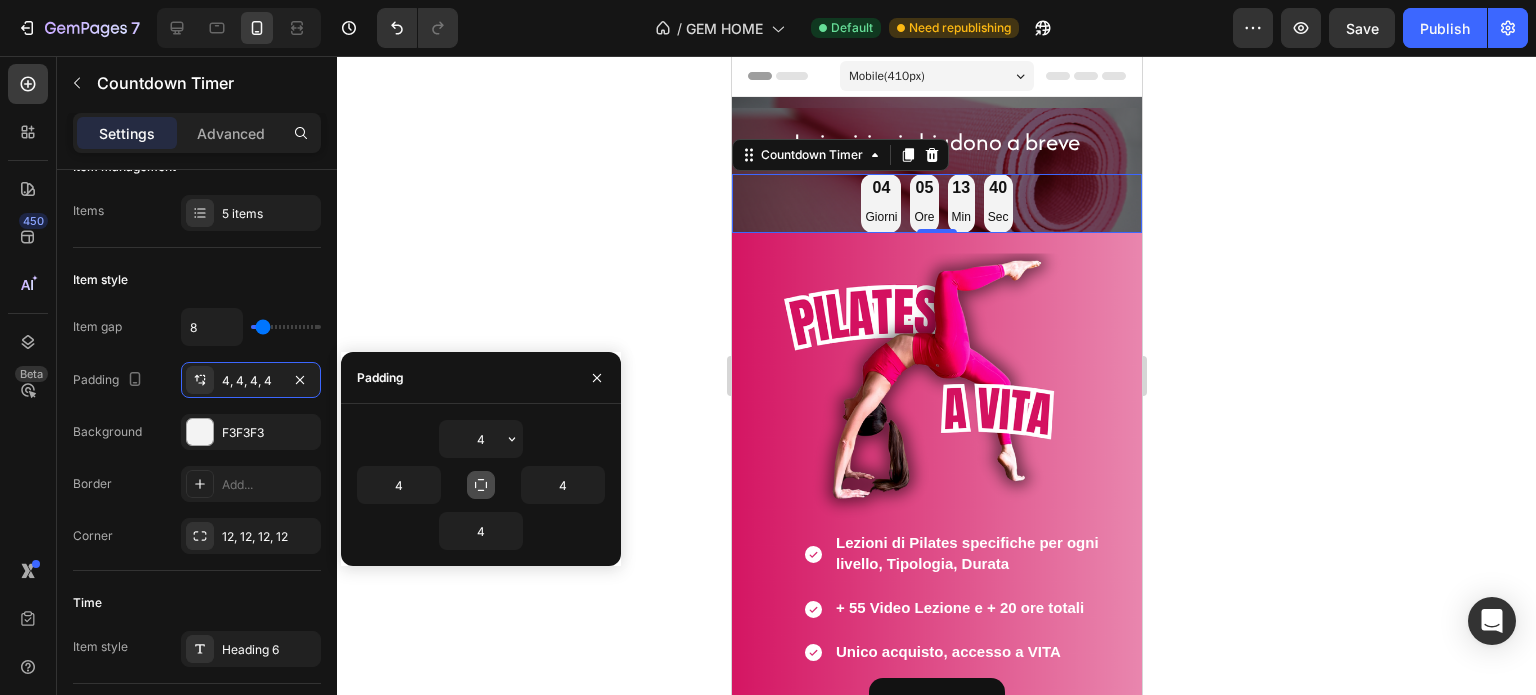 click at bounding box center (481, 485) 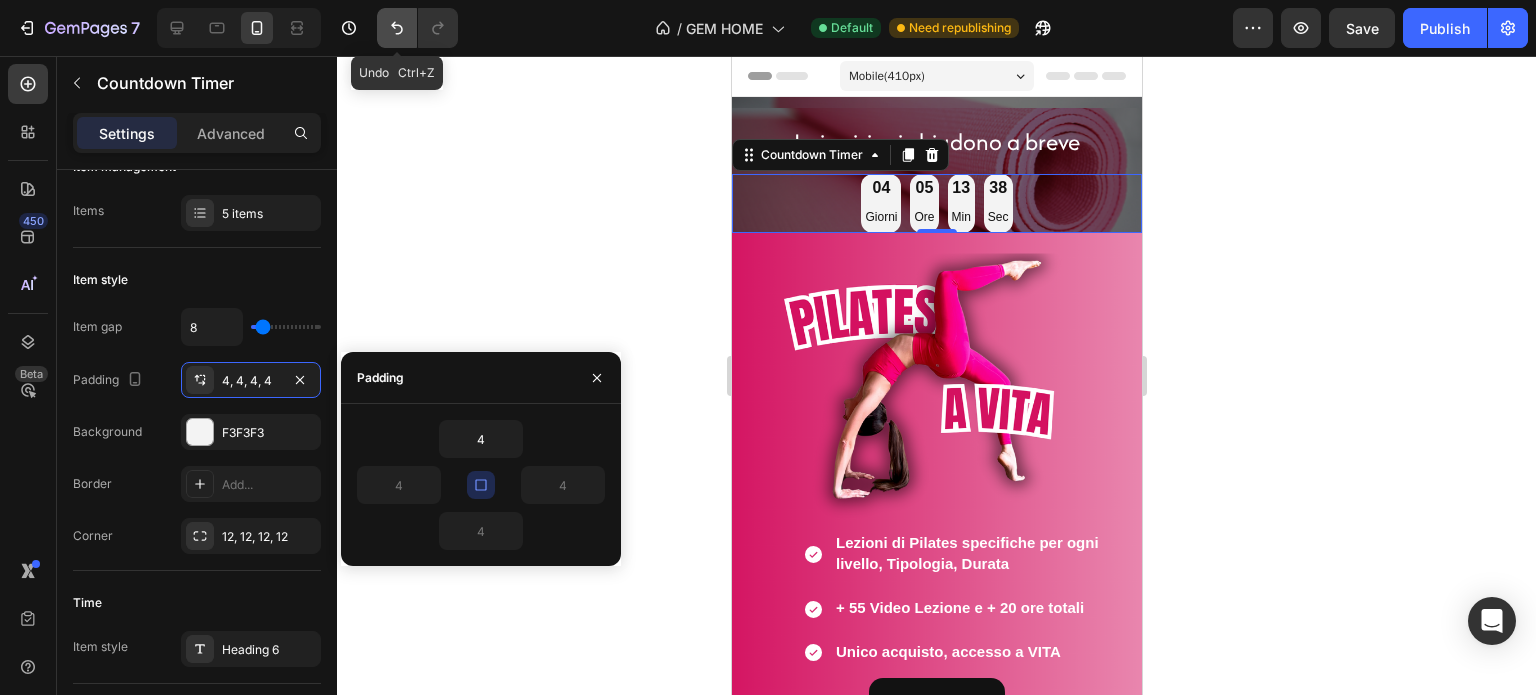 click 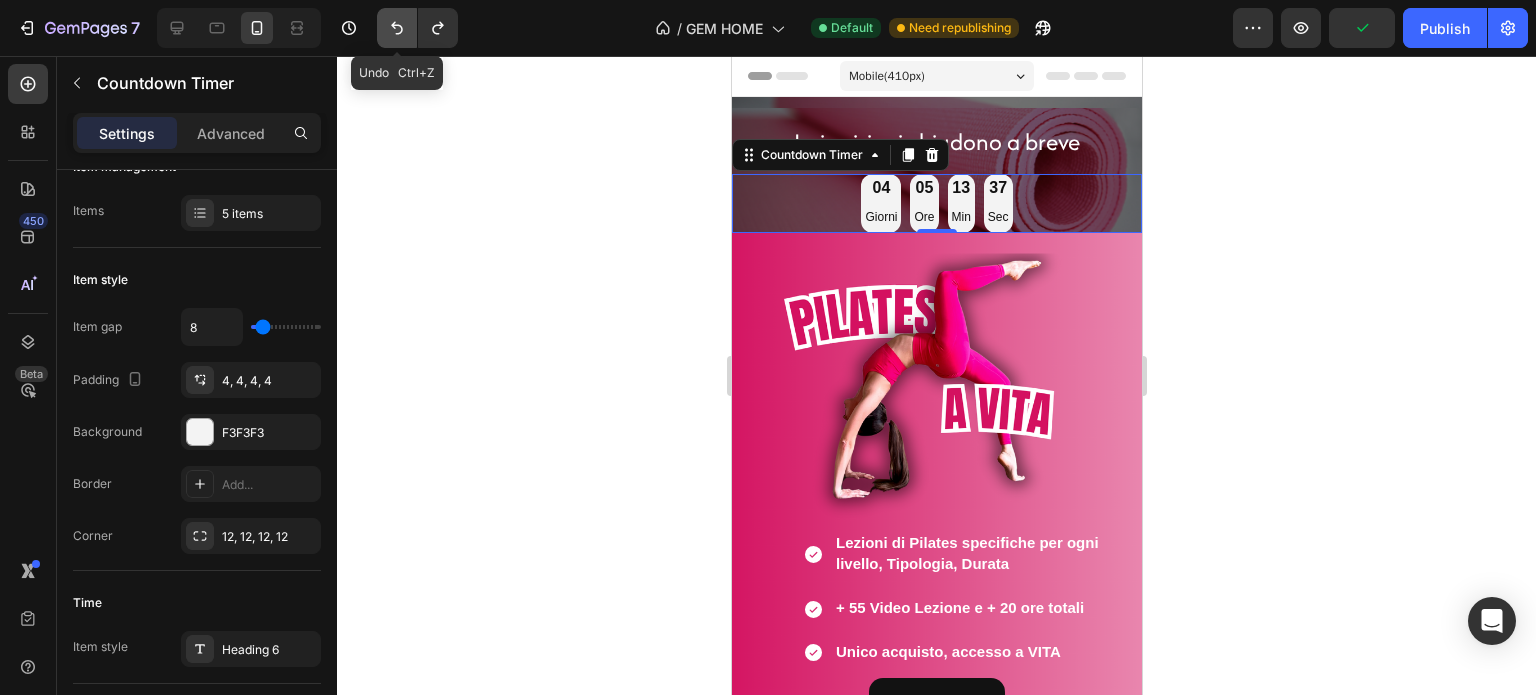 click 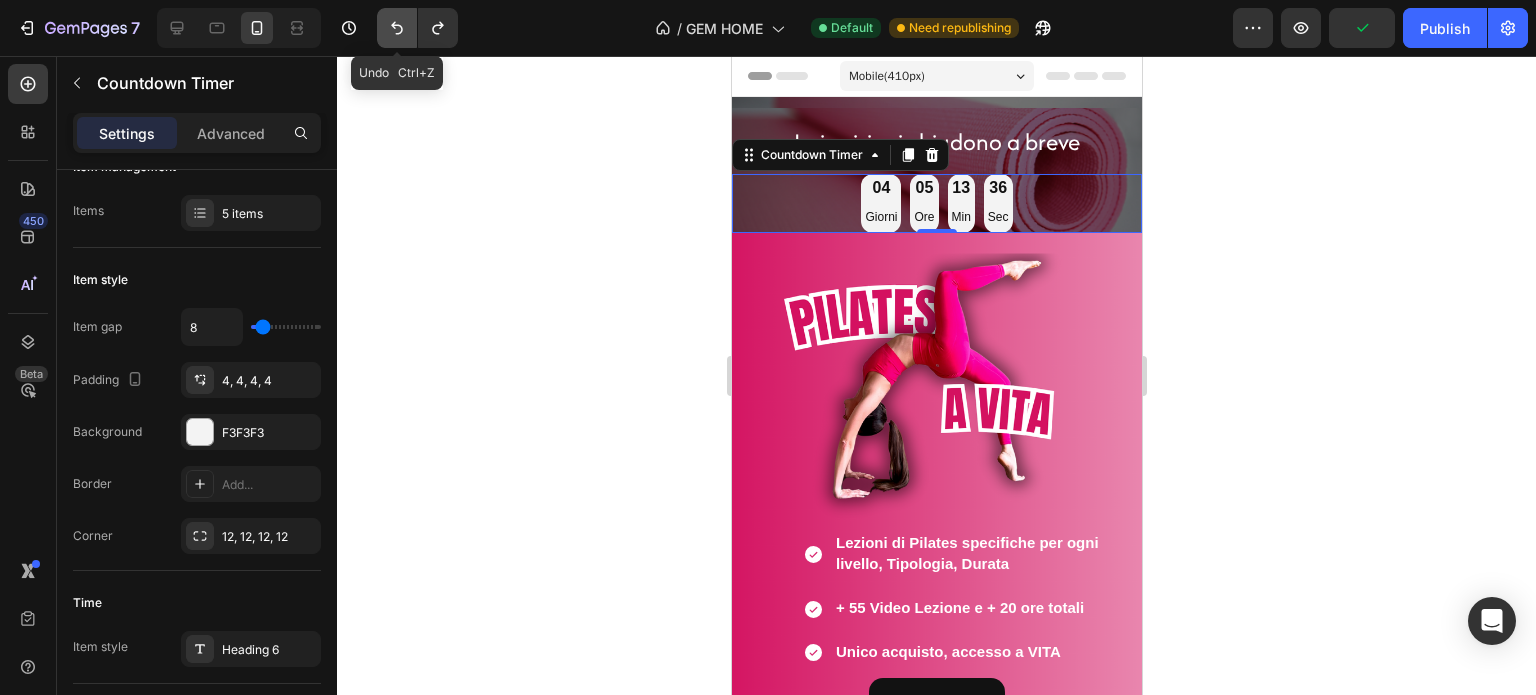 click 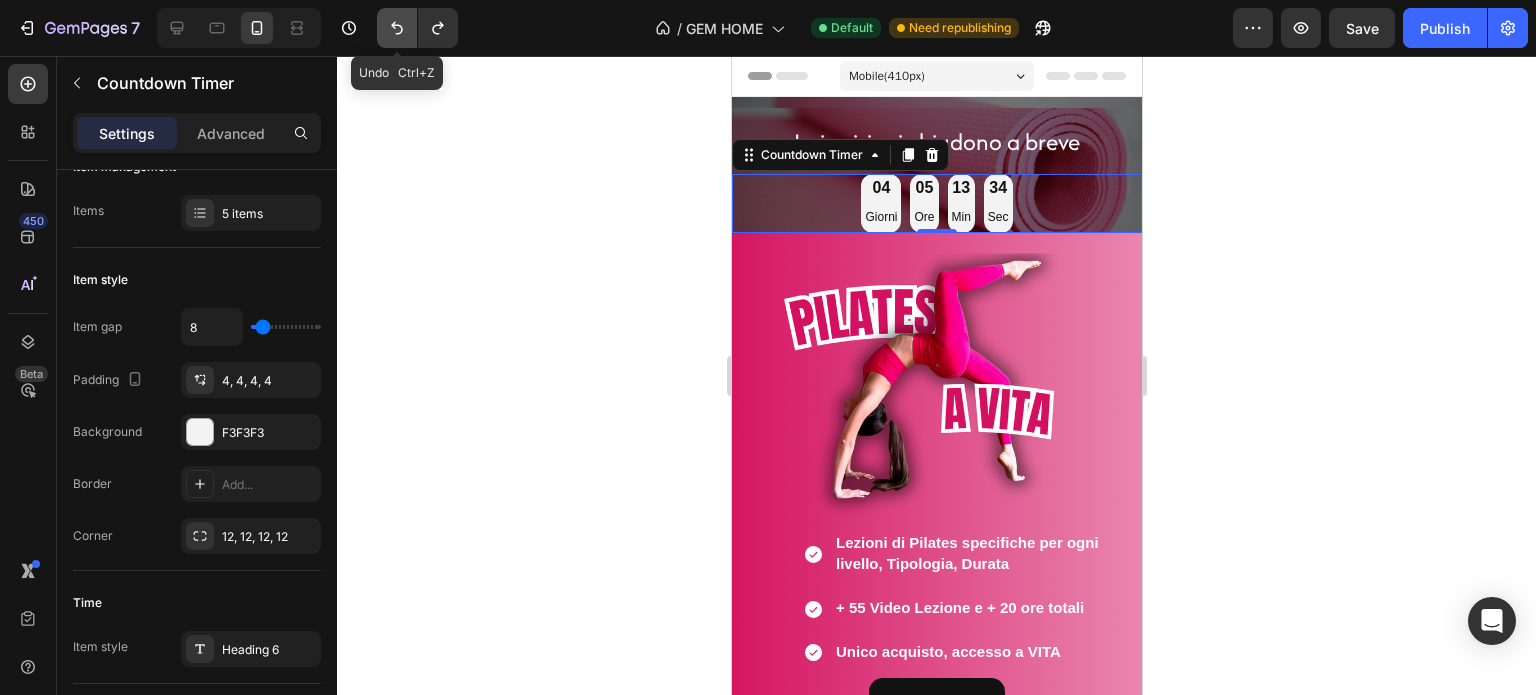 click 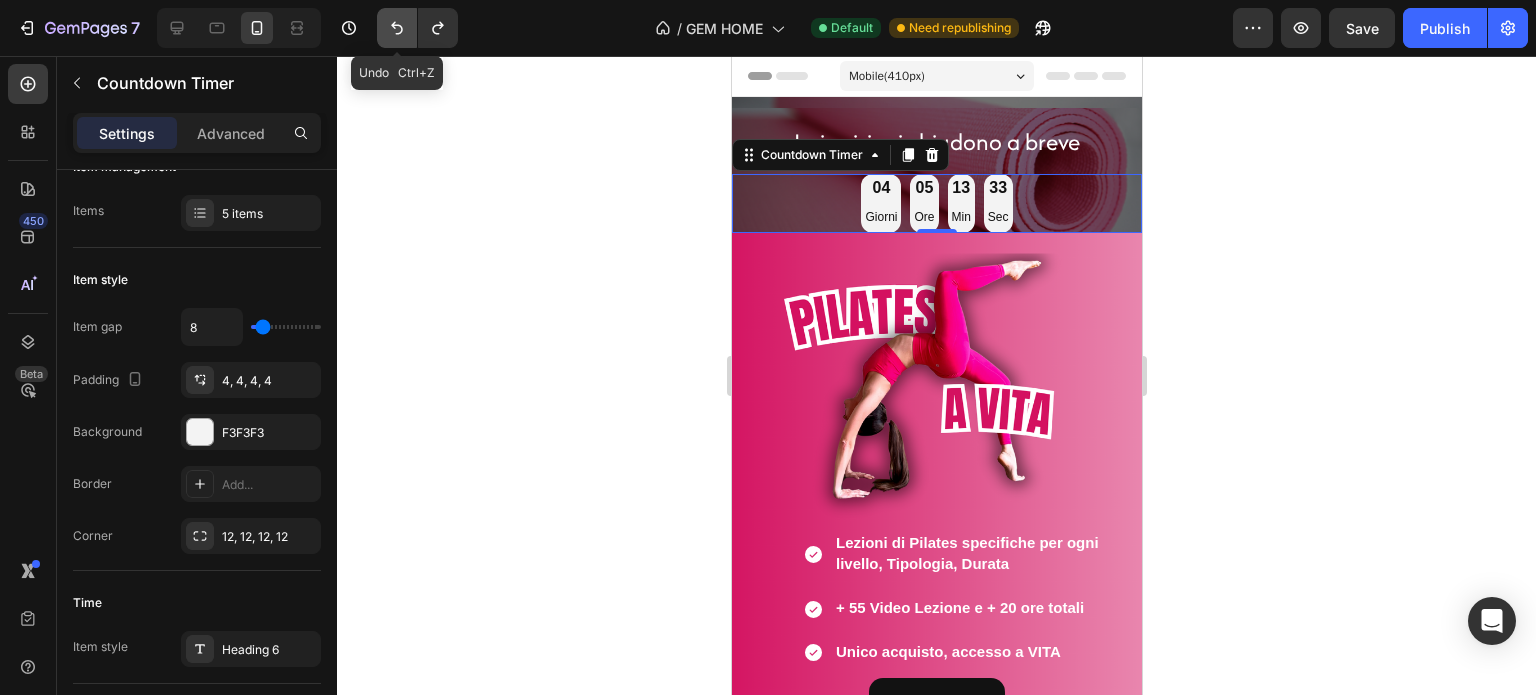 click 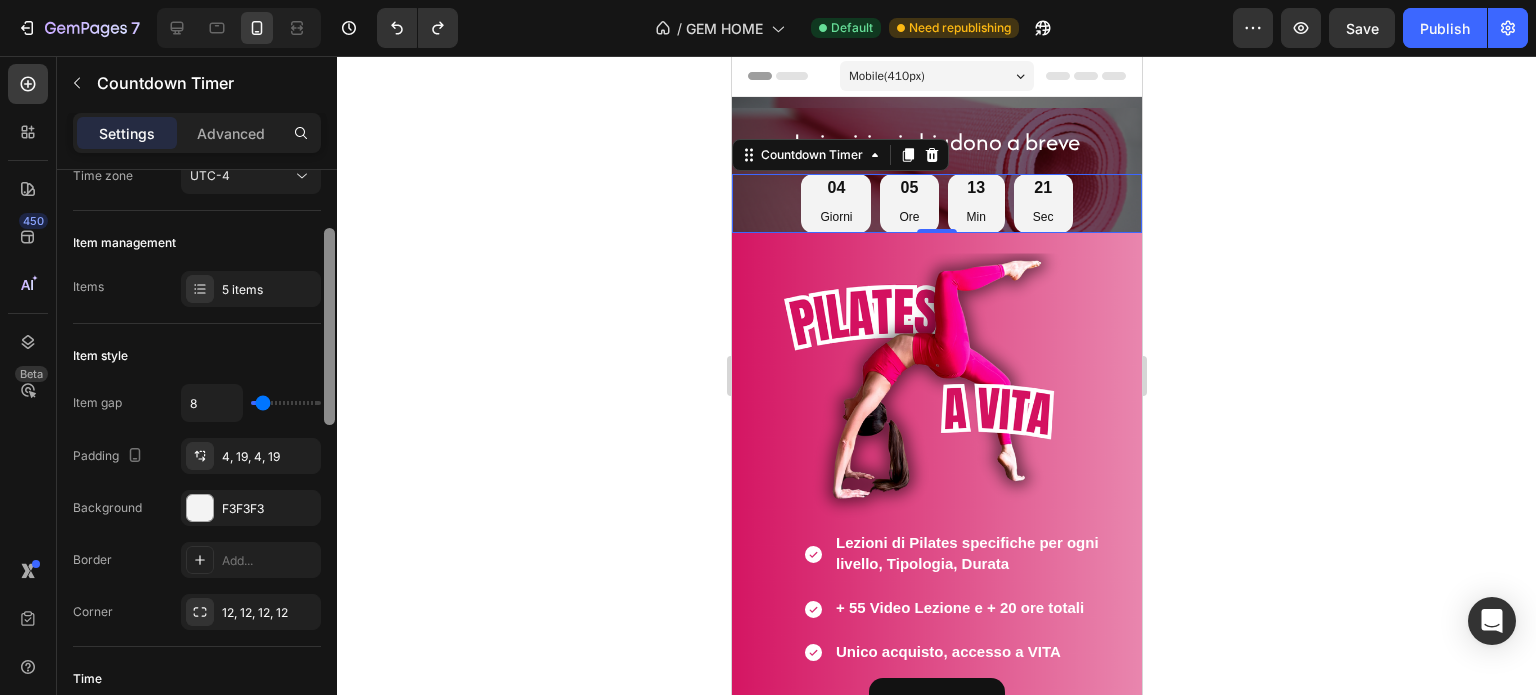 scroll, scrollTop: 213, scrollLeft: 0, axis: vertical 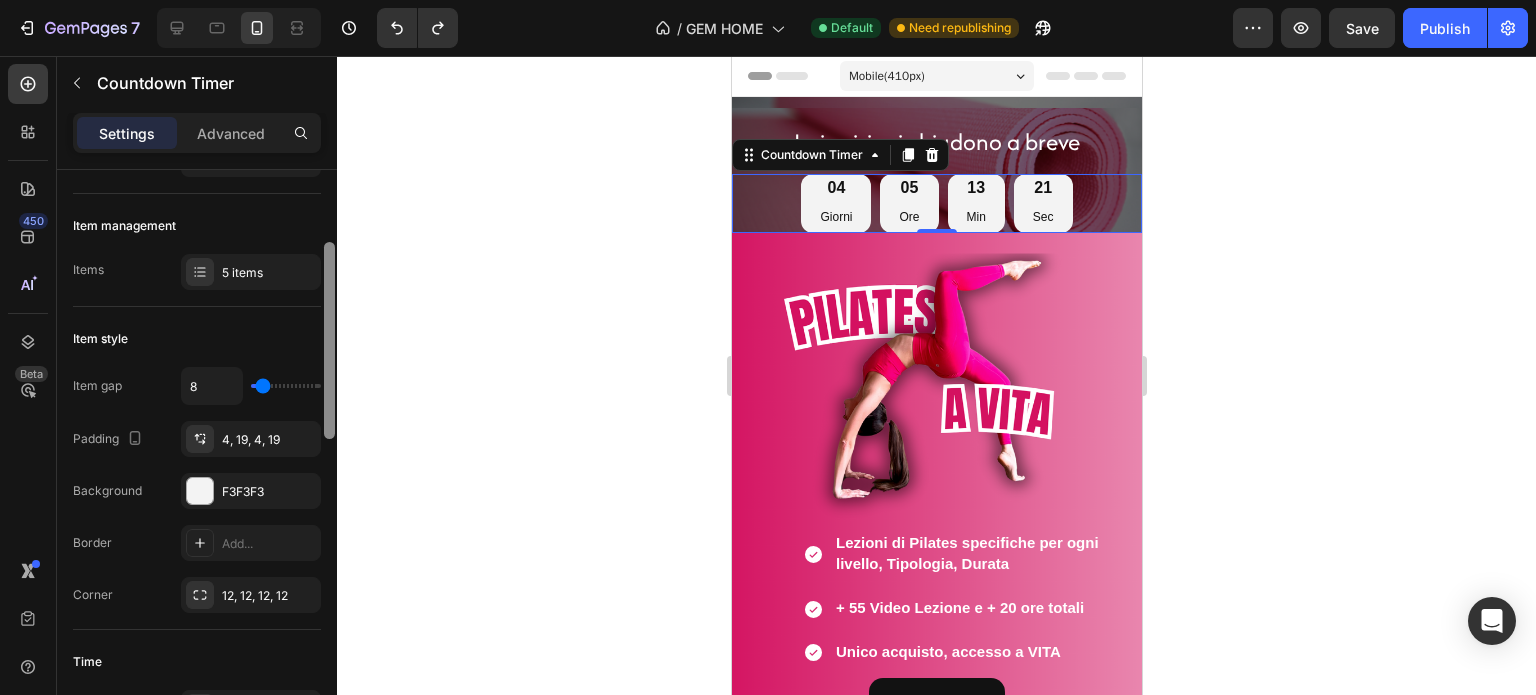drag, startPoint x: 331, startPoint y: 449, endPoint x: 345, endPoint y: 429, distance: 24.41311 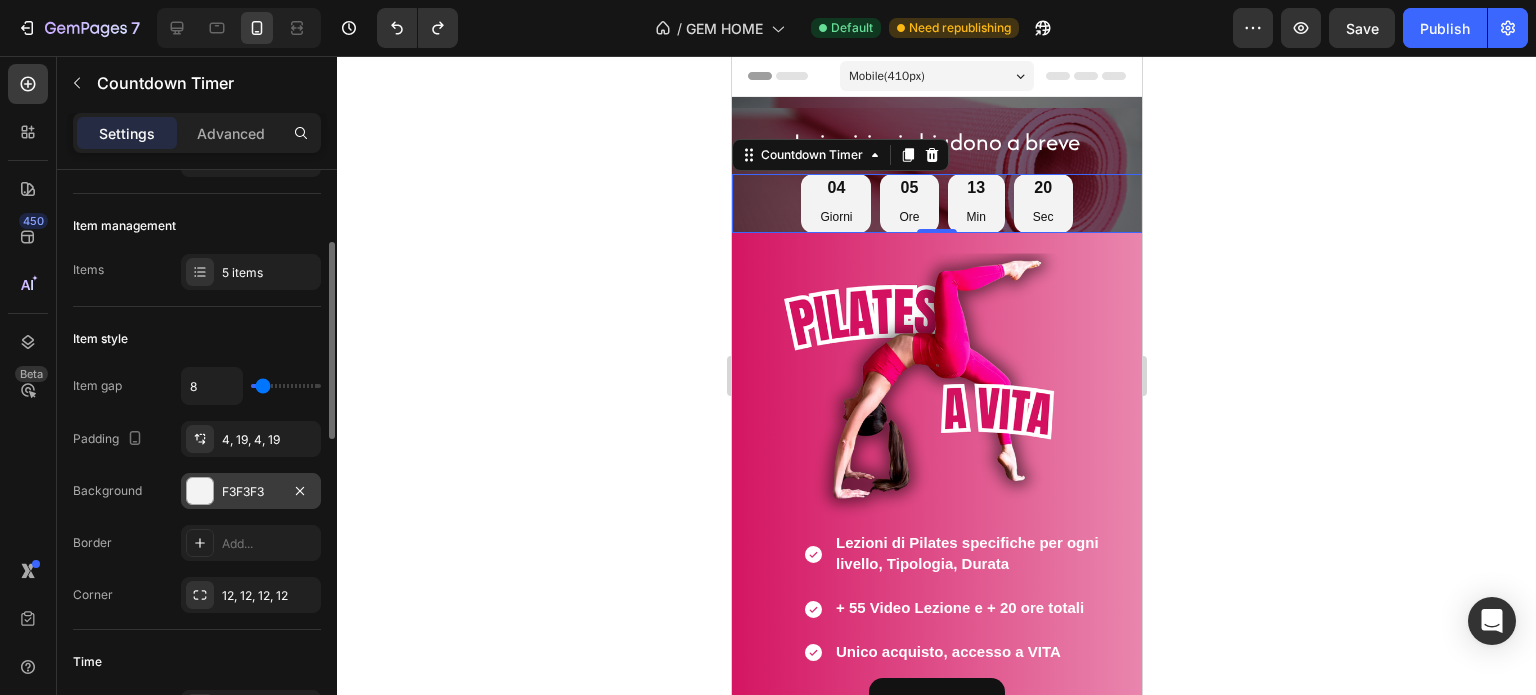 click at bounding box center (200, 491) 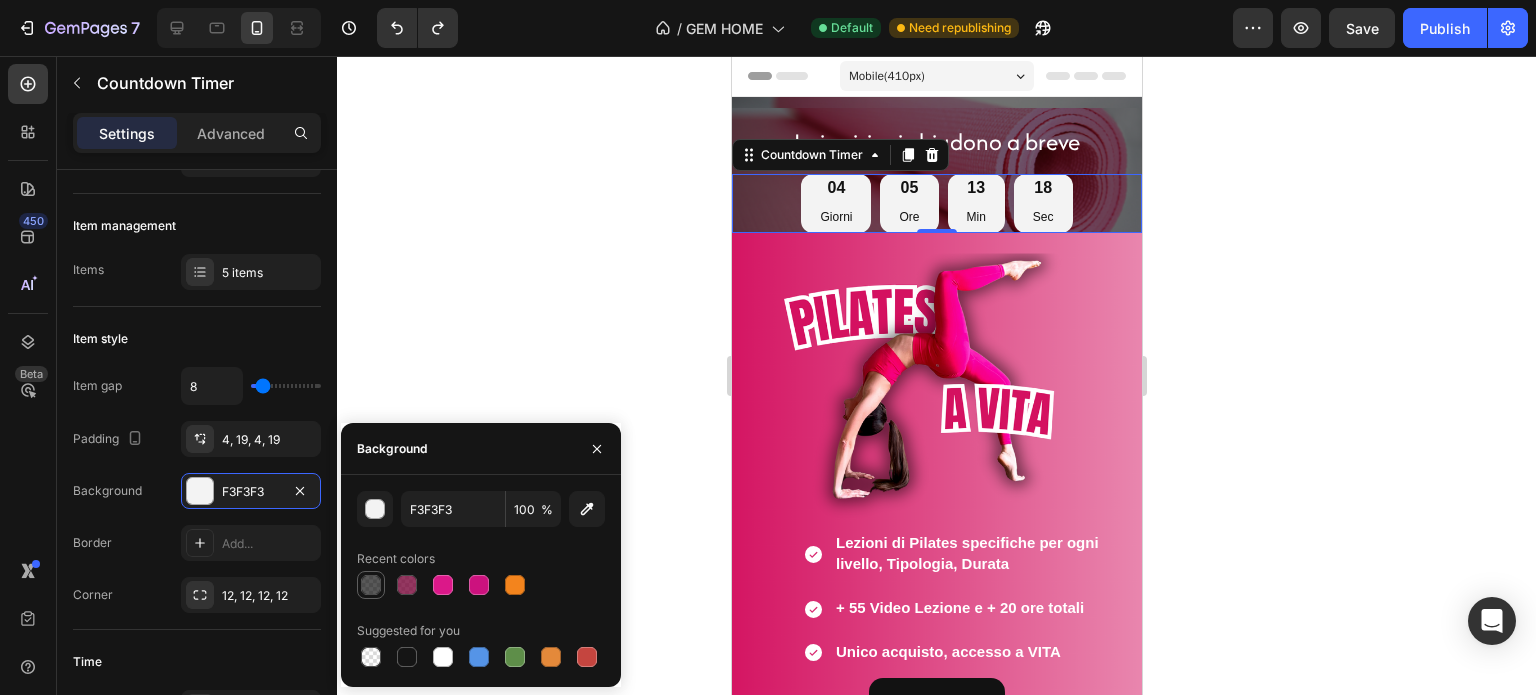 click at bounding box center (371, 585) 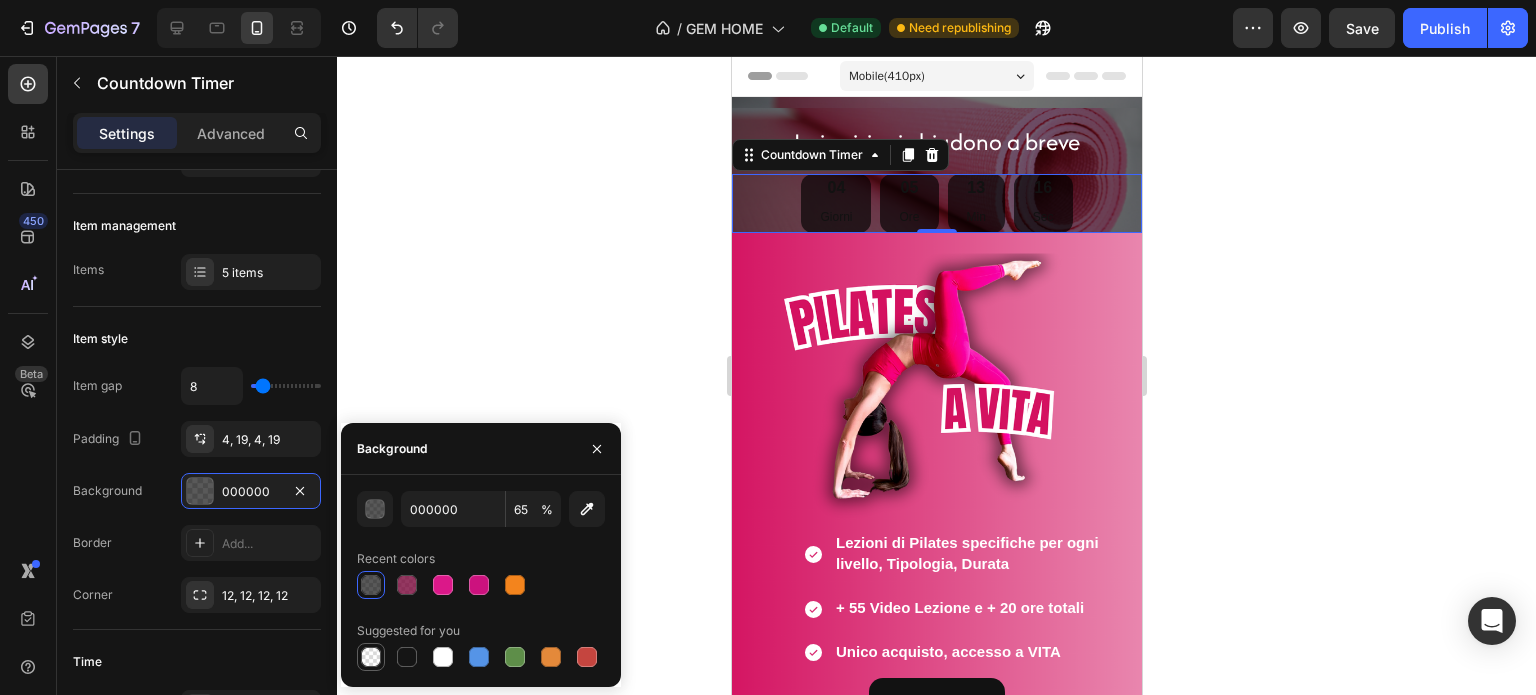 click at bounding box center (371, 657) 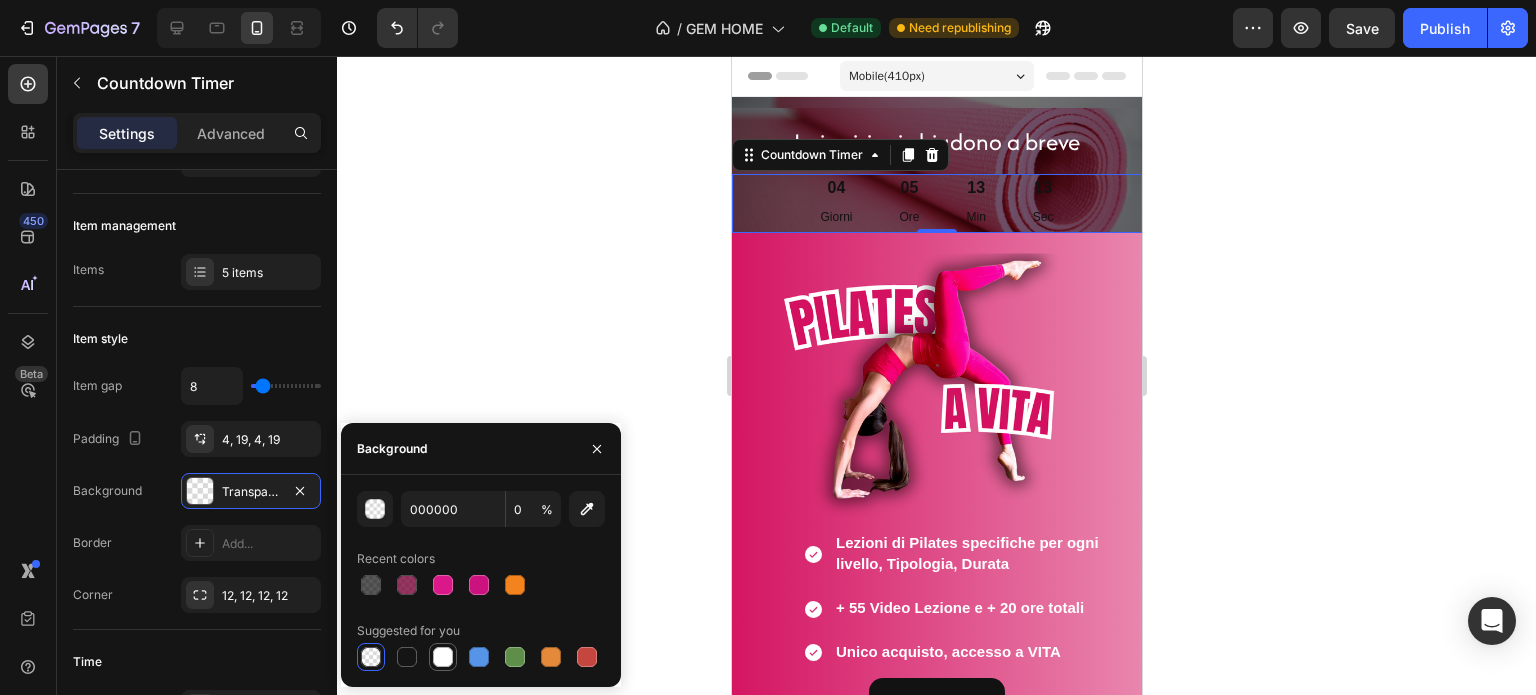click at bounding box center [443, 657] 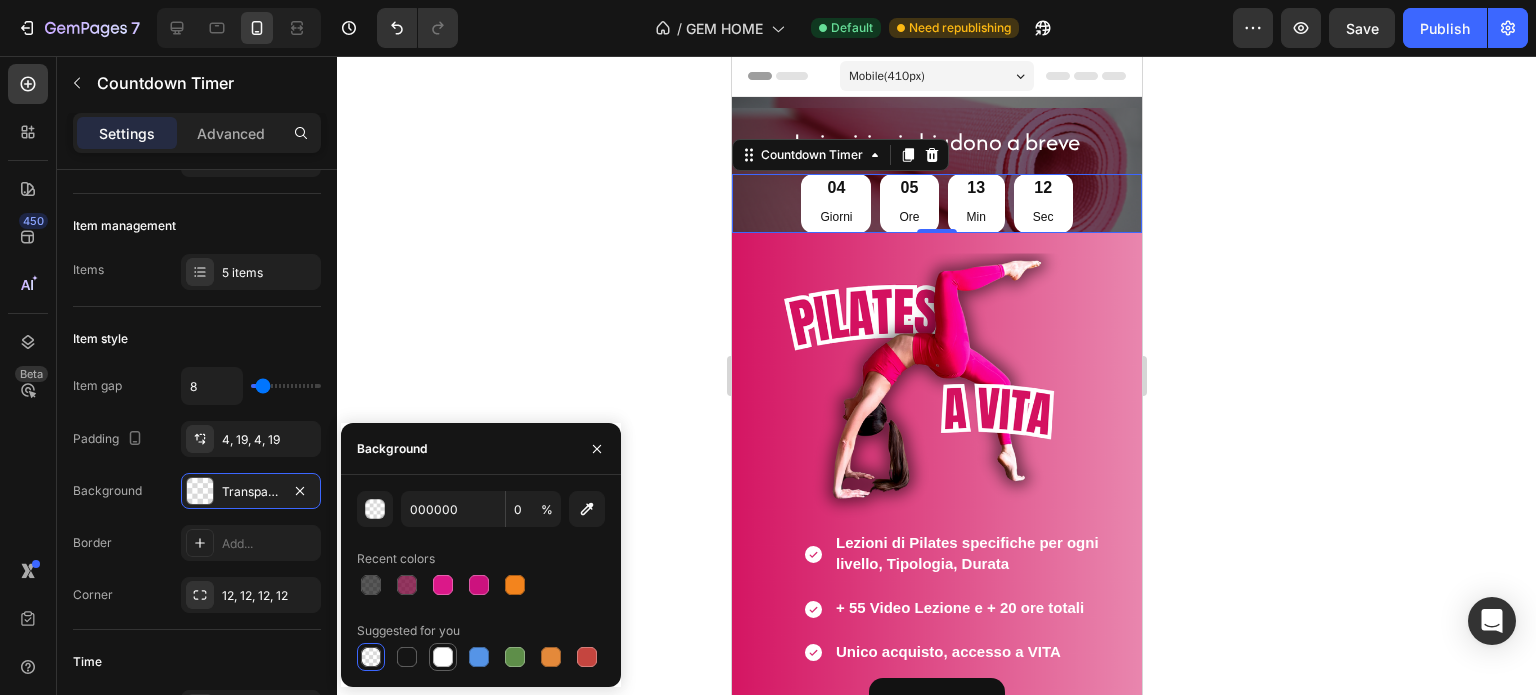 type on "FFFFFF" 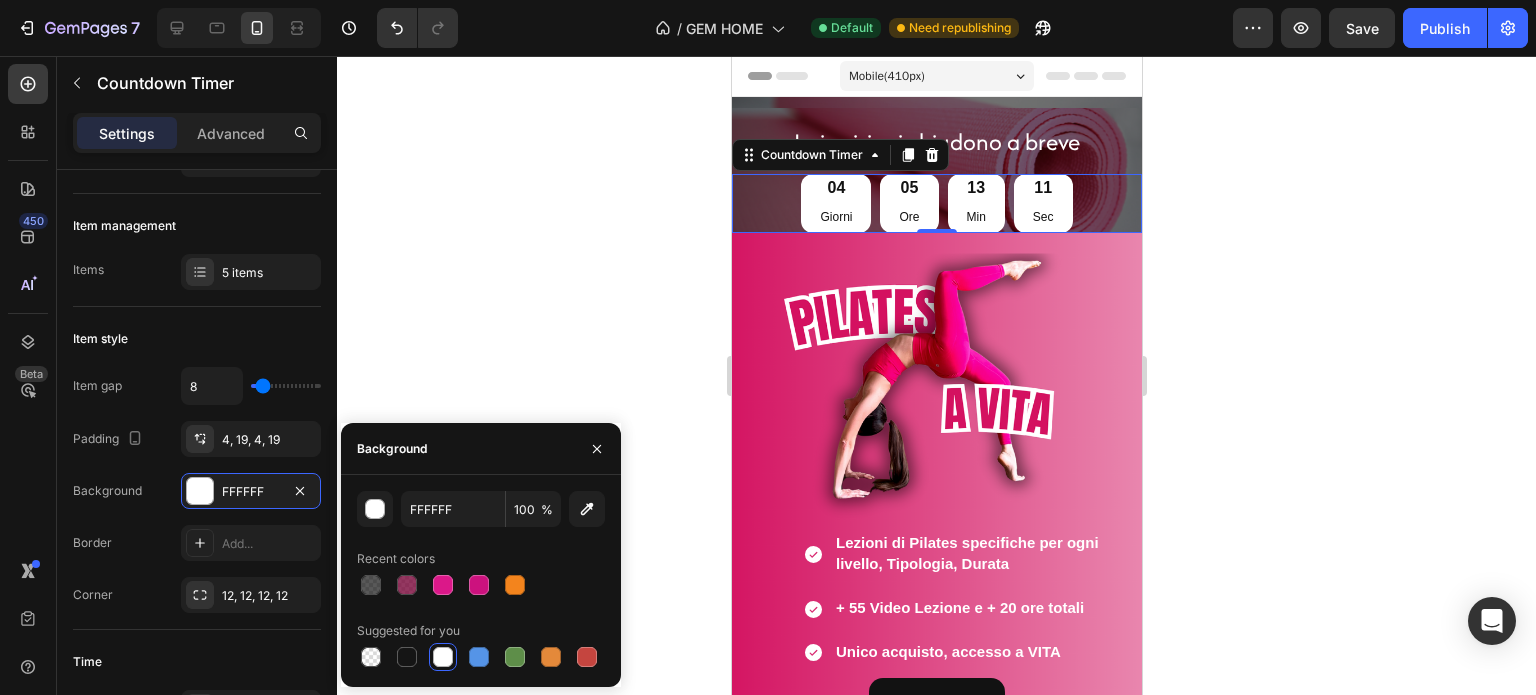 click on "%" at bounding box center [547, 510] 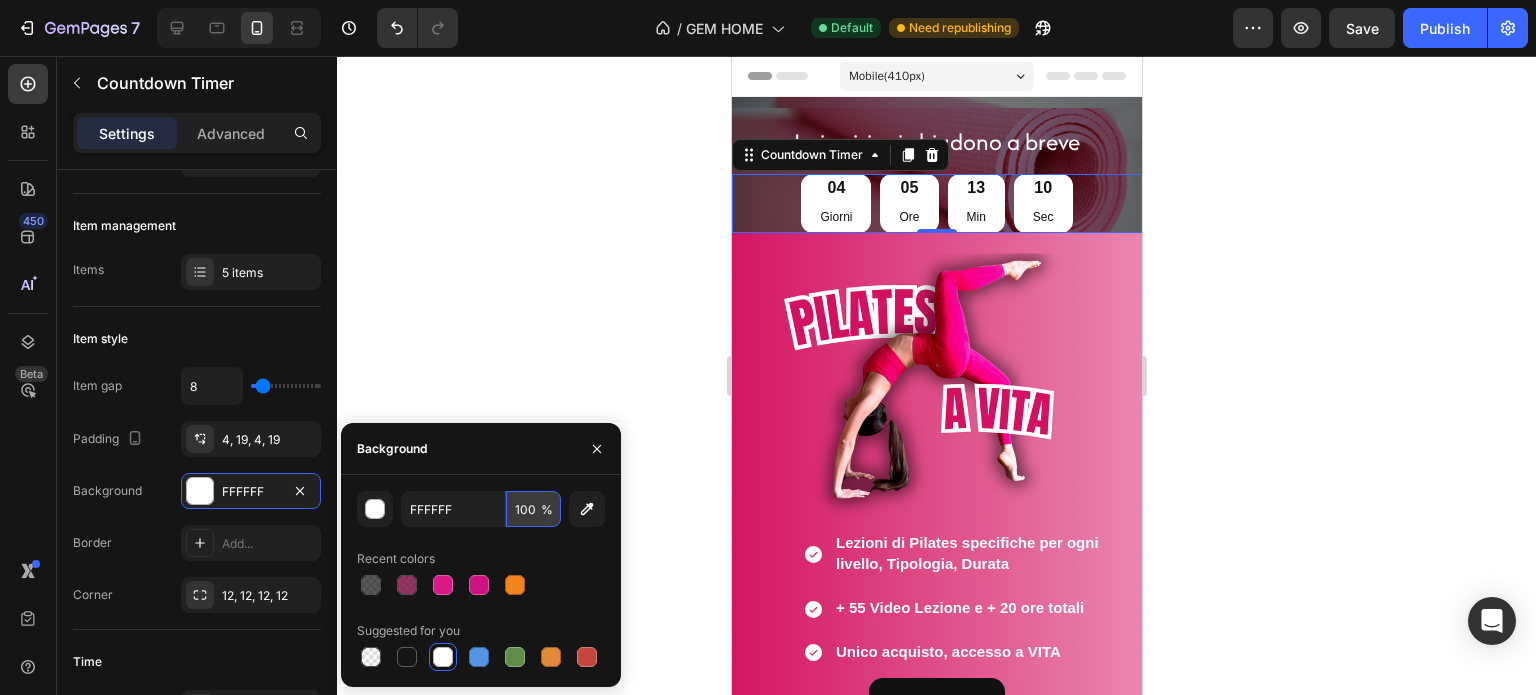 click on "100" at bounding box center [533, 509] 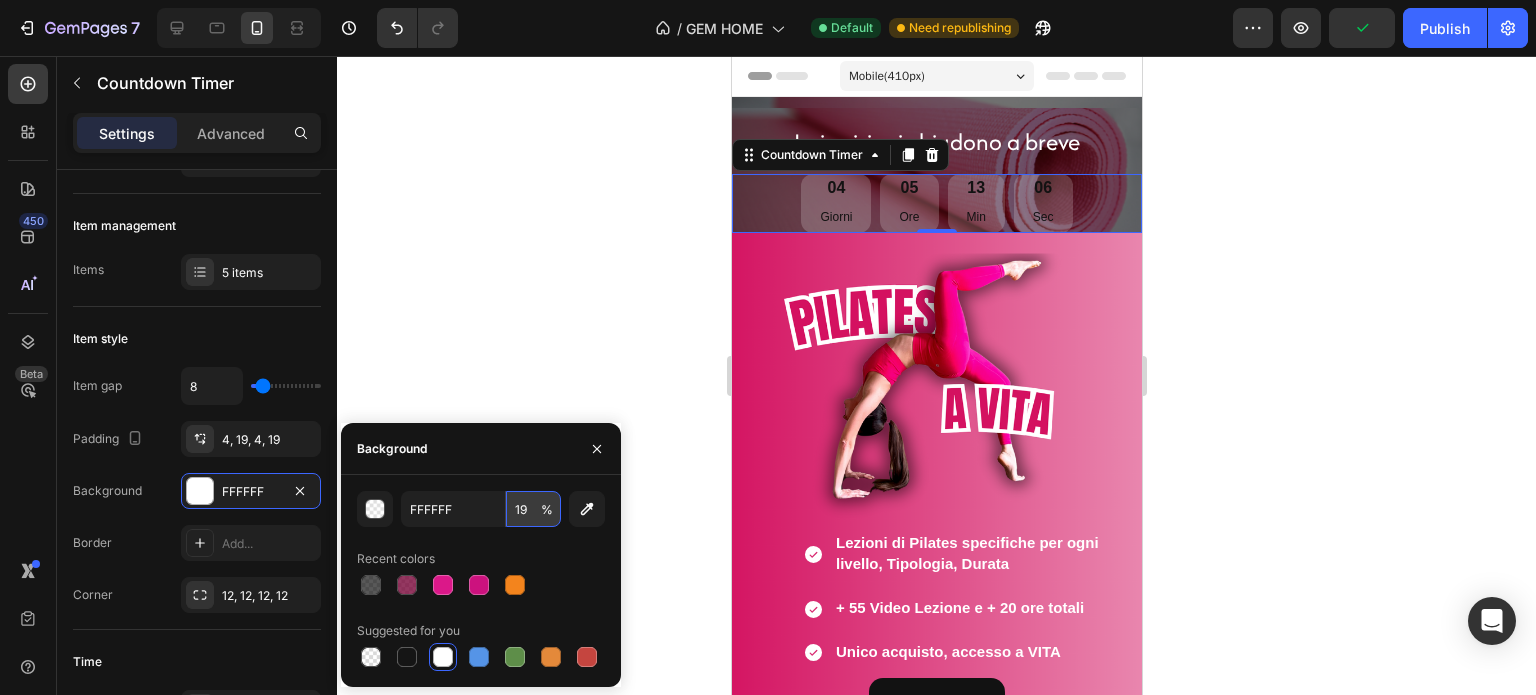 type on "1" 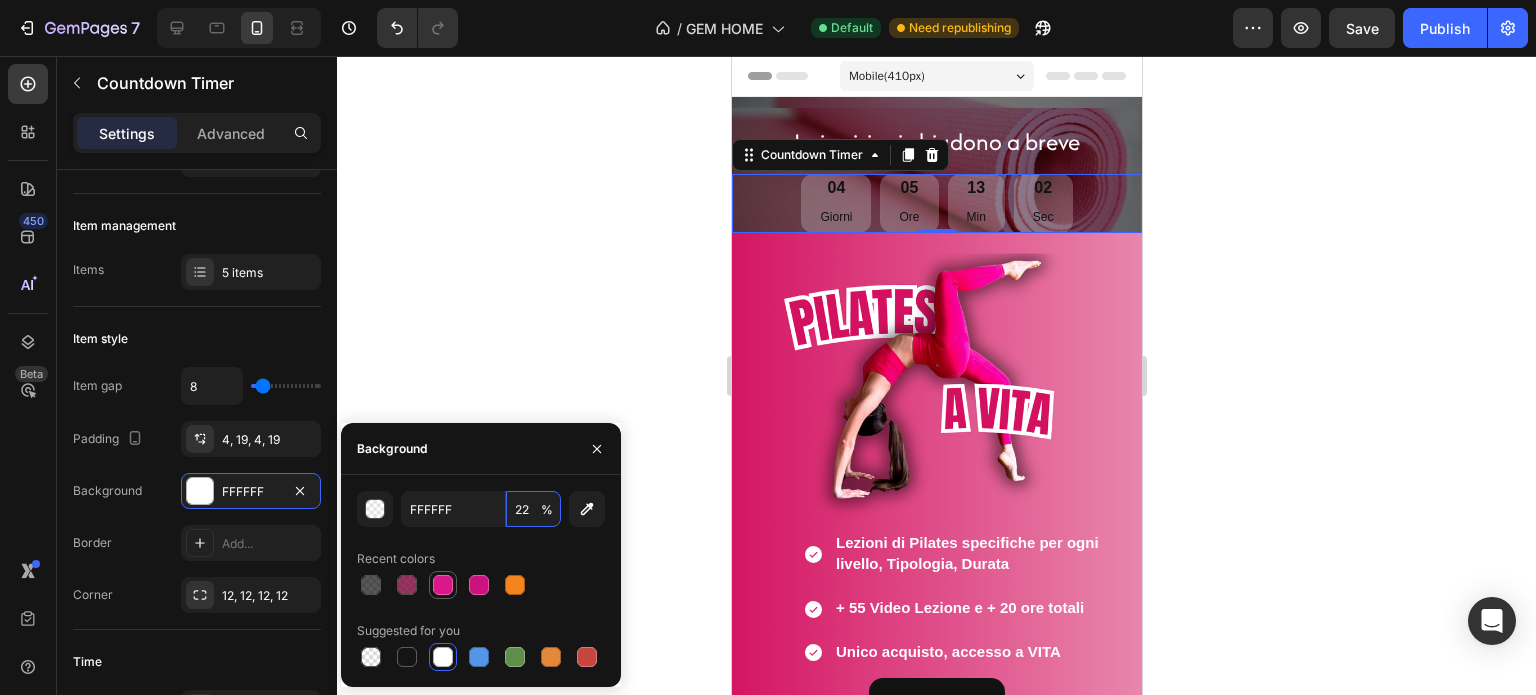 type on "22" 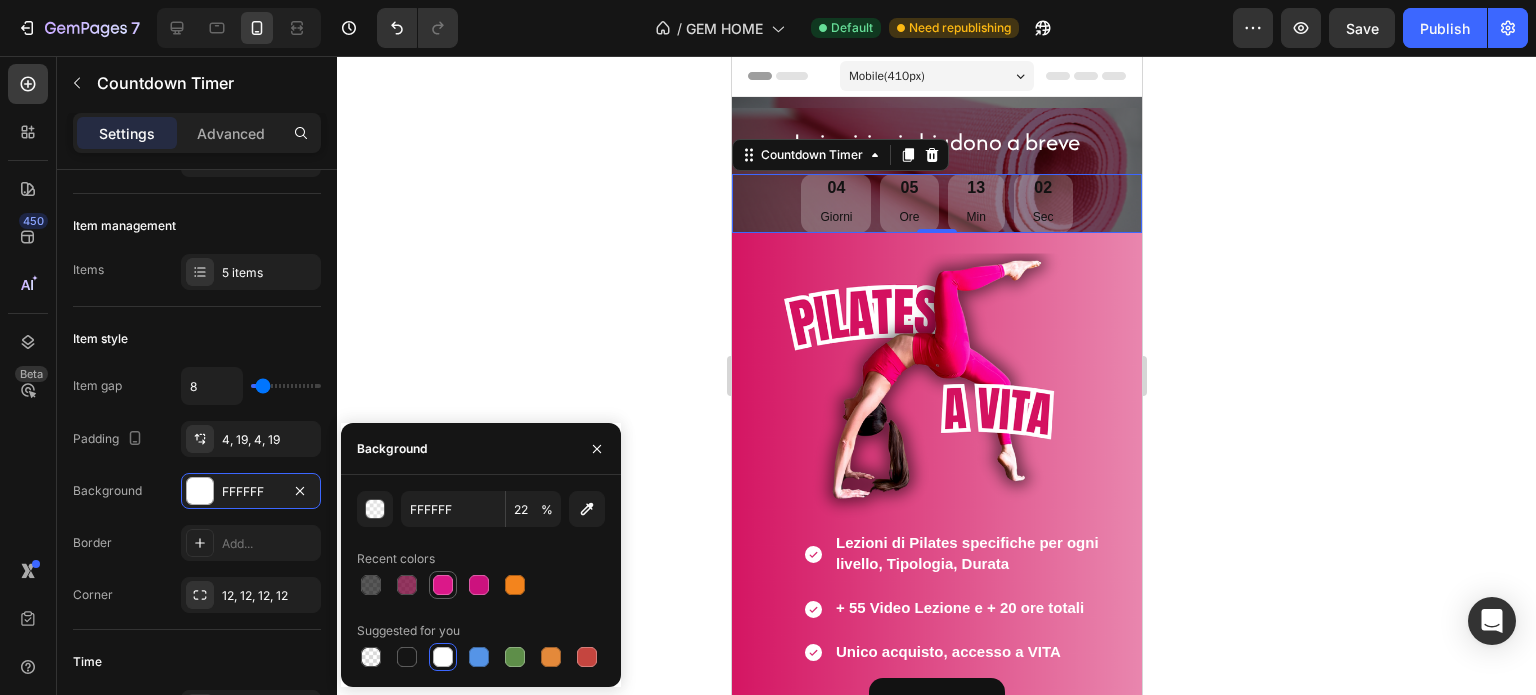 click at bounding box center (443, 585) 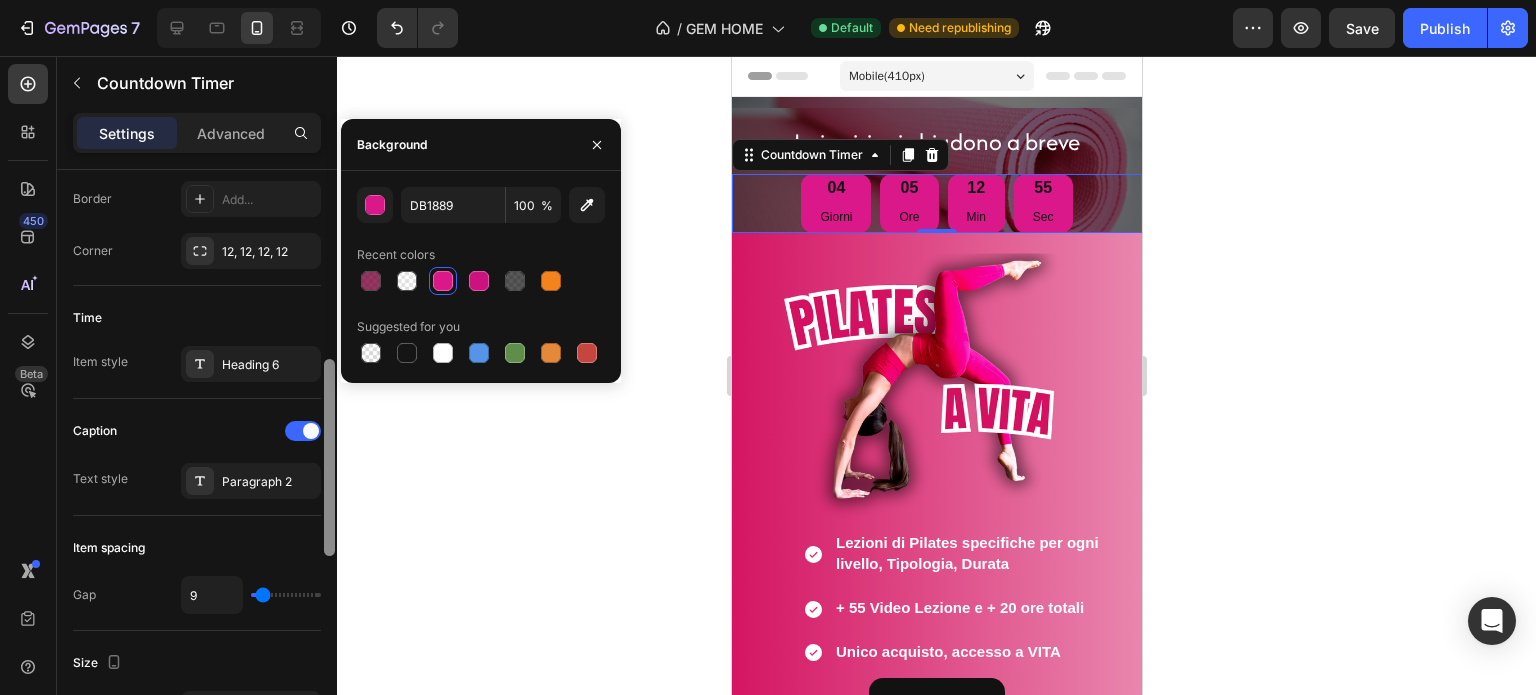 scroll, scrollTop: 555, scrollLeft: 0, axis: vertical 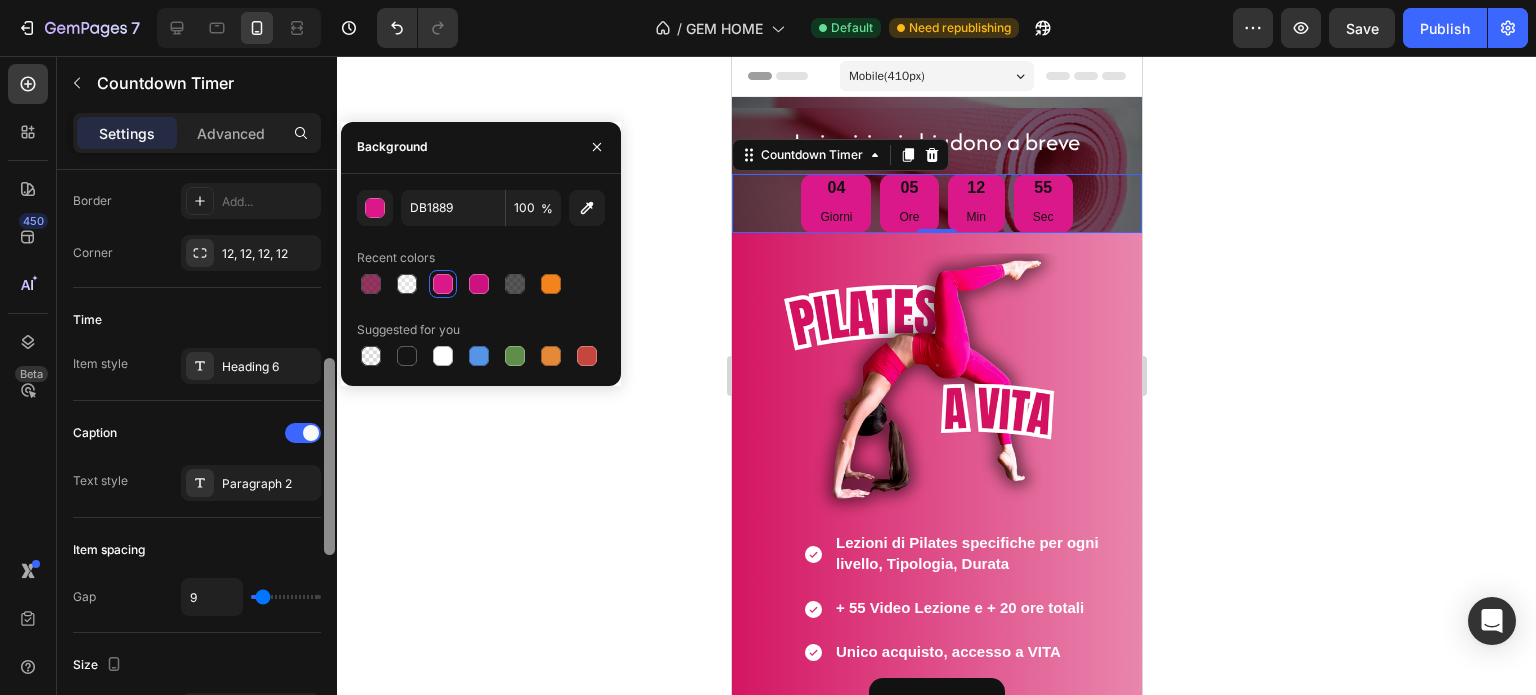 drag, startPoint x: 327, startPoint y: 397, endPoint x: 322, endPoint y: 513, distance: 116.10771 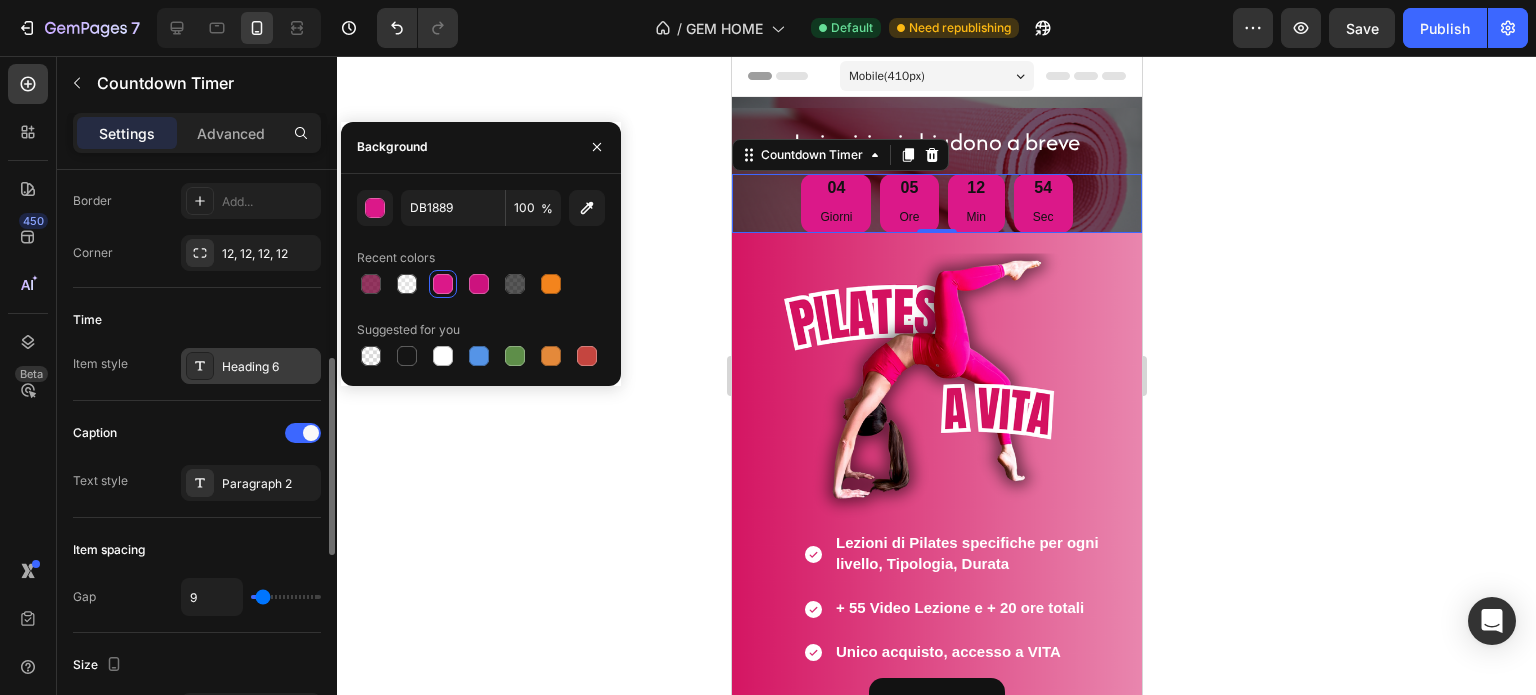 click on "Heading 6" at bounding box center (251, 366) 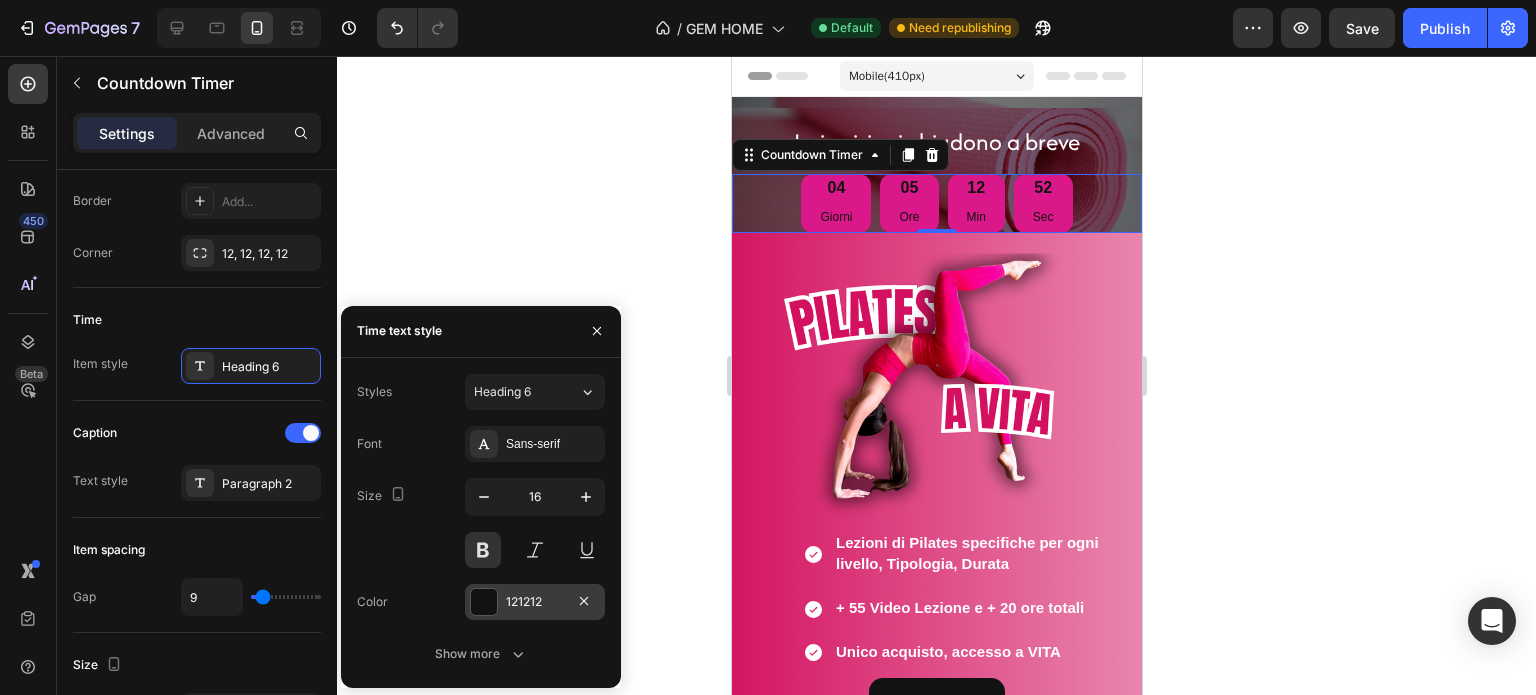 click at bounding box center [484, 602] 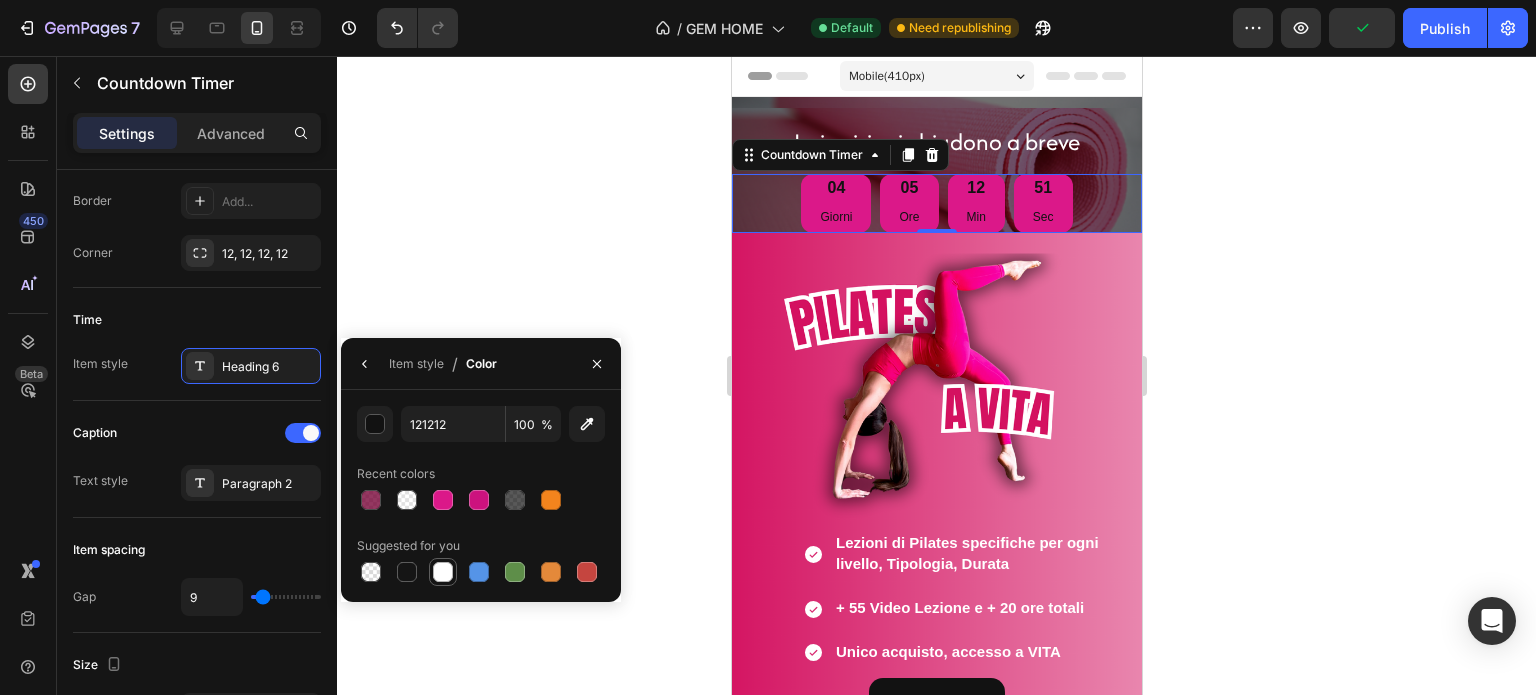 click at bounding box center (443, 572) 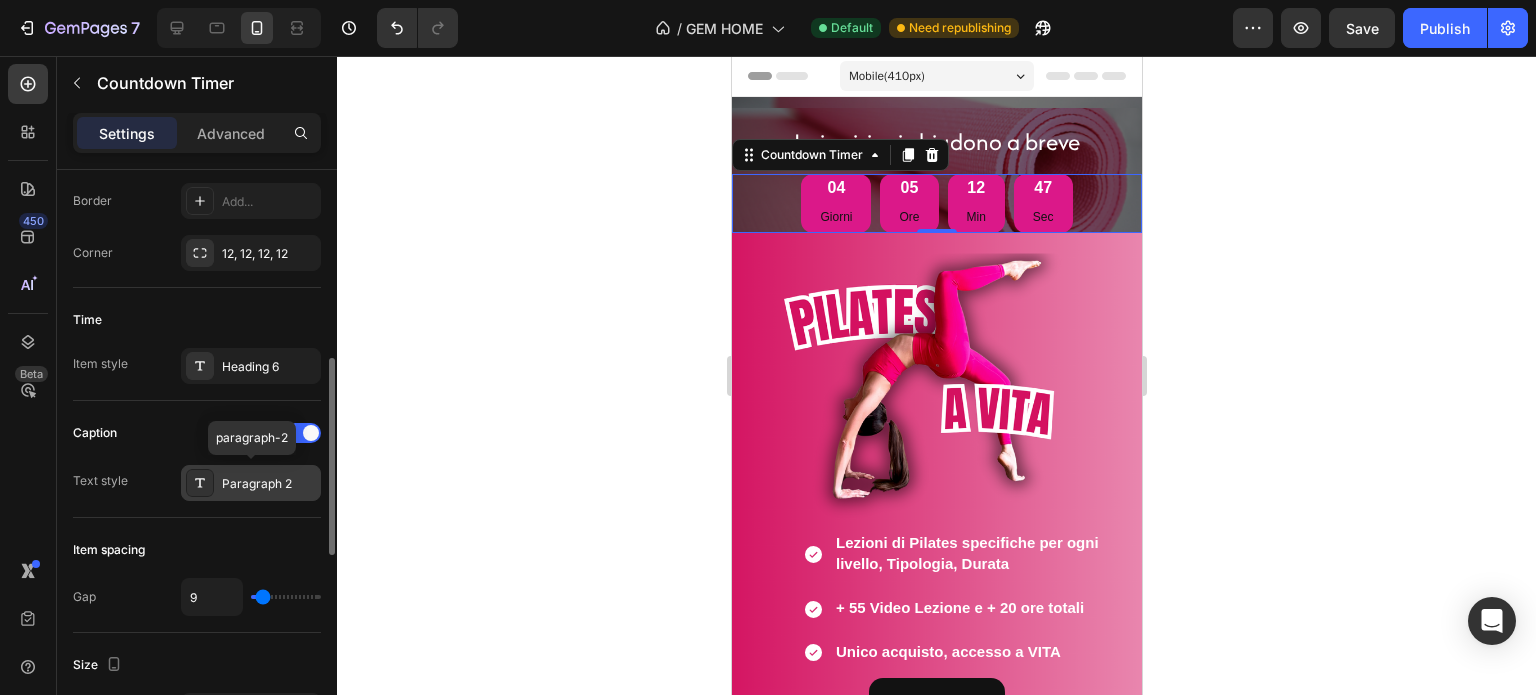 click on "Paragraph 2" at bounding box center [251, 483] 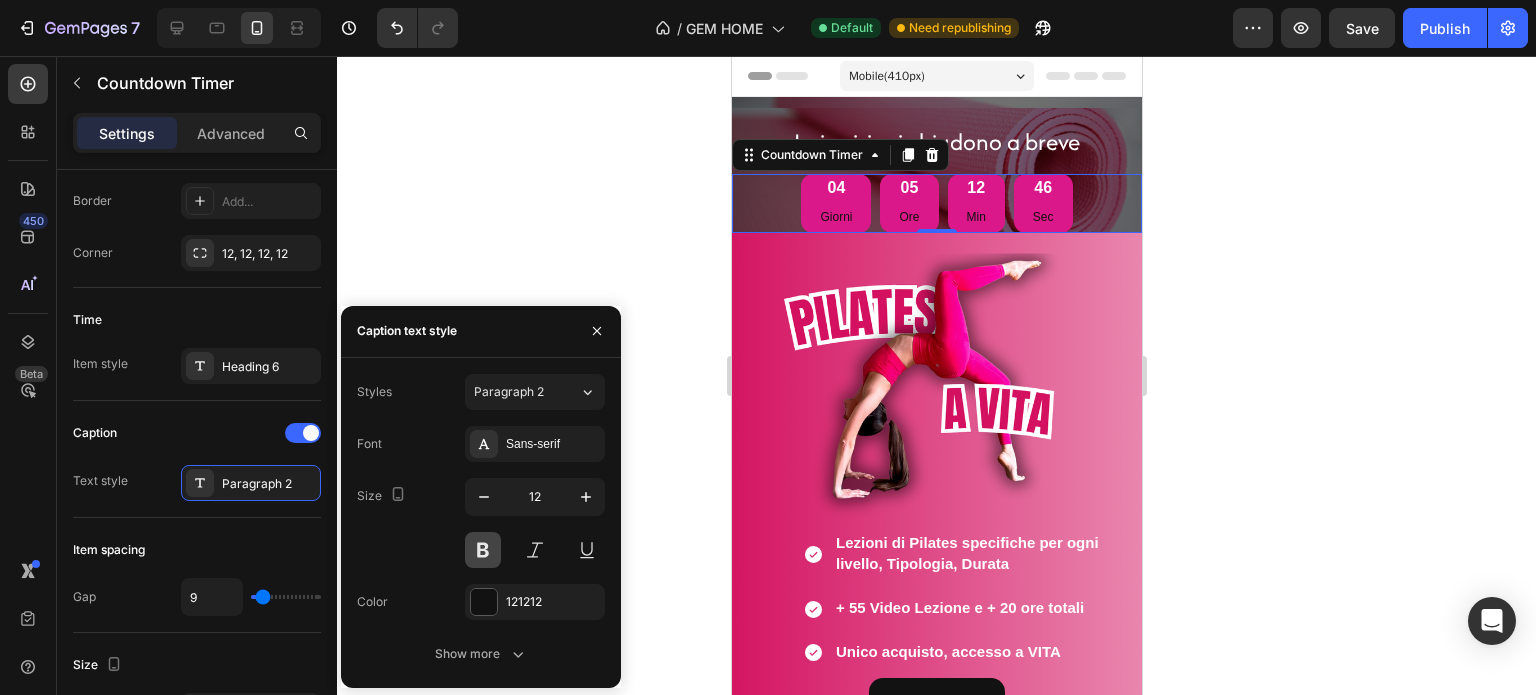 click at bounding box center (483, 550) 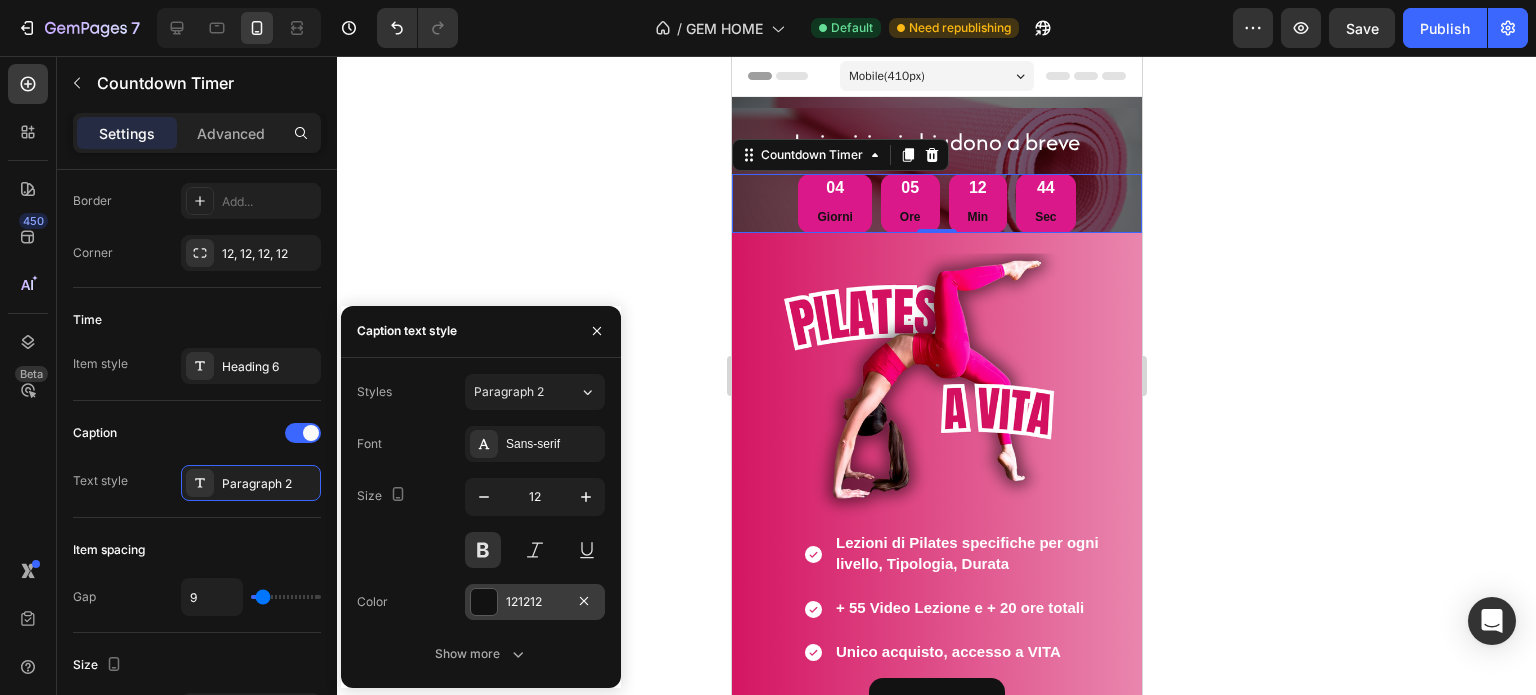 click at bounding box center (484, 602) 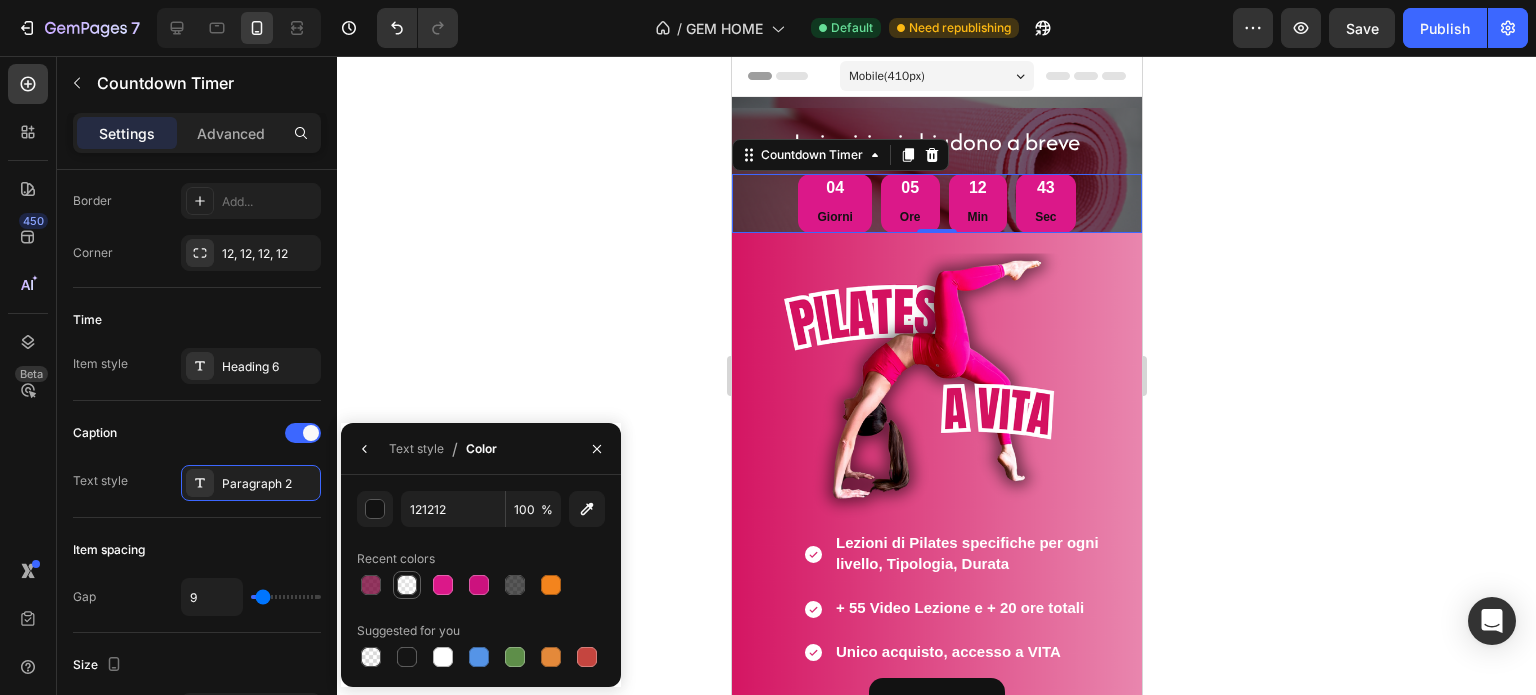 click at bounding box center (407, 585) 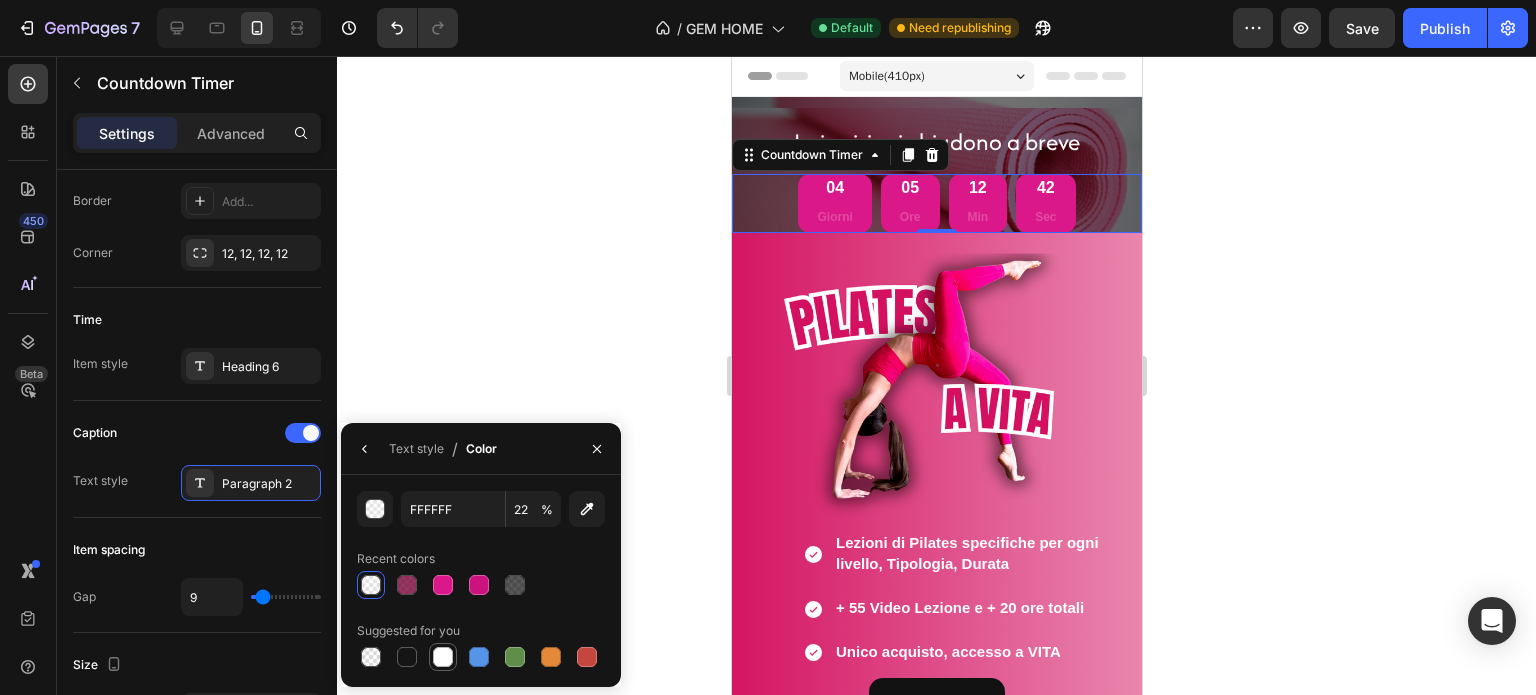 click at bounding box center [443, 657] 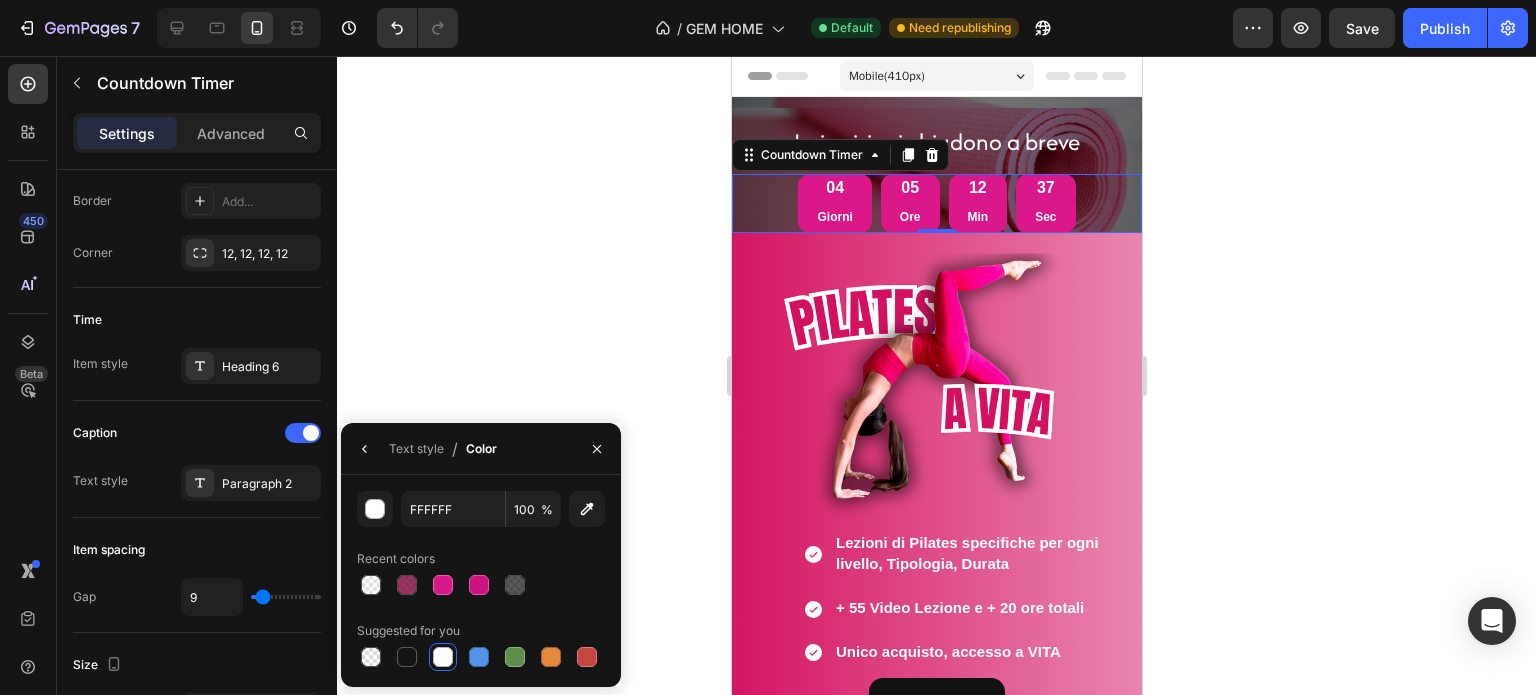 click 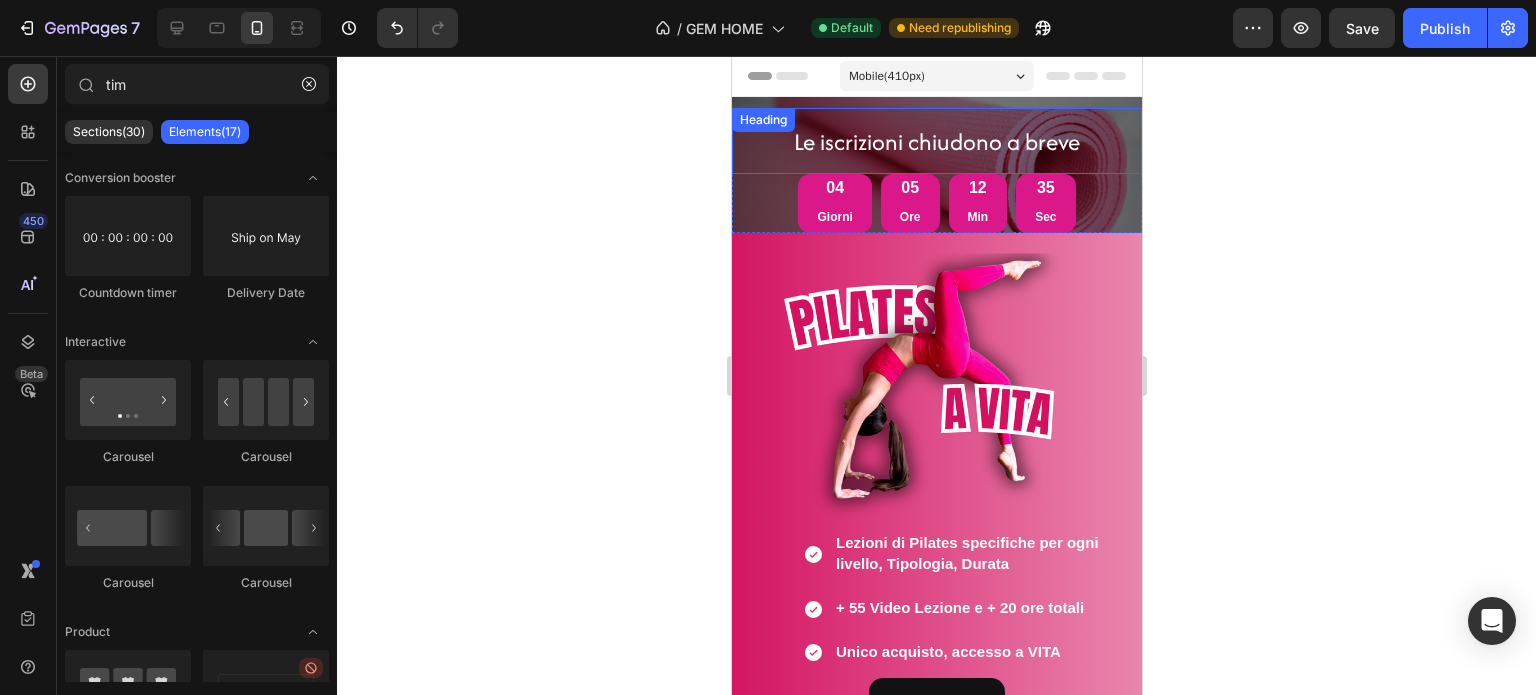 click on "Le iscrizioni chiudono a breve" at bounding box center (936, 141) 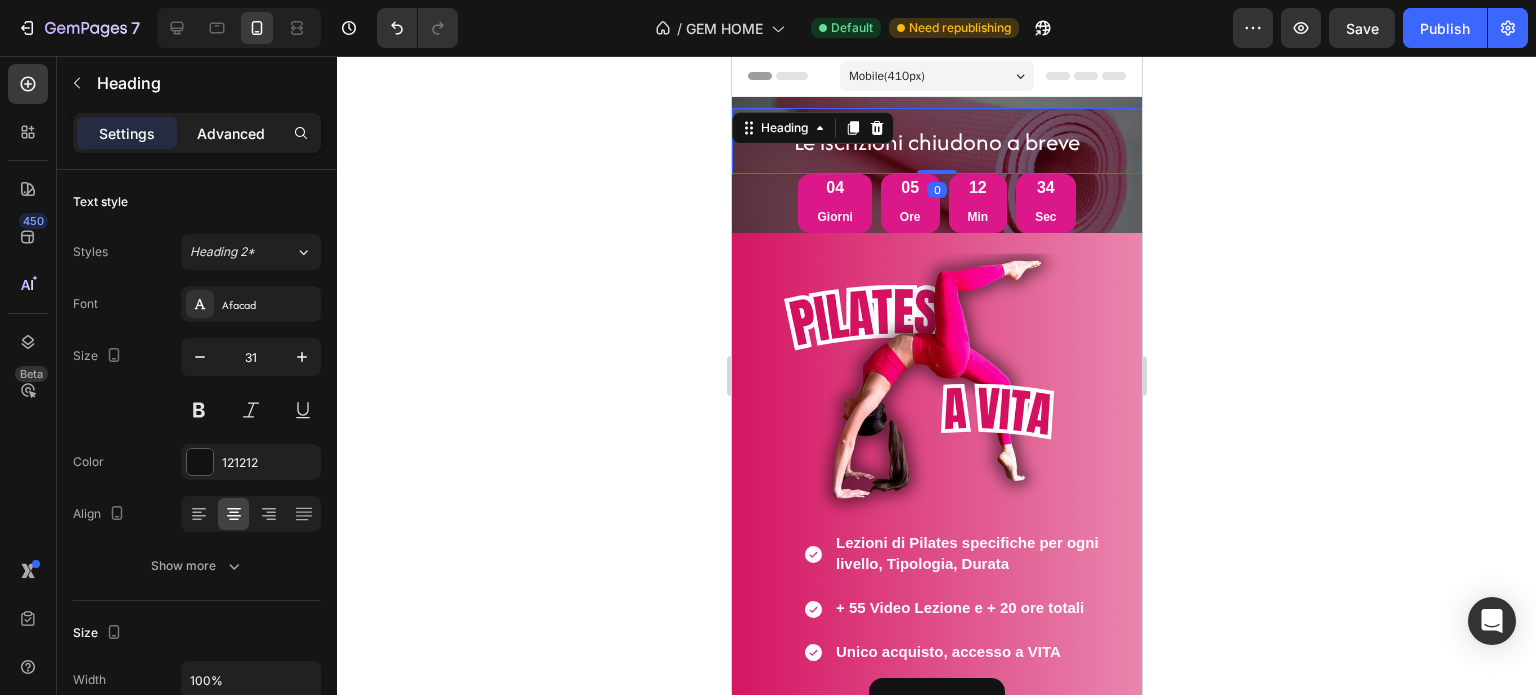 click on "Advanced" 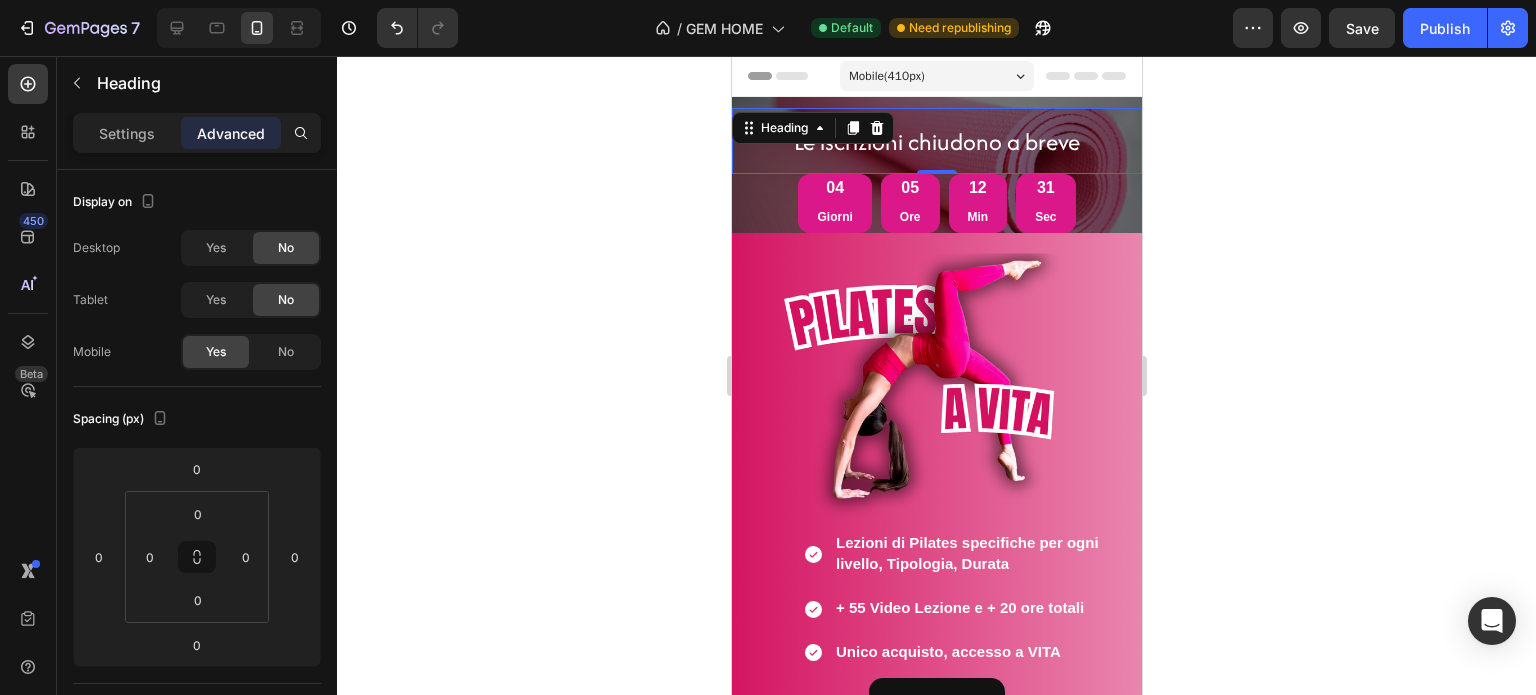 click on "Le iscrizioni chiudono a breve" at bounding box center [936, 141] 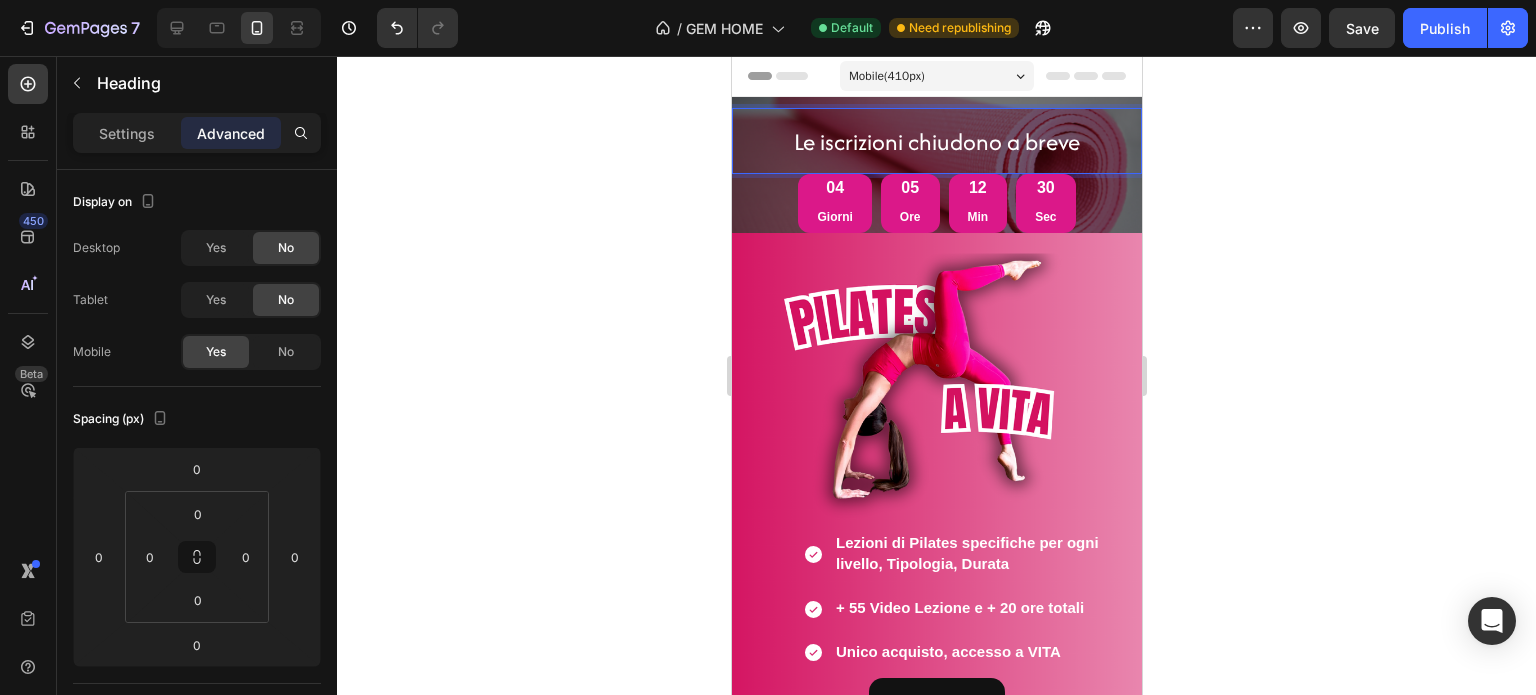 click on "Le iscrizioni chiudono a breve" at bounding box center (936, 141) 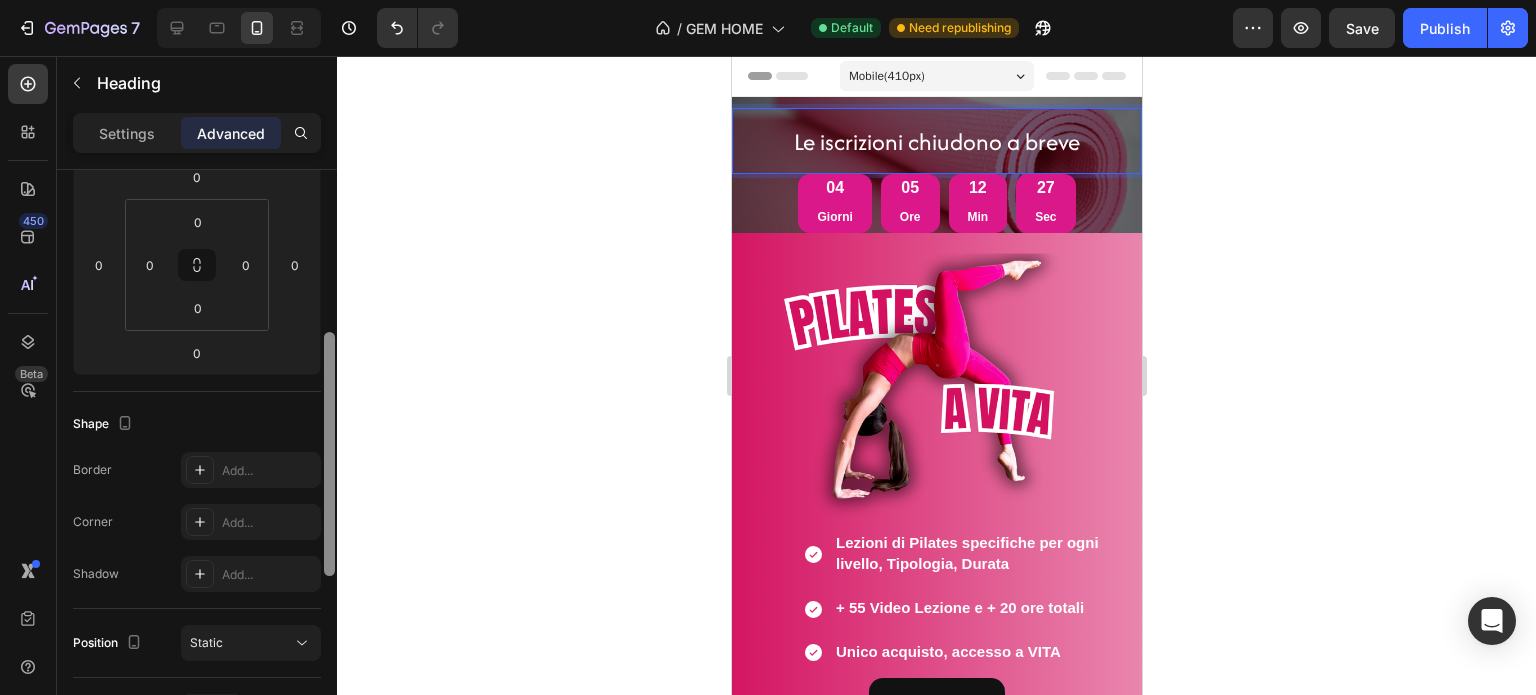 scroll, scrollTop: 320, scrollLeft: 0, axis: vertical 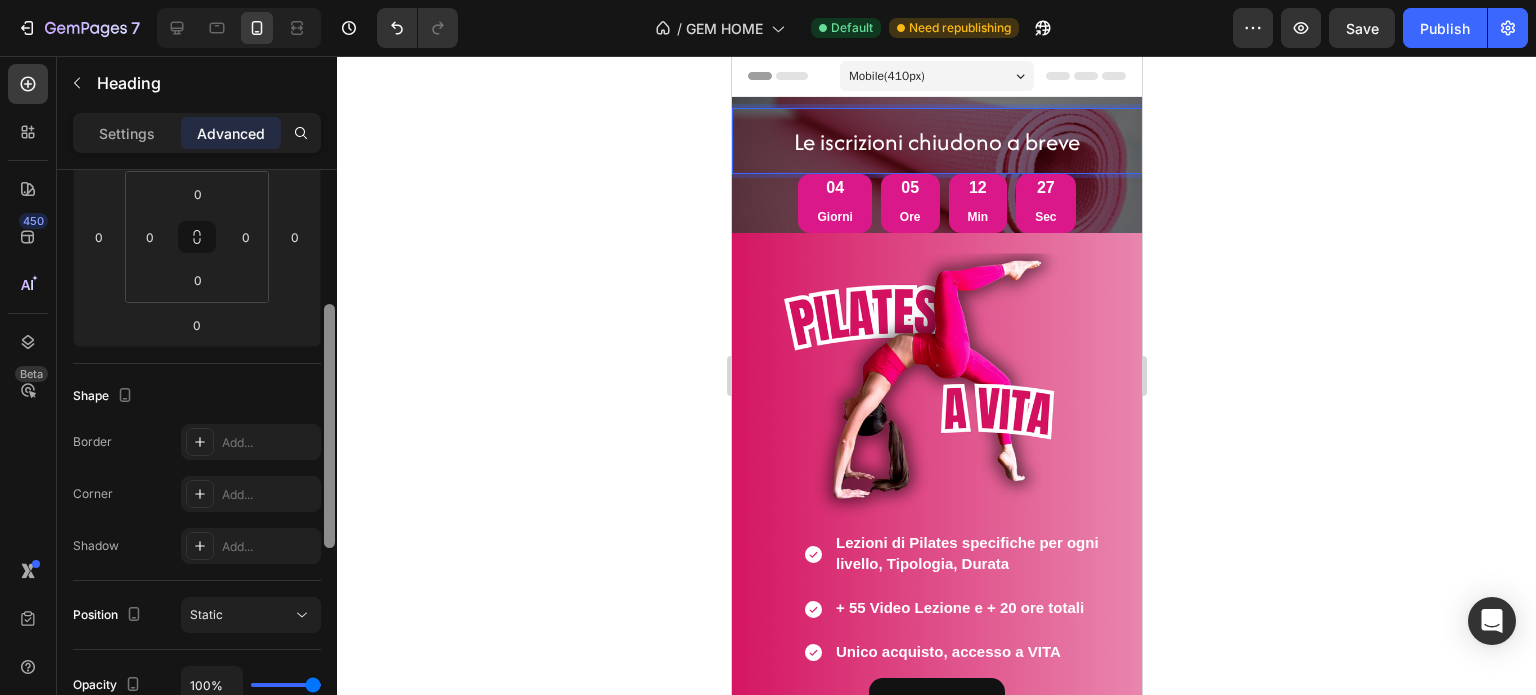 drag, startPoint x: 324, startPoint y: 394, endPoint x: 324, endPoint y: 529, distance: 135 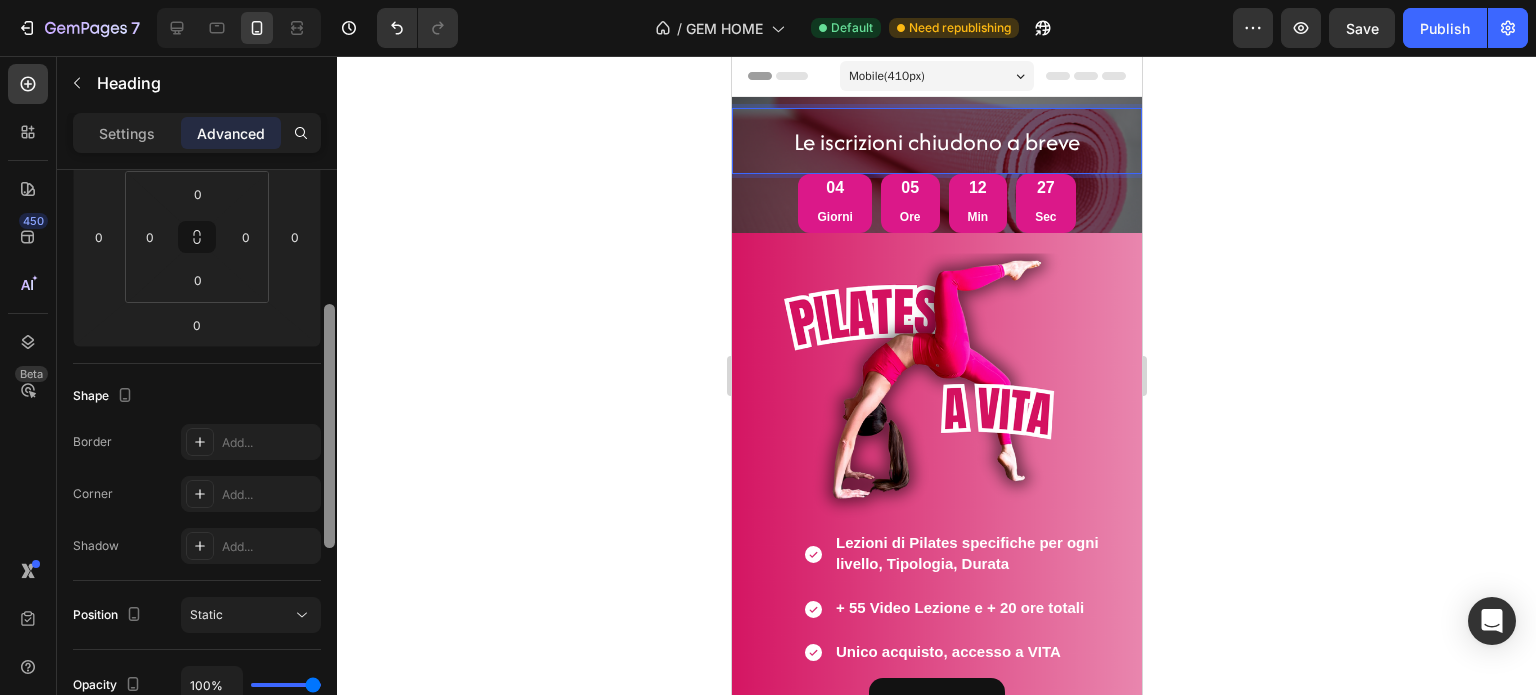 click at bounding box center (329, 426) 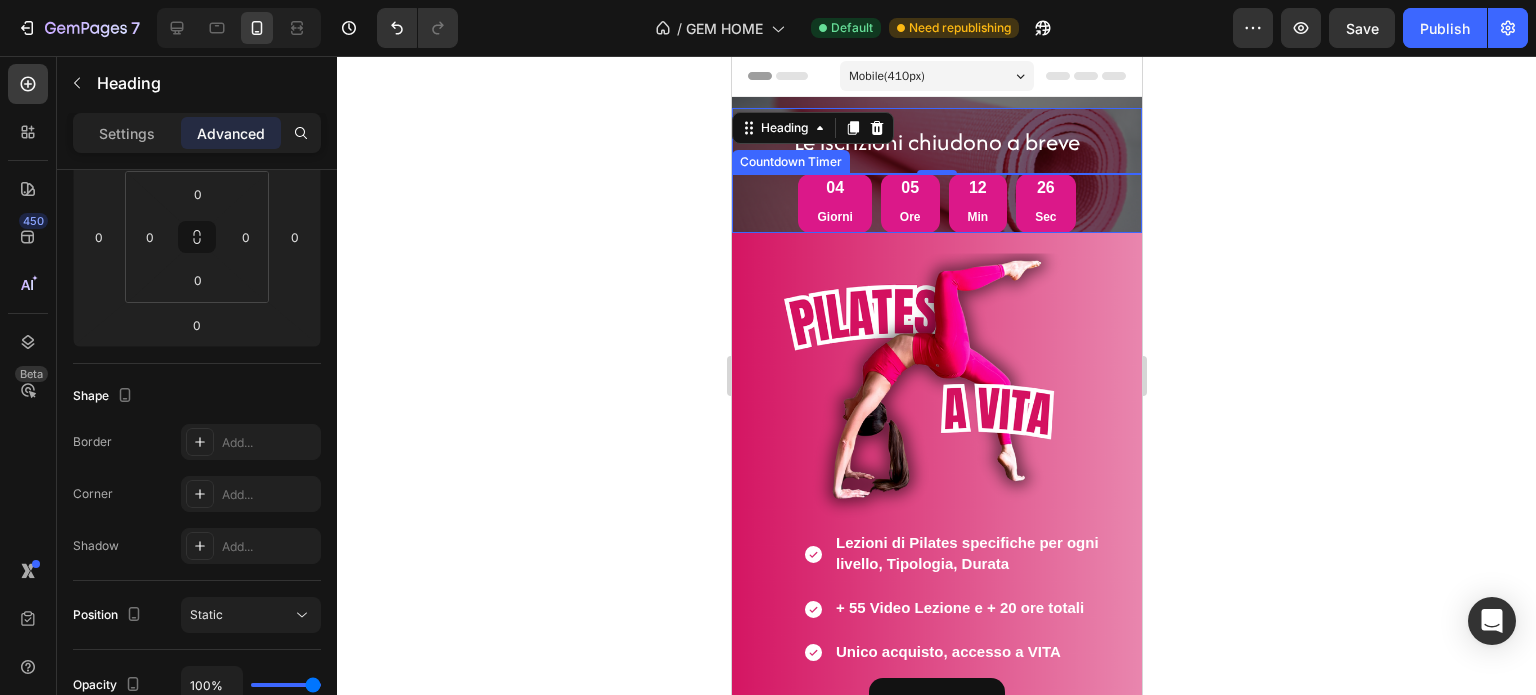 click on "[DAYS] [HOURS] [MINUTES] [SECONDS]" at bounding box center [936, 203] 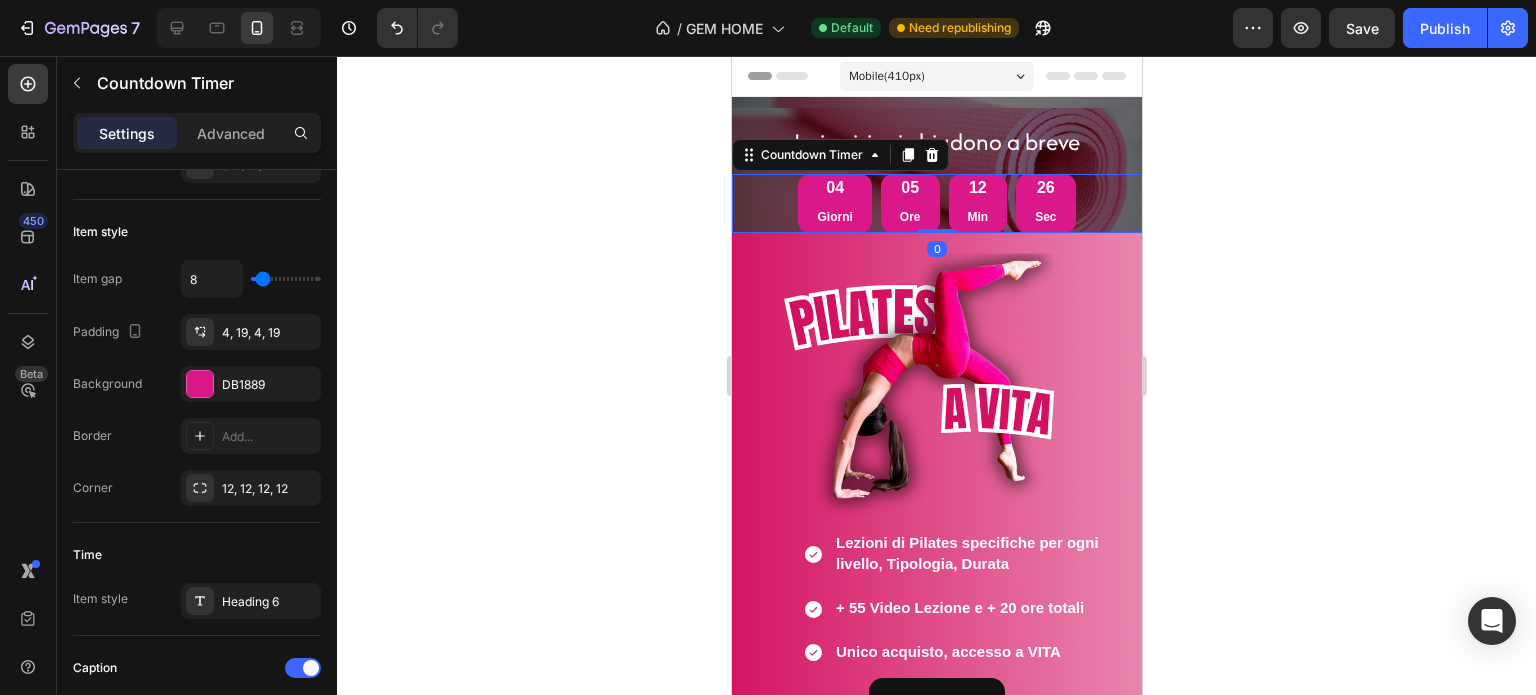 scroll, scrollTop: 0, scrollLeft: 0, axis: both 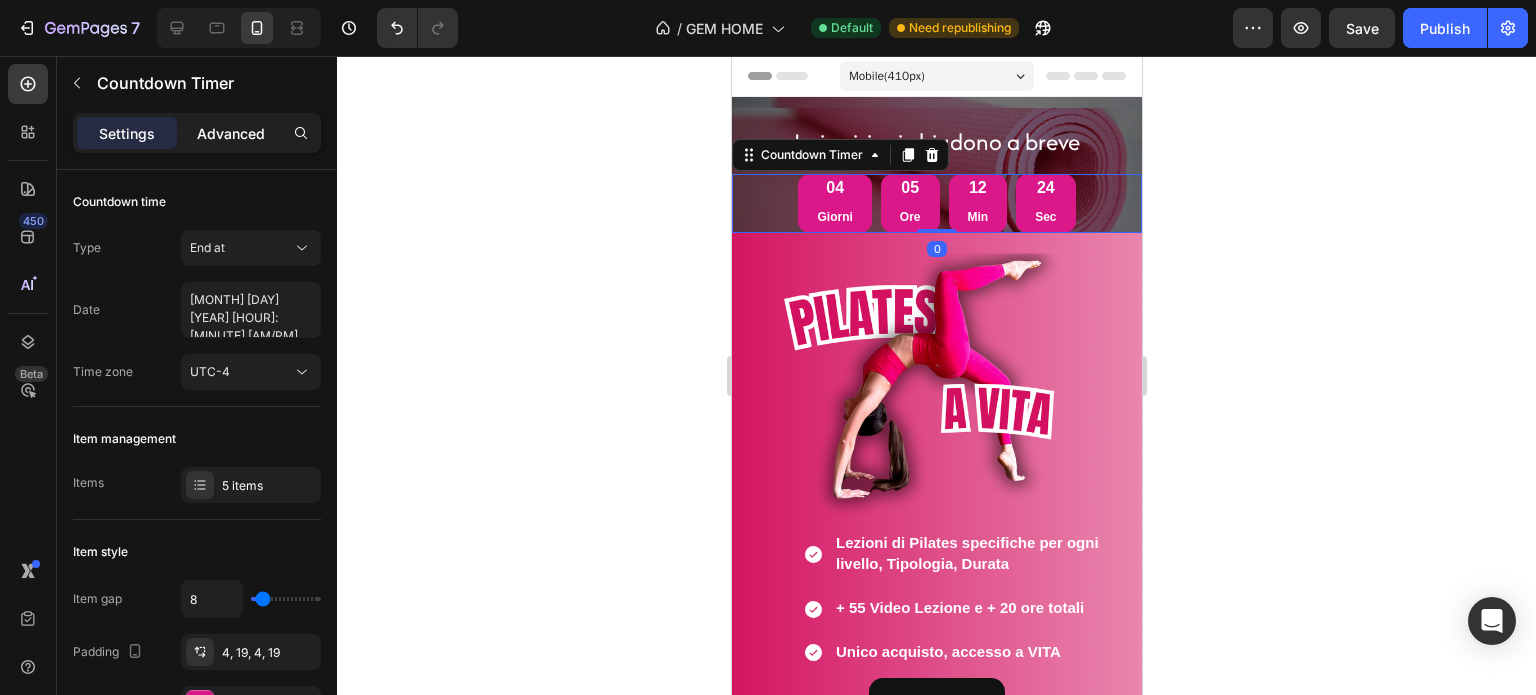 click on "Advanced" 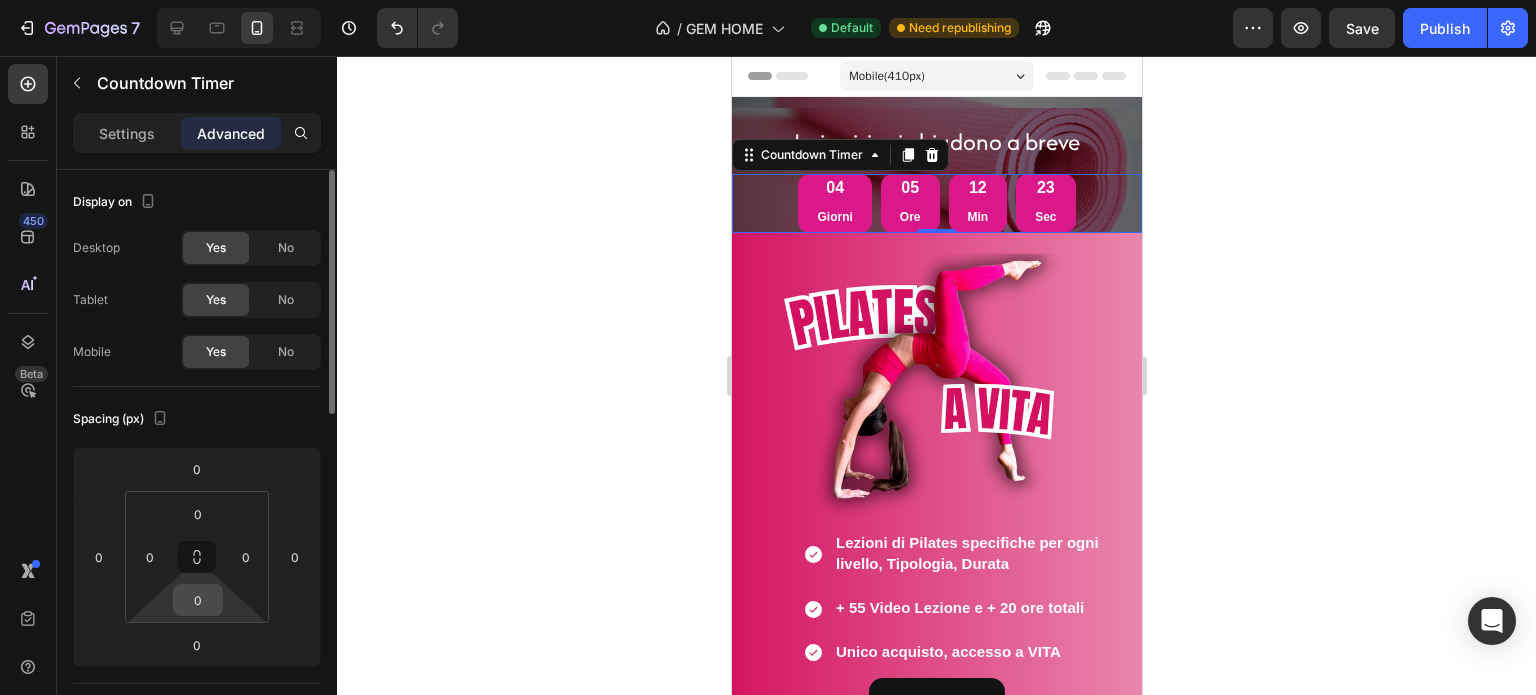 click on "0" at bounding box center (198, 600) 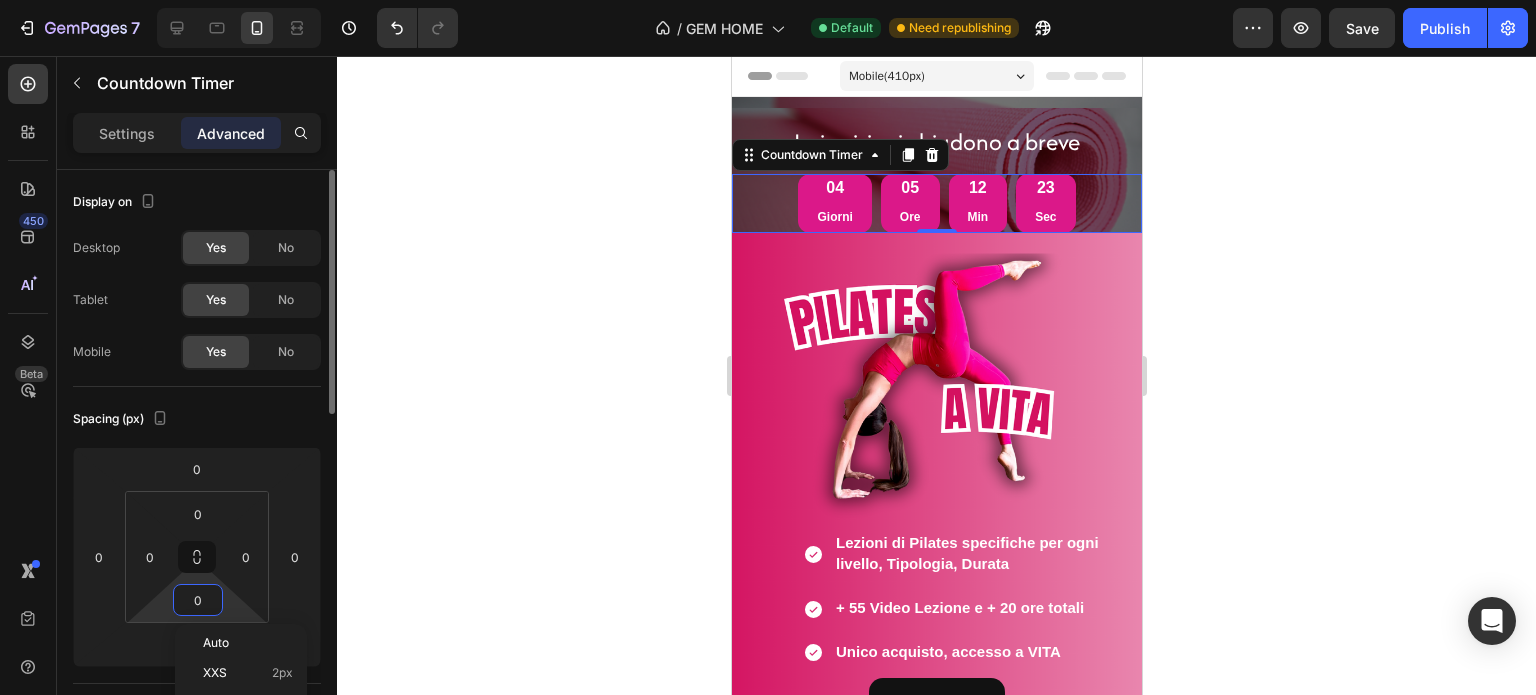type on "2" 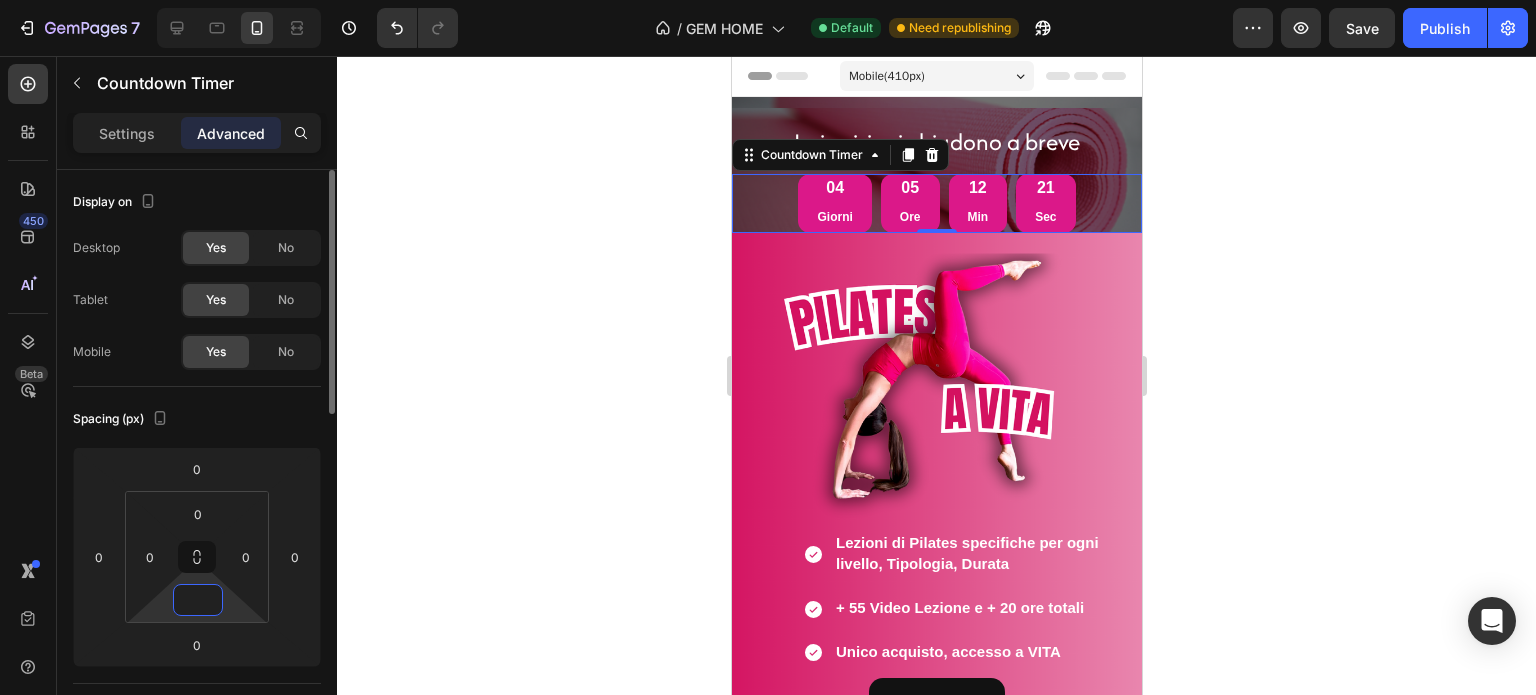 type on "5" 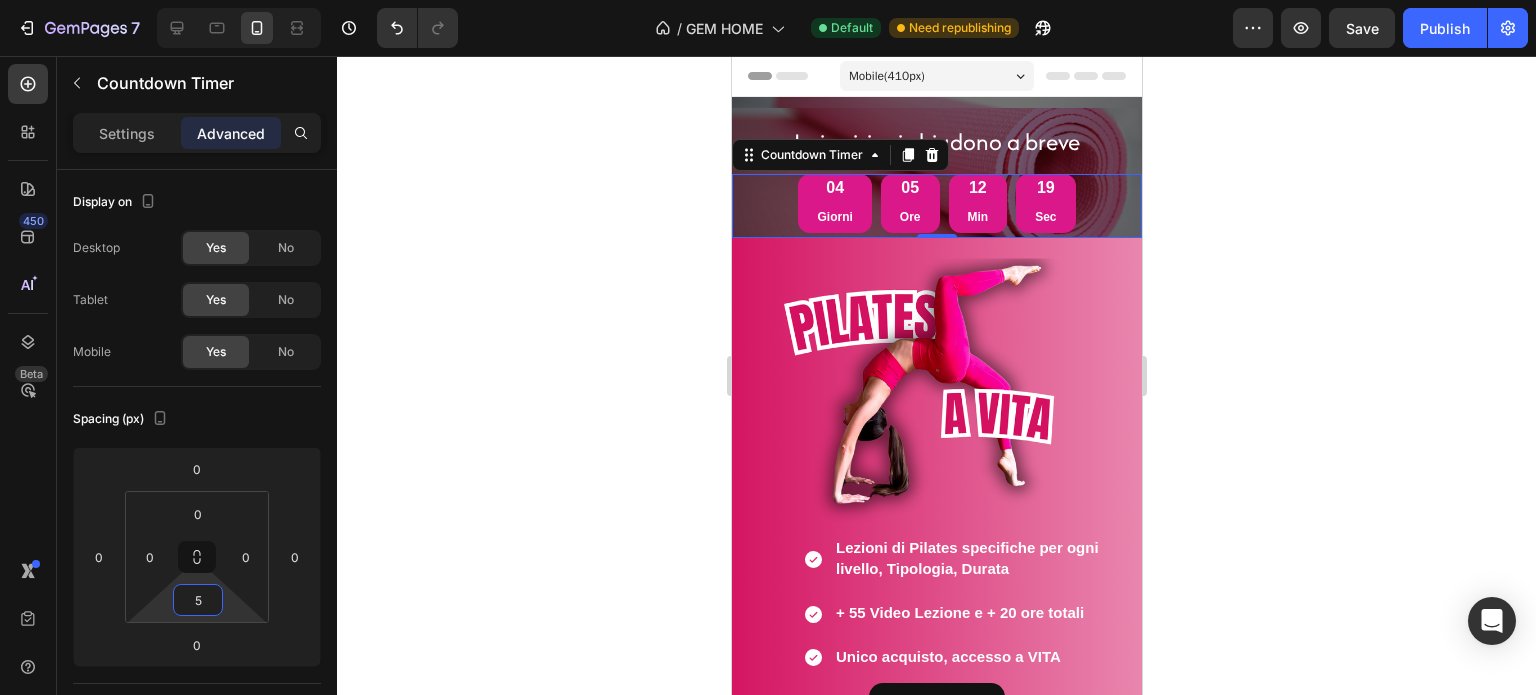 click 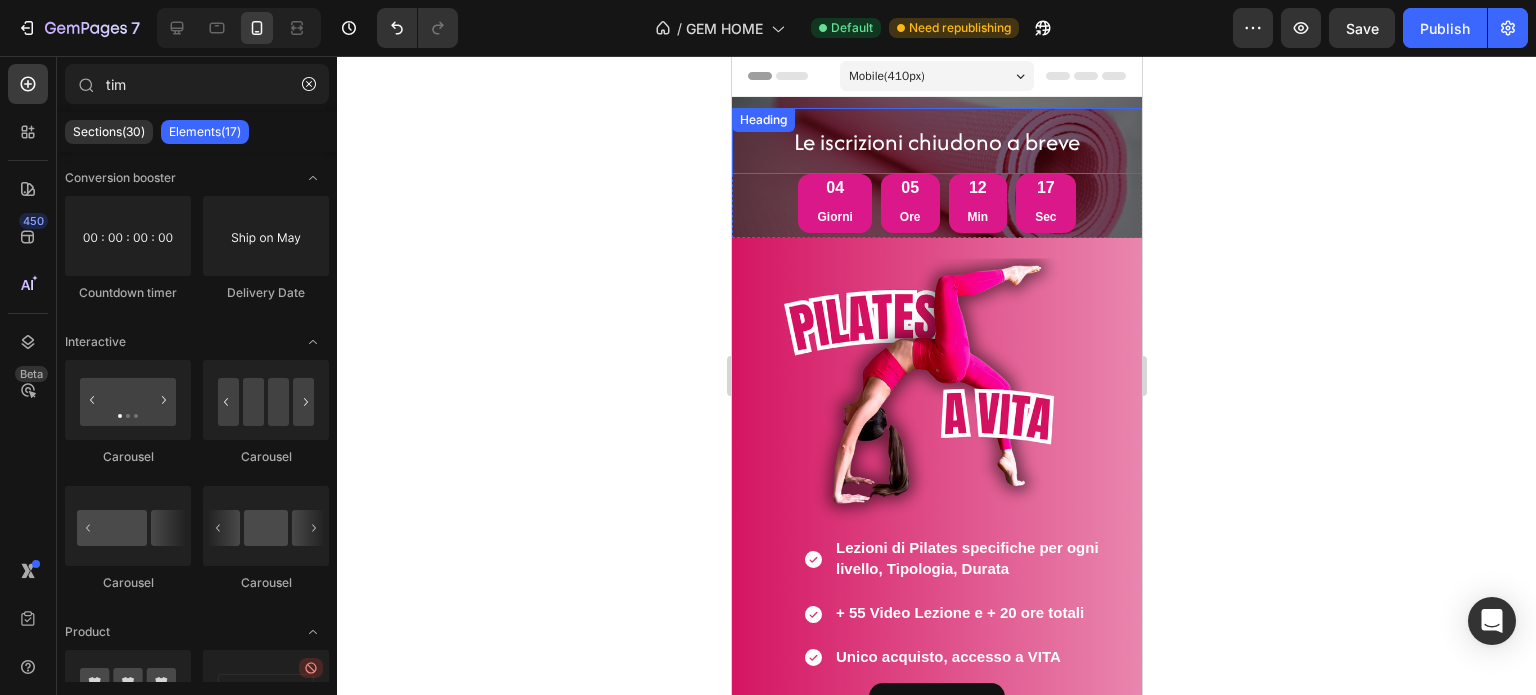 click on "Le iscrizioni chiudono a breve" at bounding box center (936, 141) 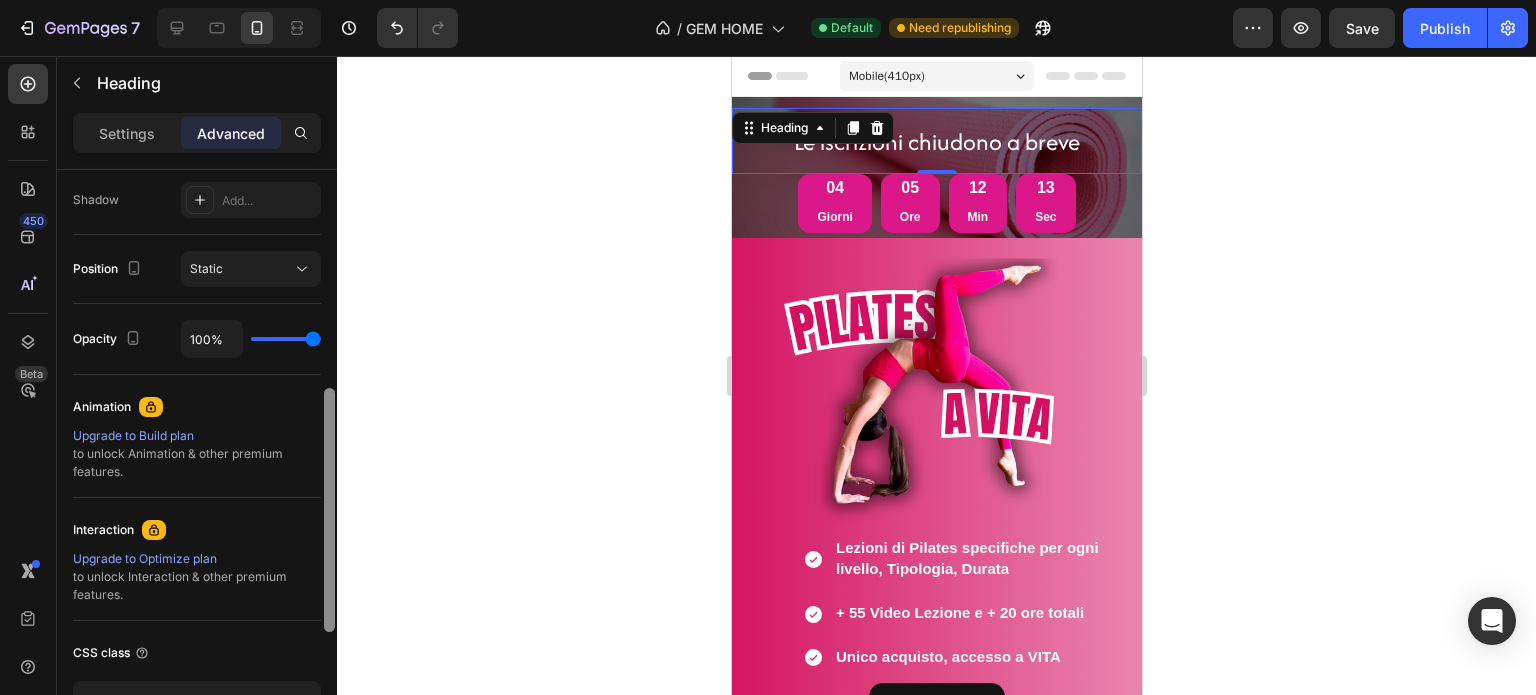 scroll, scrollTop: 684, scrollLeft: 0, axis: vertical 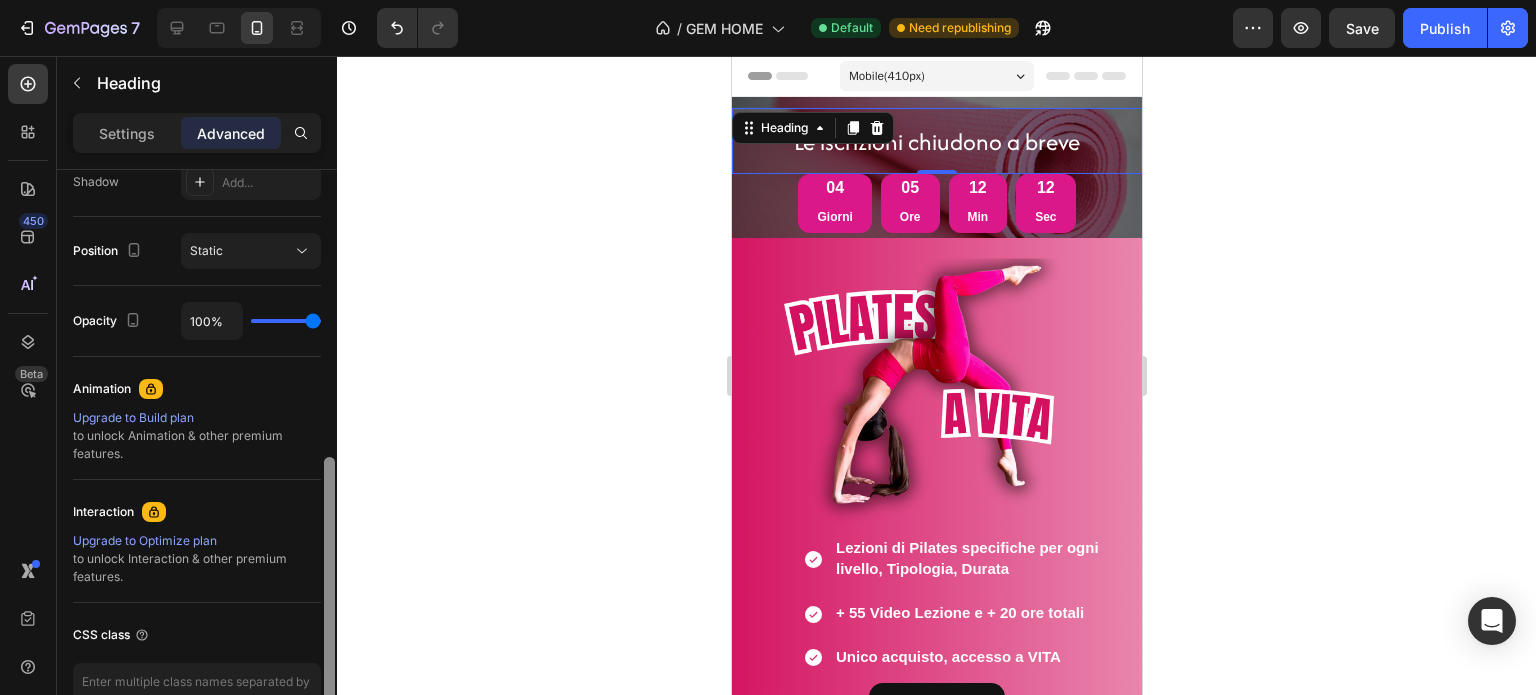 drag, startPoint x: 331, startPoint y: 397, endPoint x: 339, endPoint y: 685, distance: 288.11108 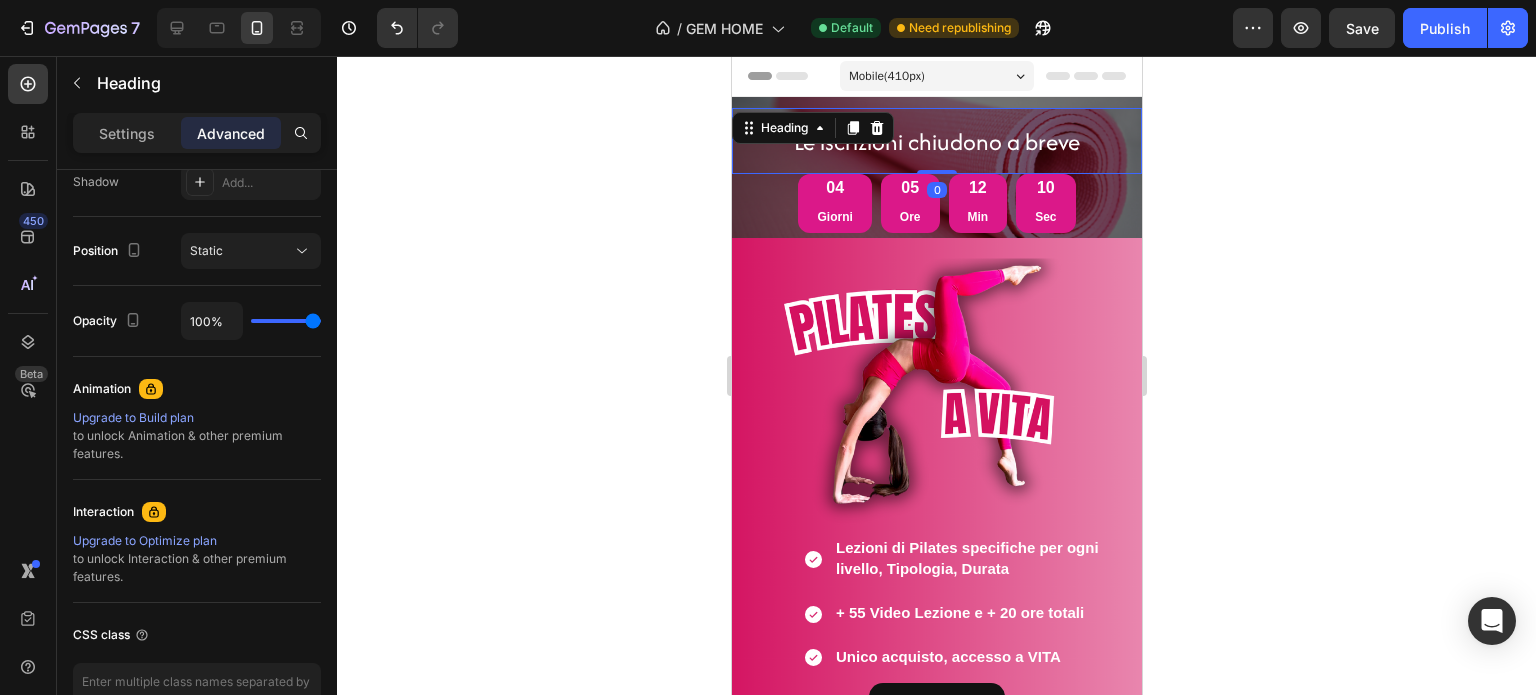drag, startPoint x: 929, startPoint y: 174, endPoint x: 931, endPoint y: 163, distance: 11.18034 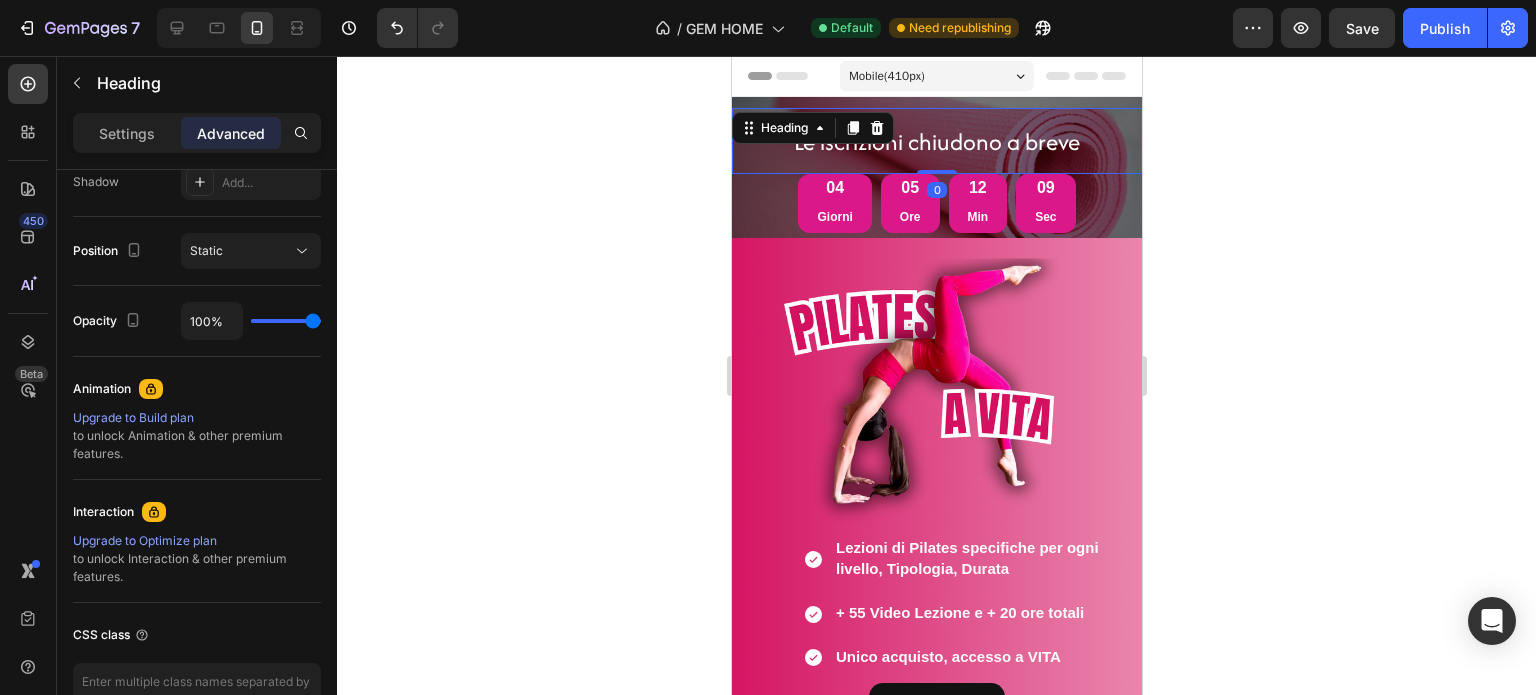 click 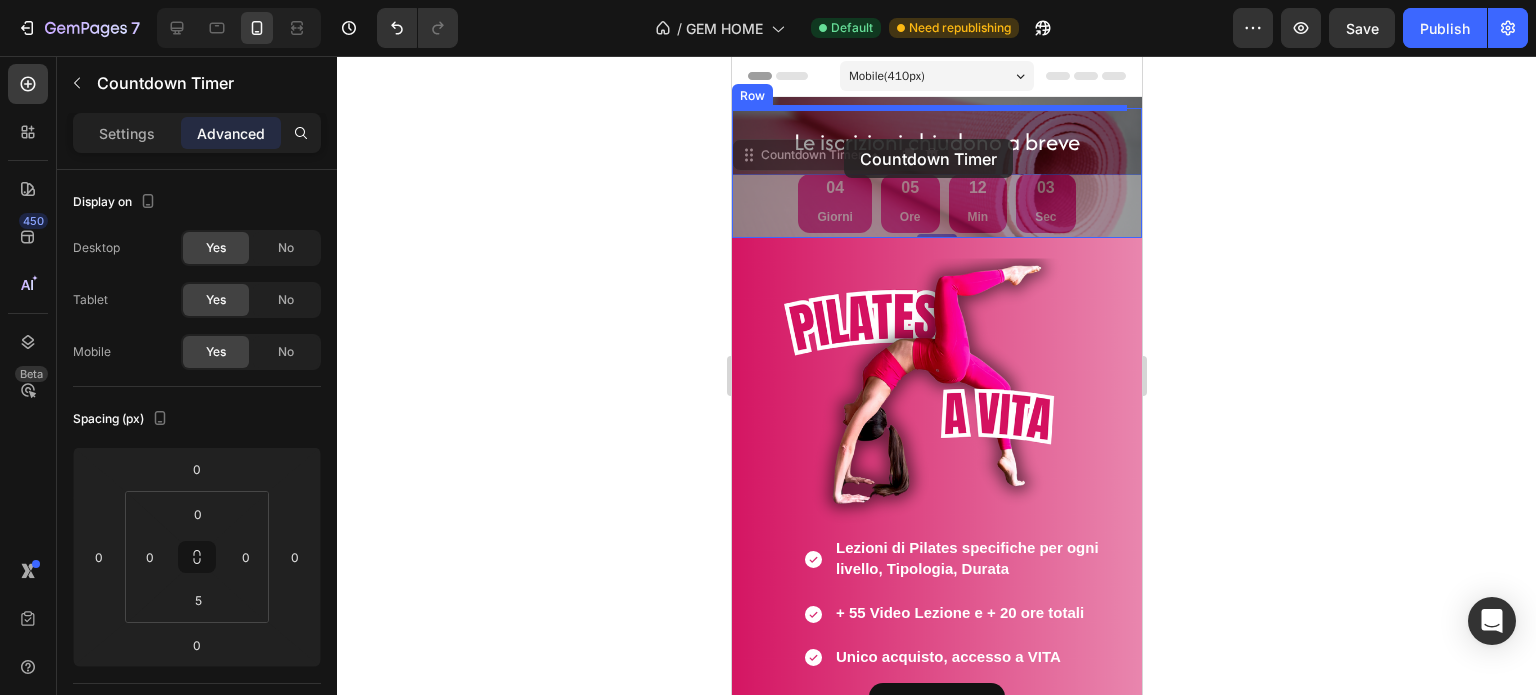 drag, startPoint x: 794, startPoint y: 159, endPoint x: 843, endPoint y: 139, distance: 52.924473 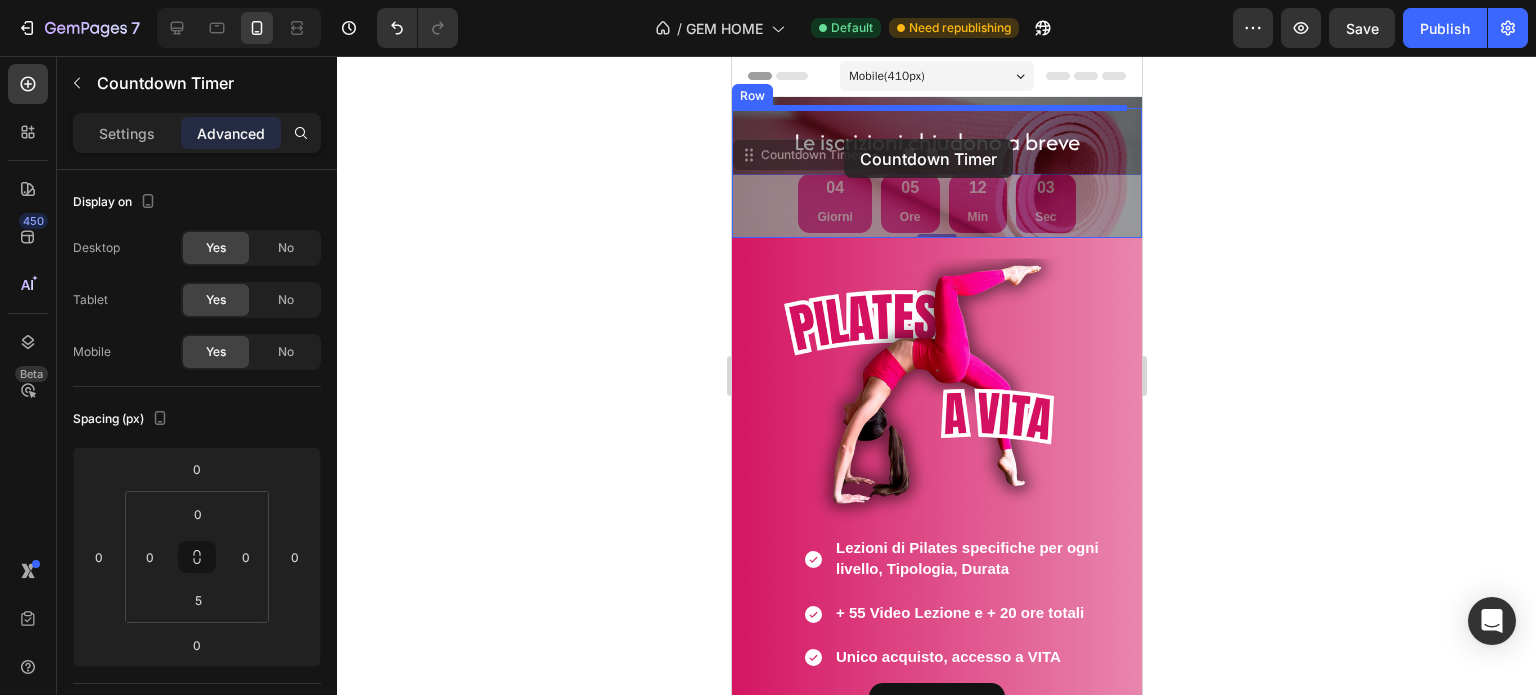click on "Mobile  ( 410 px) iPhone 13 Mini iPhone 13 Pro iPhone 11 Pro Max iPhone 15 Pro Max Pixel 7 Galaxy S8+ Galaxy S20 Ultra iPad Mini iPad Air iPad Pro Header ⁠⁠⁠⁠⁠⁠⁠ Le iscrizioni chiudono a breve Heading [DAYS] [HOURS] [MINUTES] [SECONDS] Countdown Timer   0 [DAYS] [HOURS] [MINUTES] [SECONDS] Countdown Timer   0 Row Le iscrizioni chiudono a breve Heading Section 1 Heading PILATES  REVOLUTION Heading Lezioni di Pilates specifiche per ogni livello. Oltre 50 video-lezioni di Pilates Unico Acquisto, Accesso a VITA Item List Lezioni di Pilates specifiche per ogni livello, Tipologia, Durata + 55 Video Lezione e + 20 ore totali Unico acquisto, accesso a VITA Item List INIZIA ORA Button ISCRIVITI ORA Button
Drop element here Row Row ISCRIVITI ORA Button Hero Banner Section 2 Root Start with Sections from sidebar Add sections Add elements Start with Generating from URL or image Add section Choose templates inspired by CRO experts Generate layout from URL or image Add blank section Footer" at bounding box center [936, 3430] 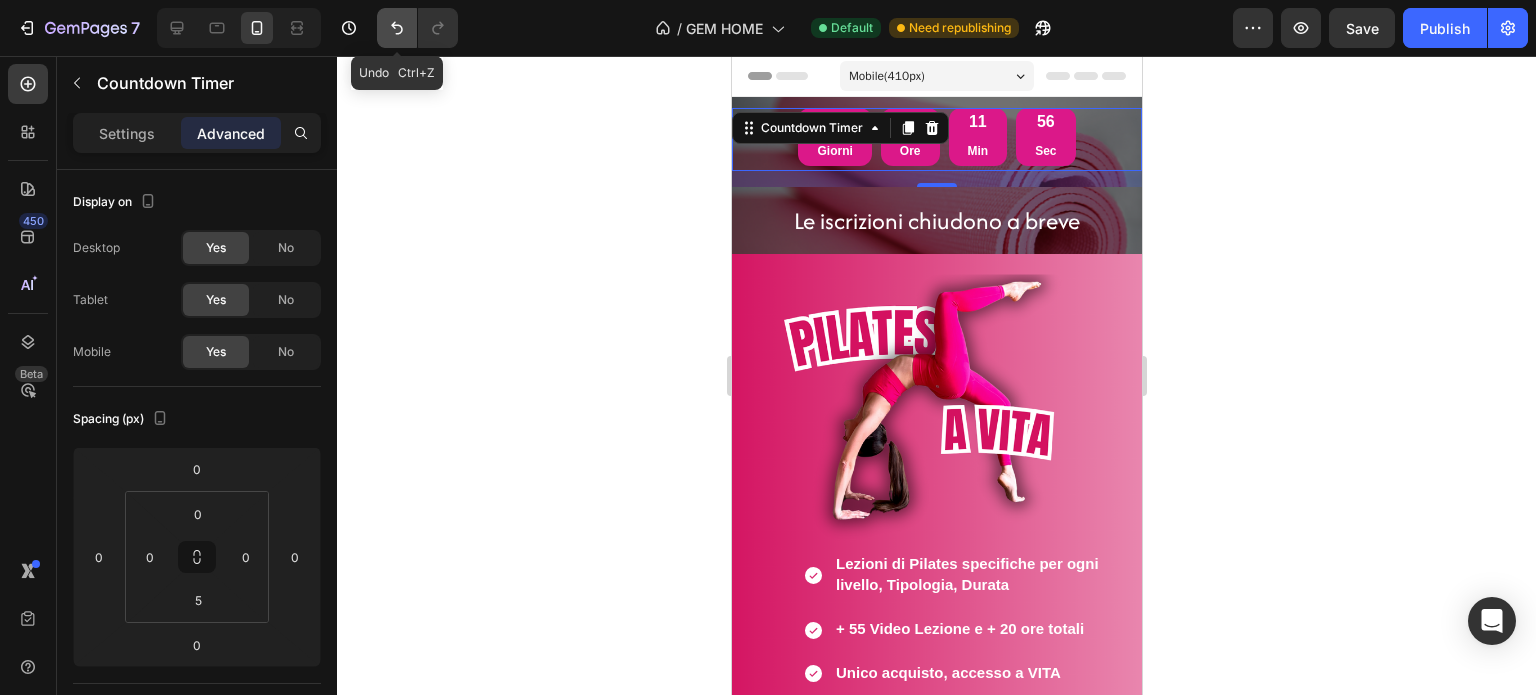 click 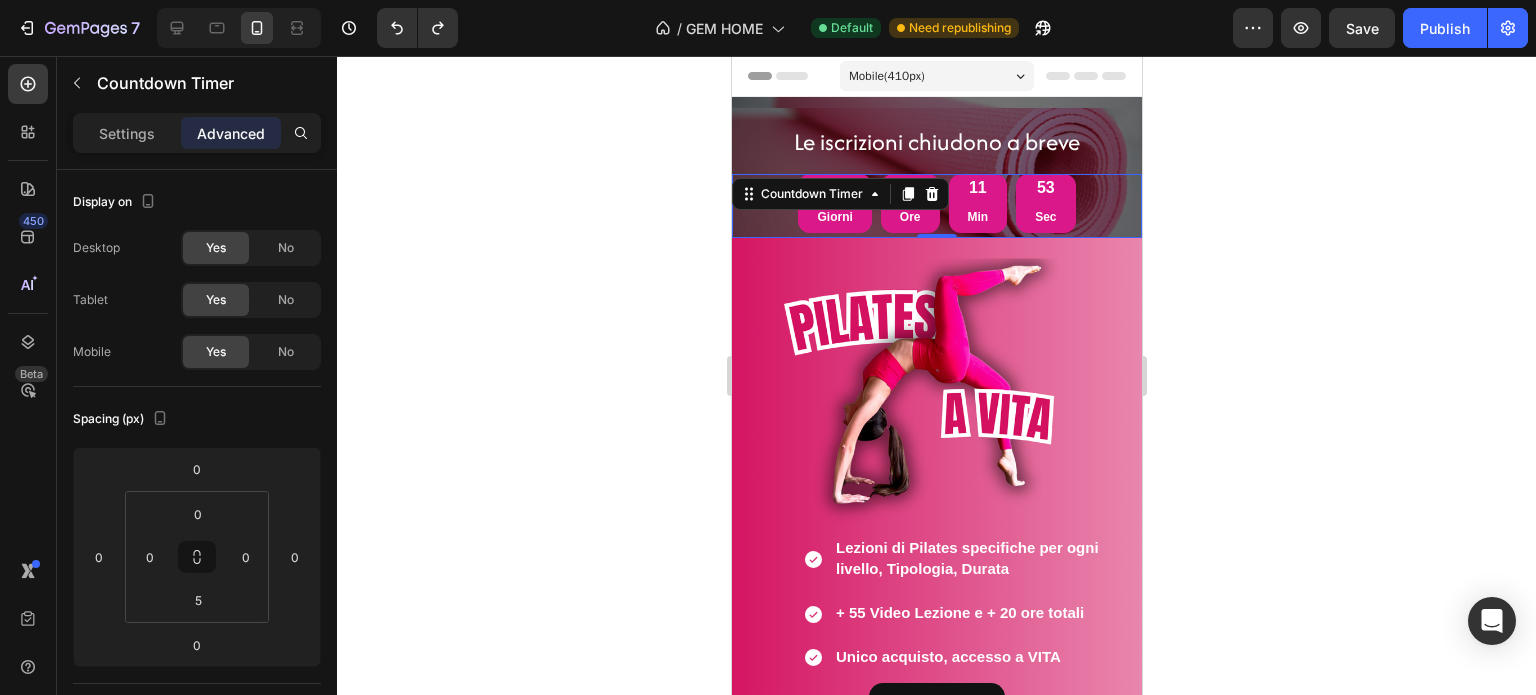 click 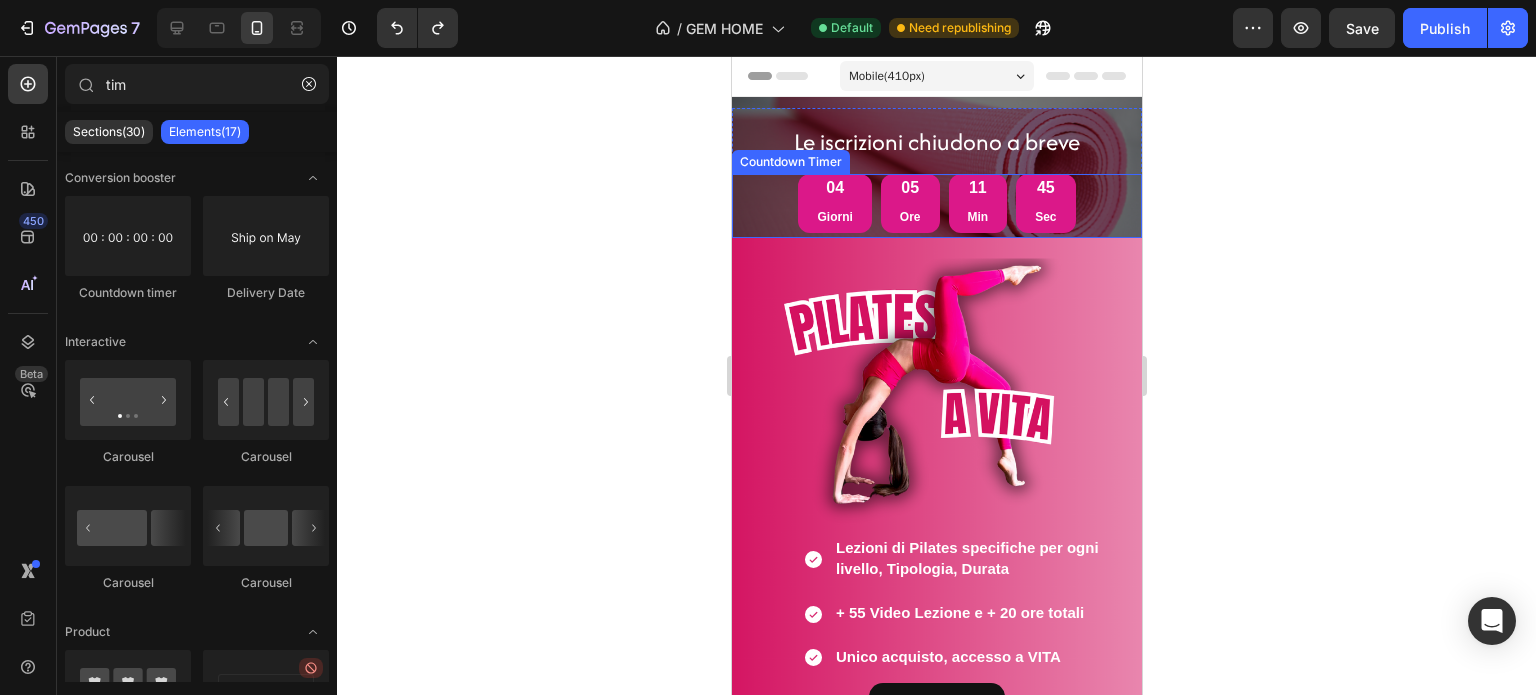 click on "[DAYS] [HOURS] [MINUTES] [SECONDS]" at bounding box center [936, 203] 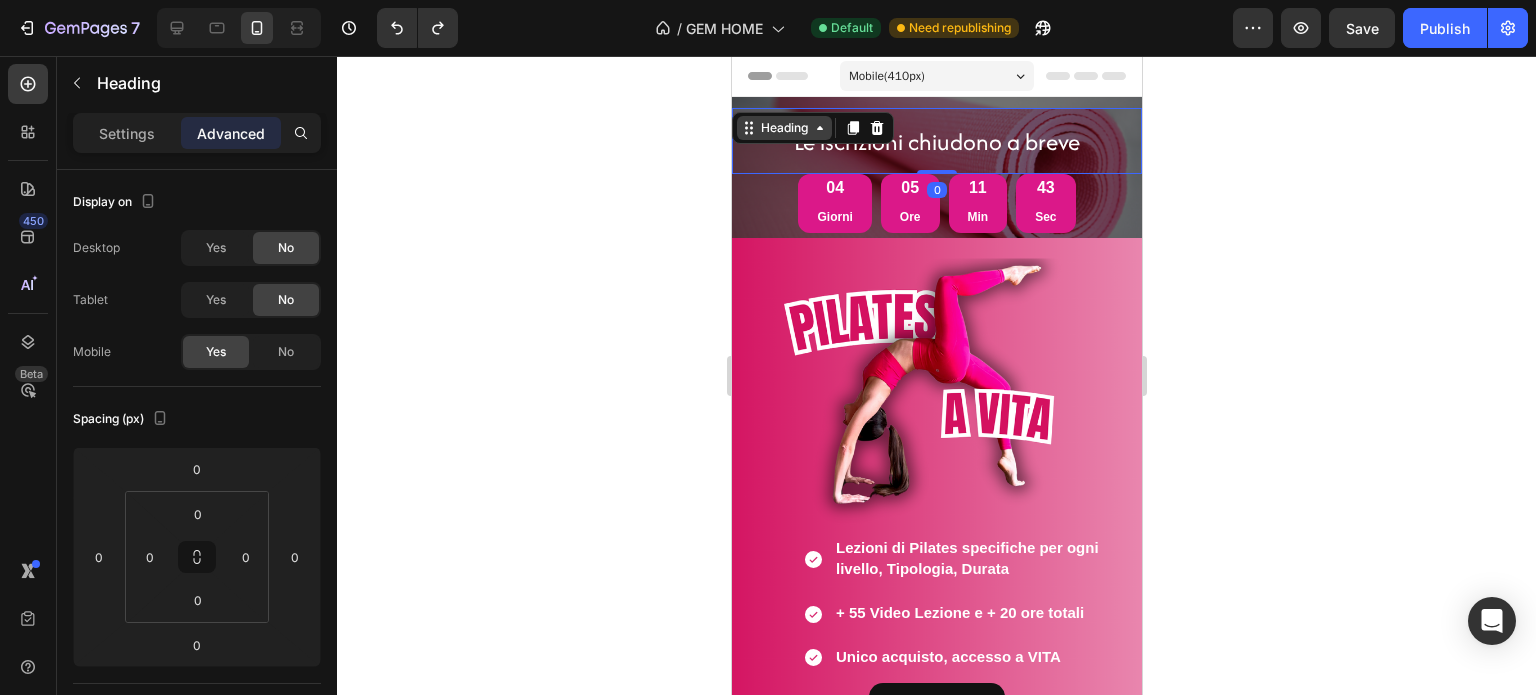 click on "Heading" at bounding box center [783, 128] 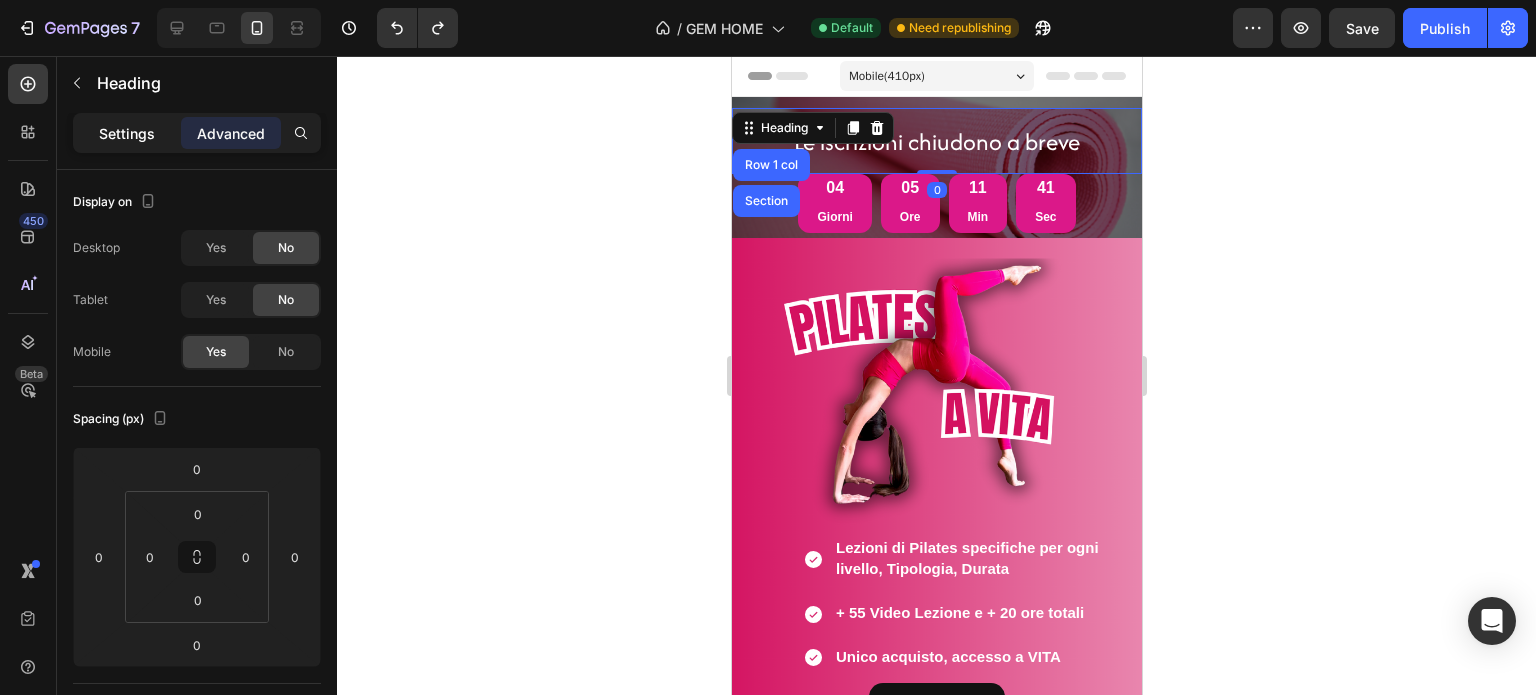 click on "Settings" at bounding box center [127, 133] 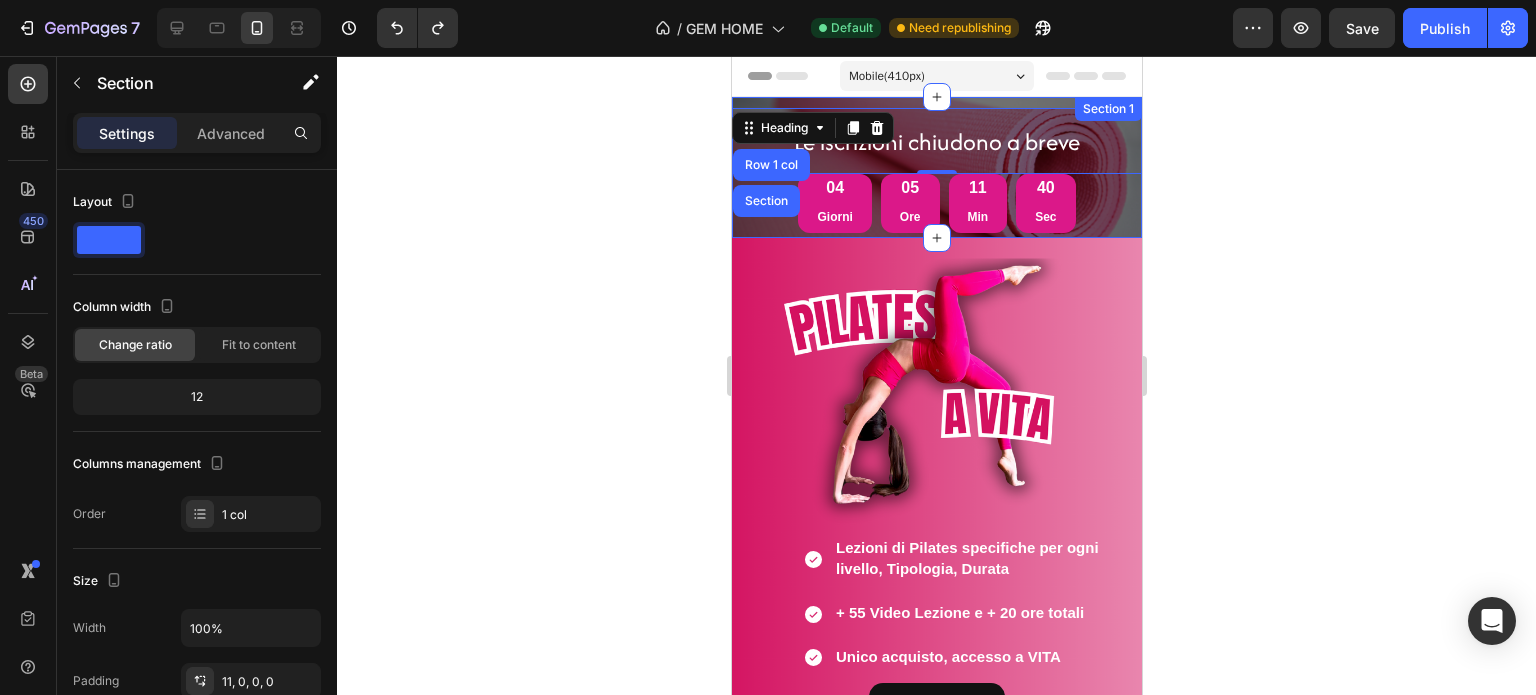 click on "⁠⁠⁠⁠⁠⁠⁠ Le iscrizioni chiudono a breve Heading Row 1 col Section   0 [DAYS] [HOURS] [MINUTES] [SECONDS] Countdown Timer Row Le iscrizioni chiudono a breve Heading Section 1" at bounding box center (936, 167) 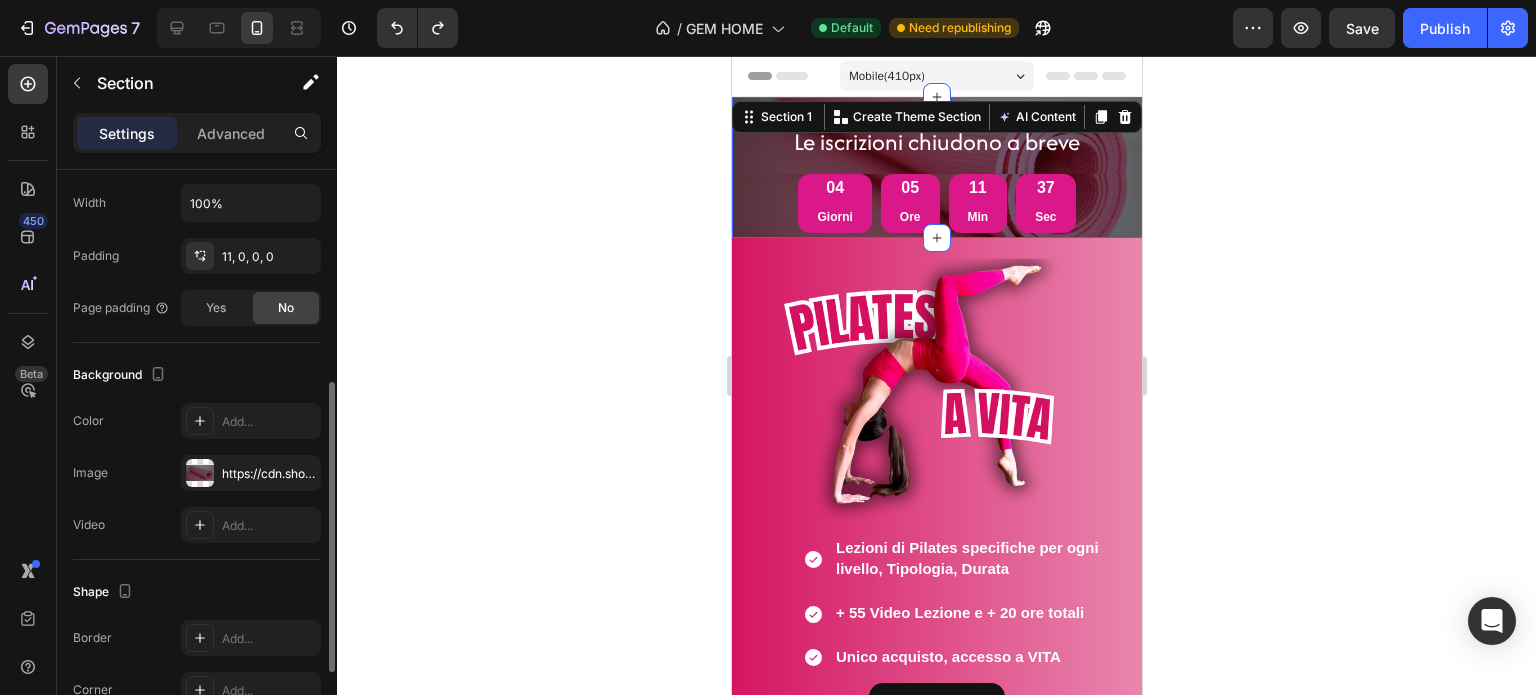 scroll, scrollTop: 426, scrollLeft: 0, axis: vertical 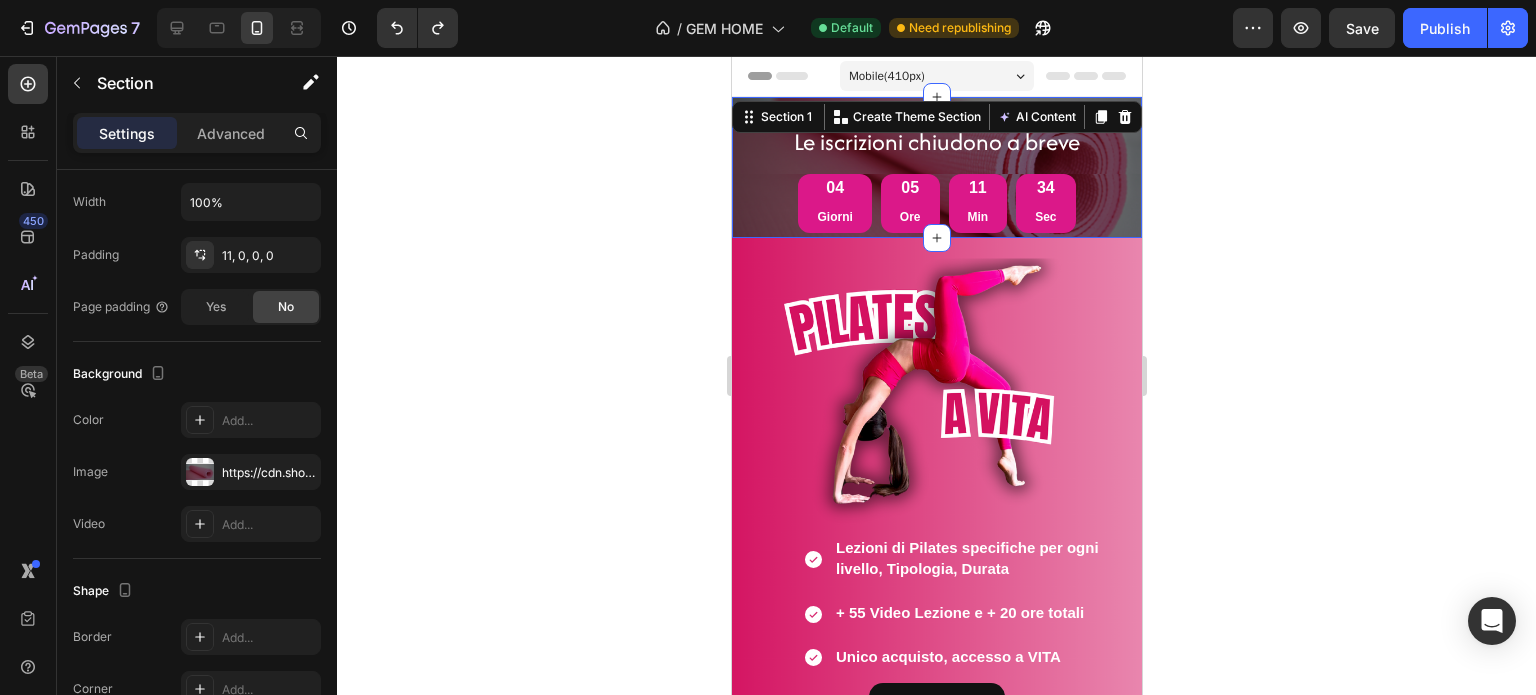 click 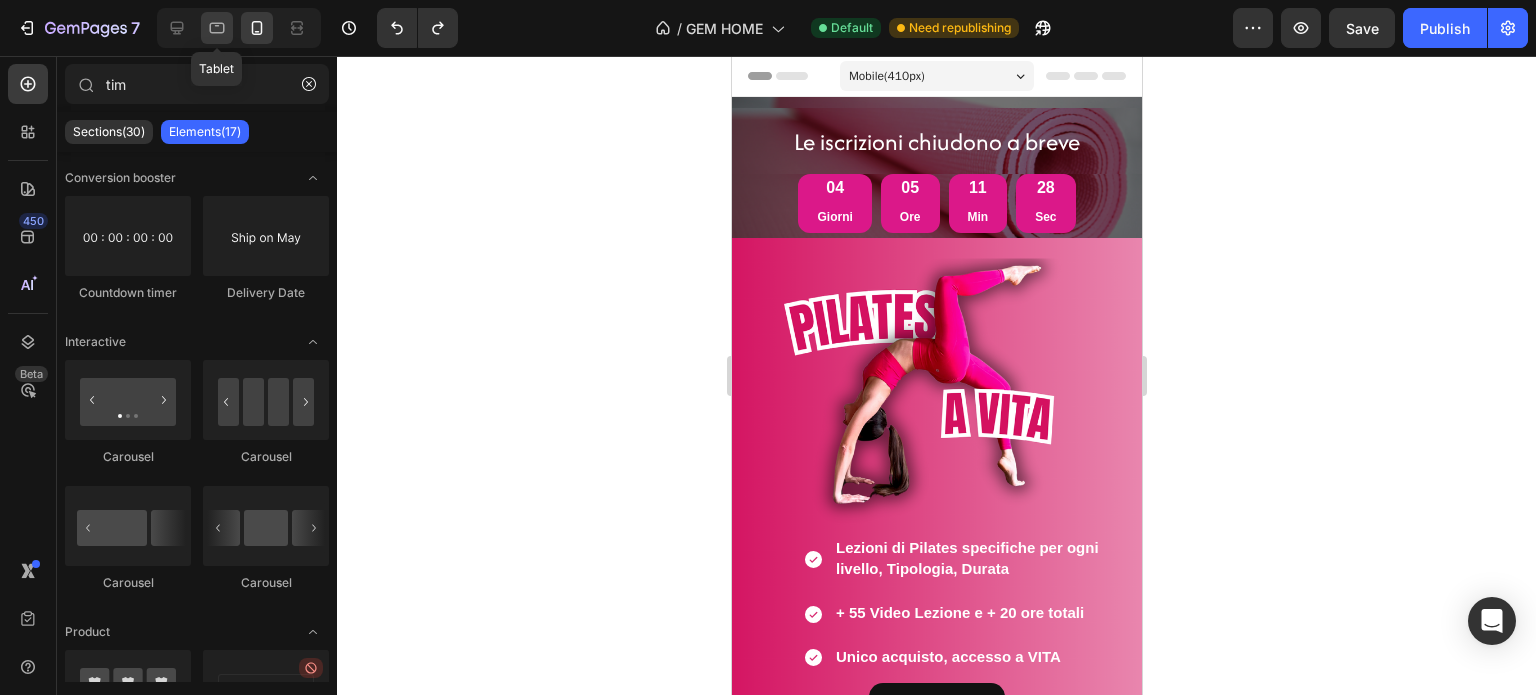 click 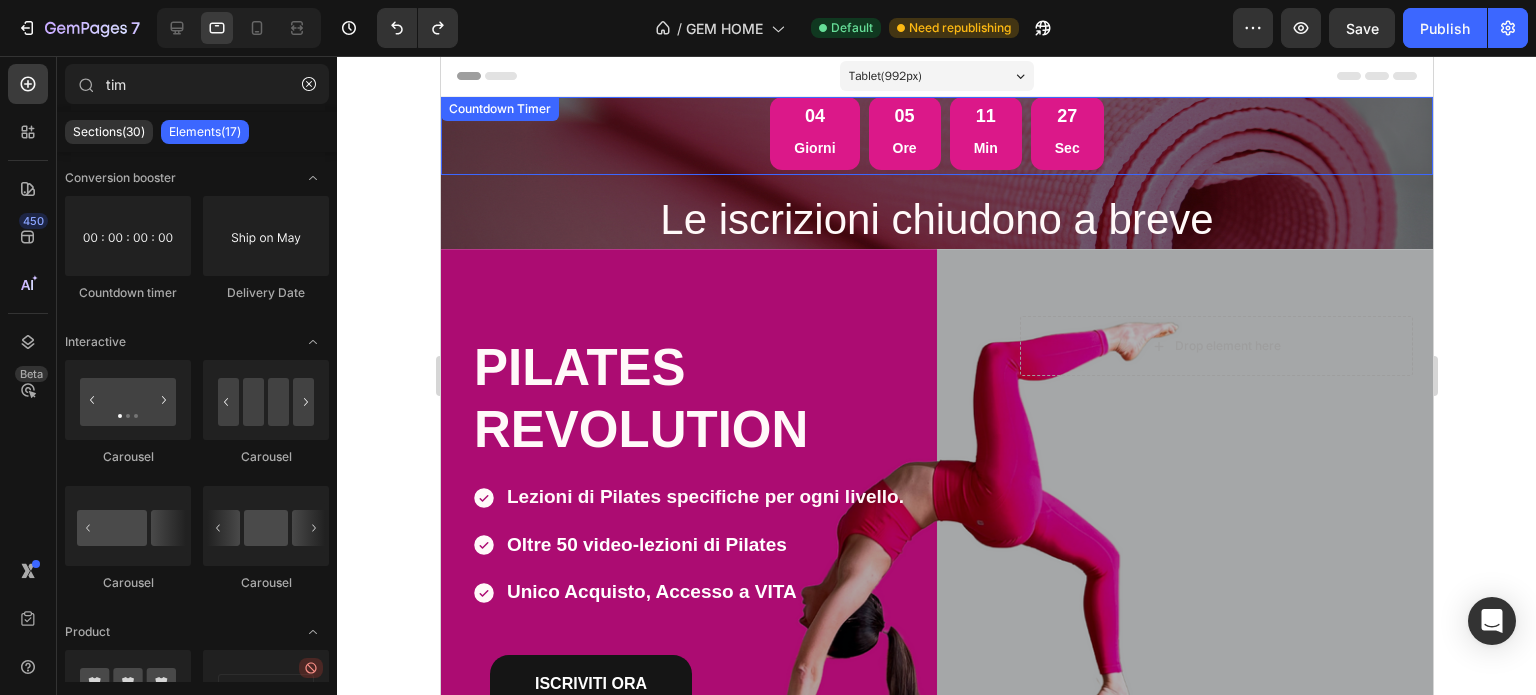click on "Giorni" at bounding box center [813, 148] 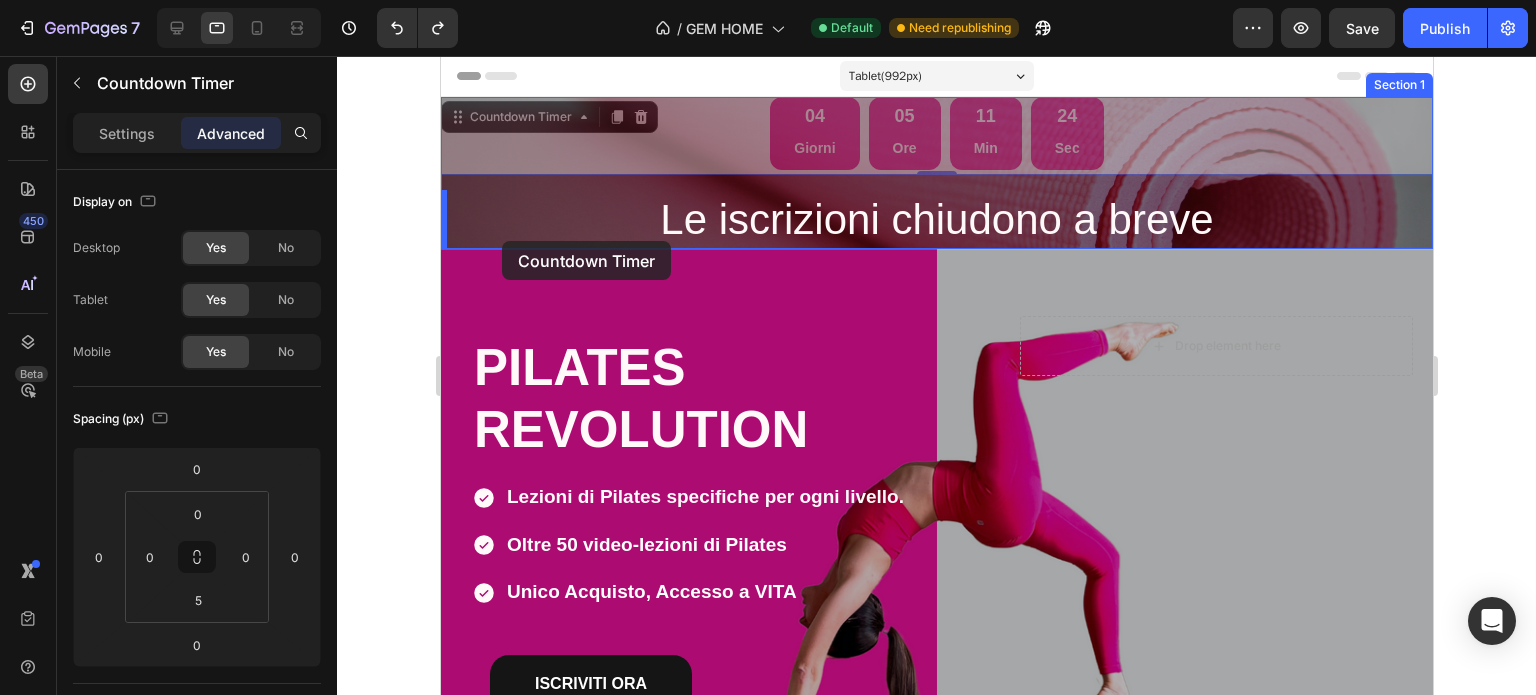 drag, startPoint x: 493, startPoint y: 109, endPoint x: 501, endPoint y: 241, distance: 132.2422 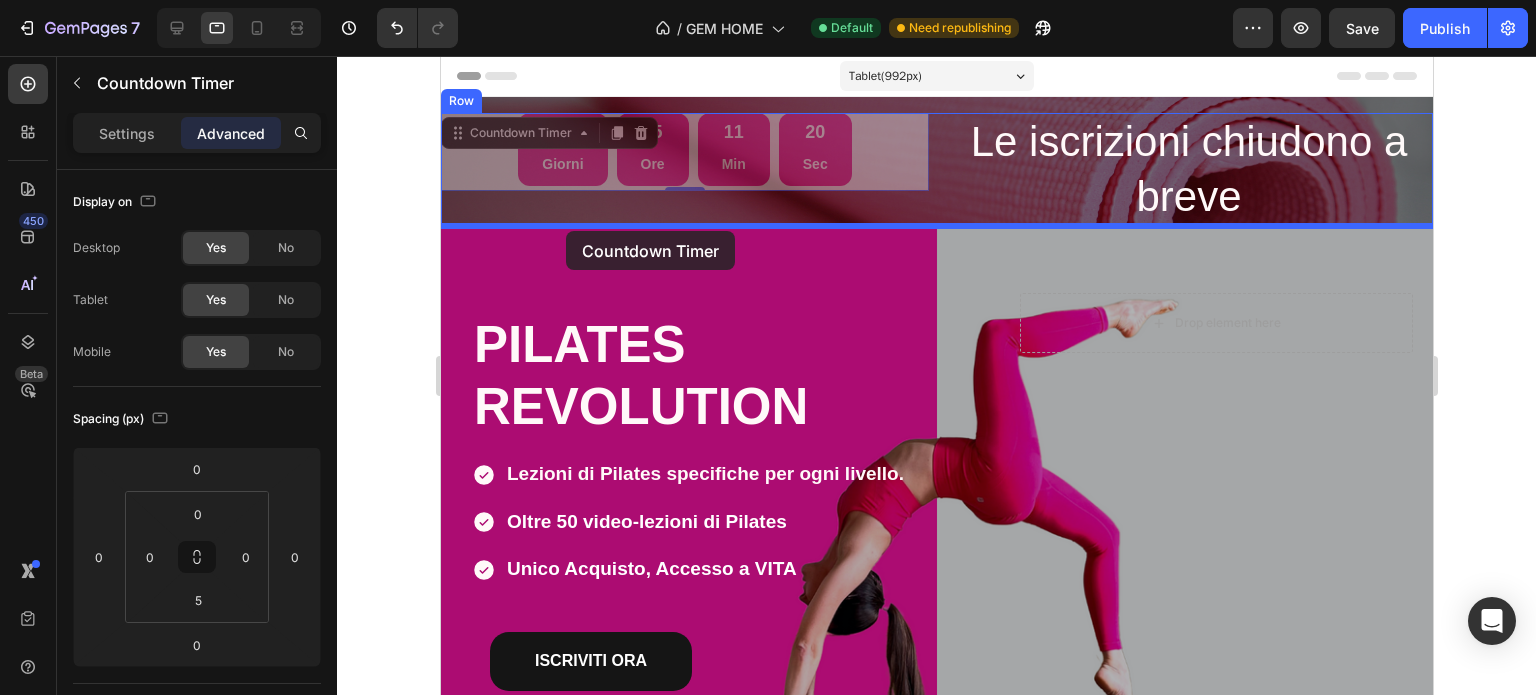 drag, startPoint x: 531, startPoint y: 138, endPoint x: 565, endPoint y: 231, distance: 99.0202 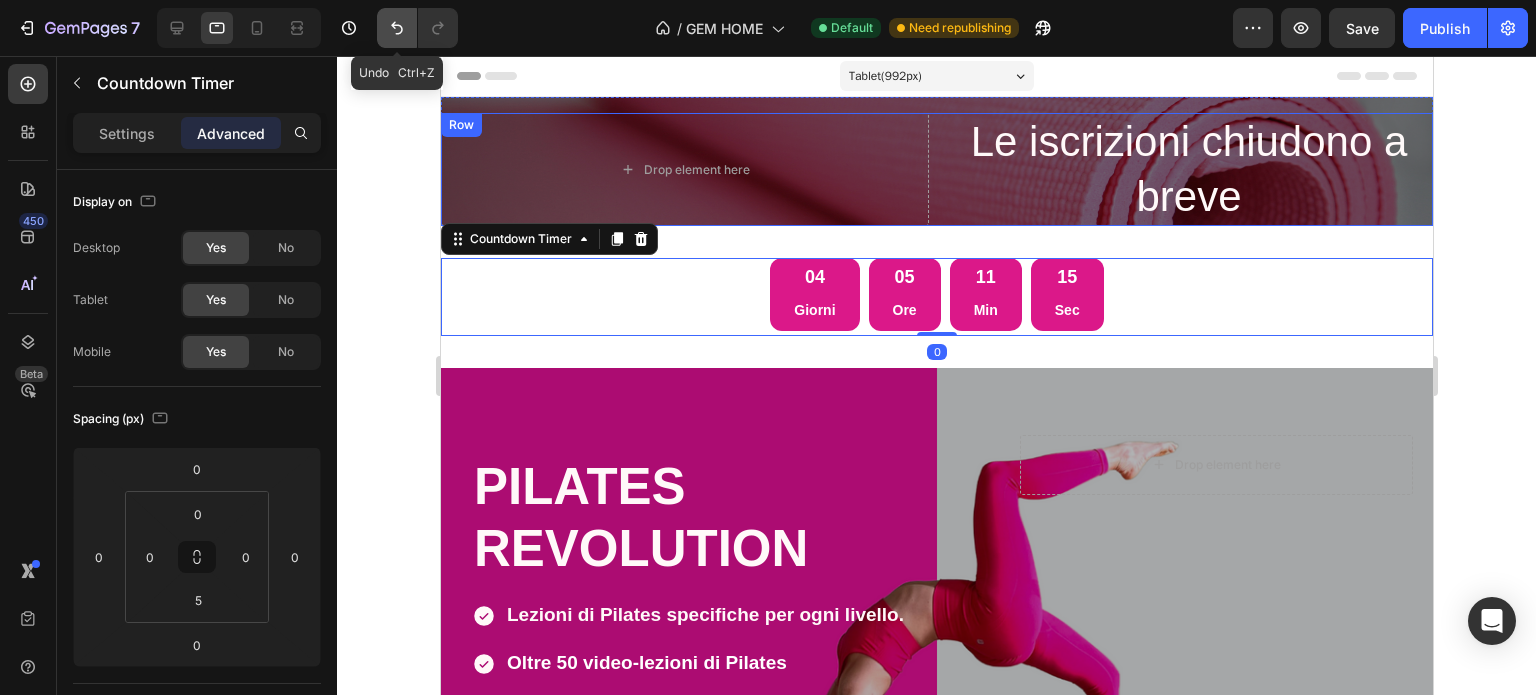click 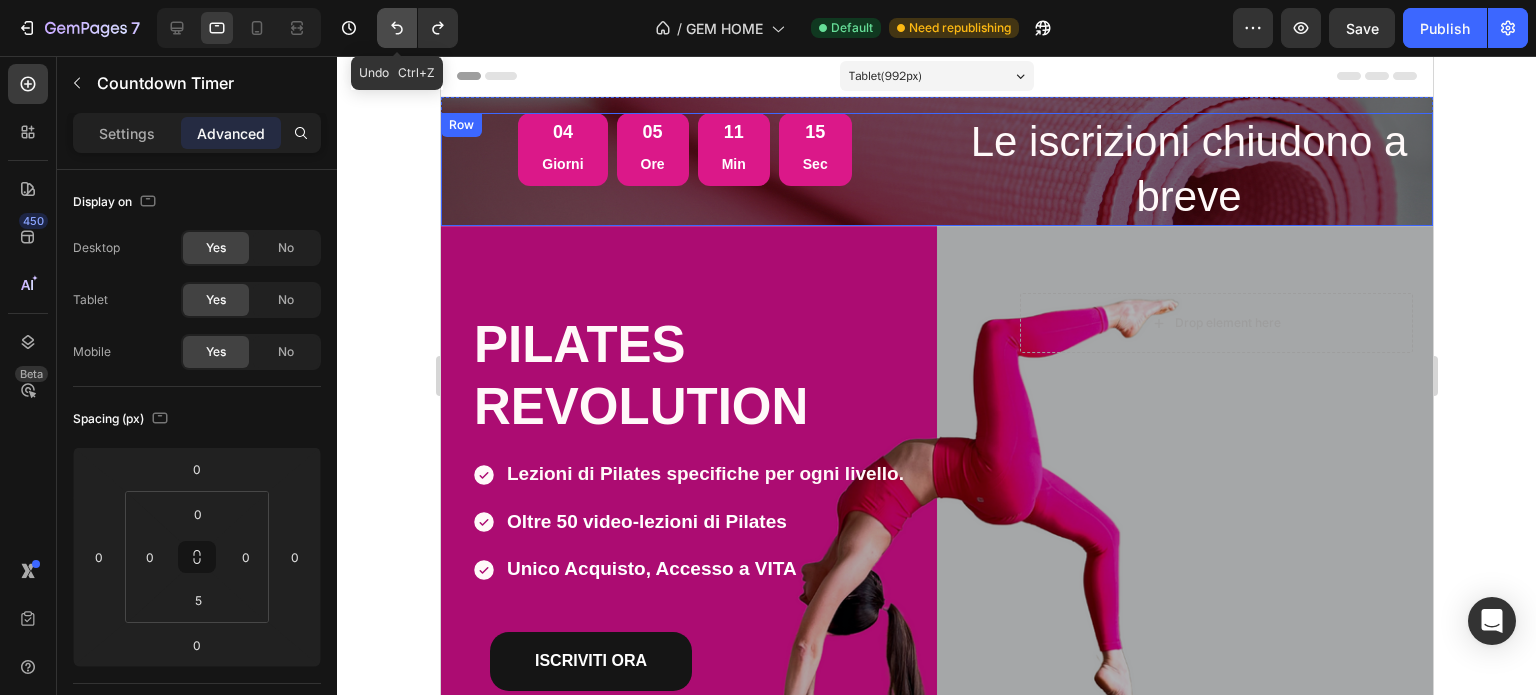 click 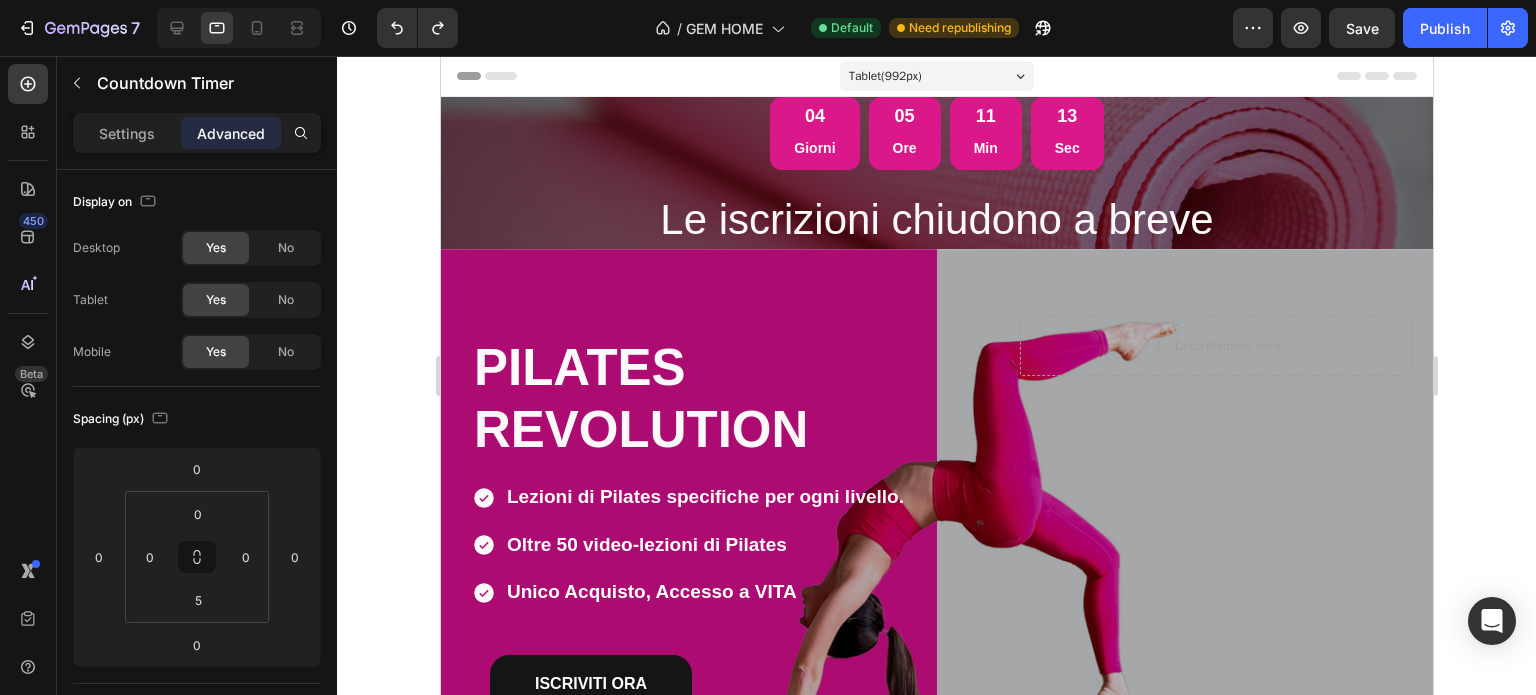 click on "Min" at bounding box center [985, 148] 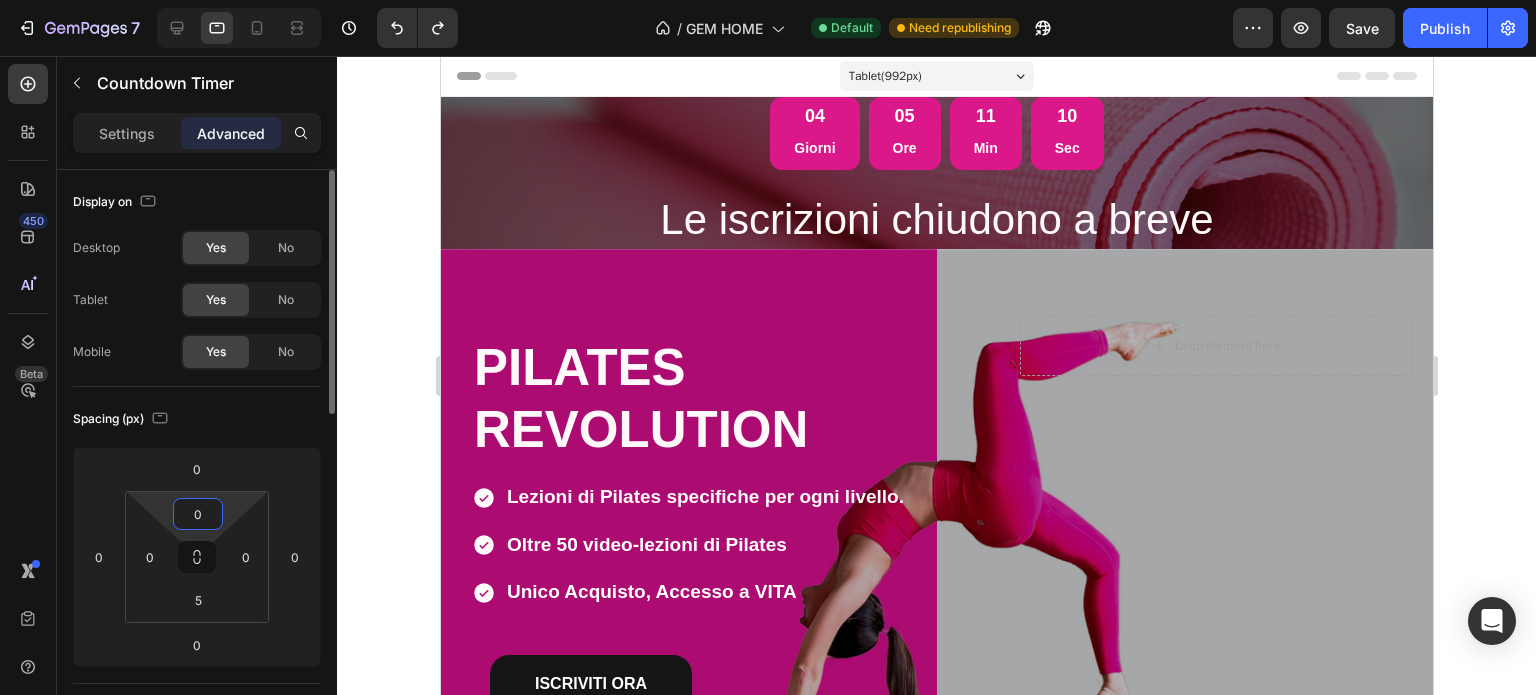 click on "0" at bounding box center [198, 514] 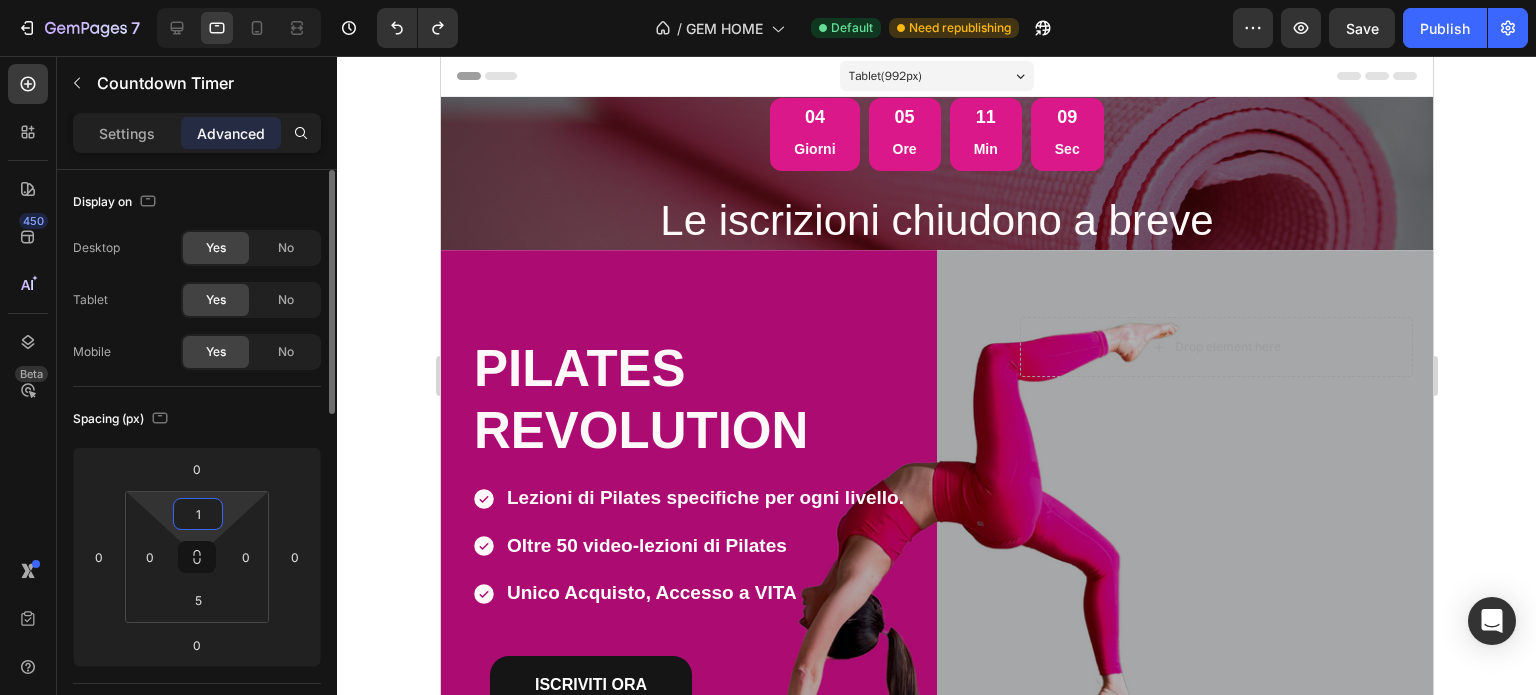 type on "11" 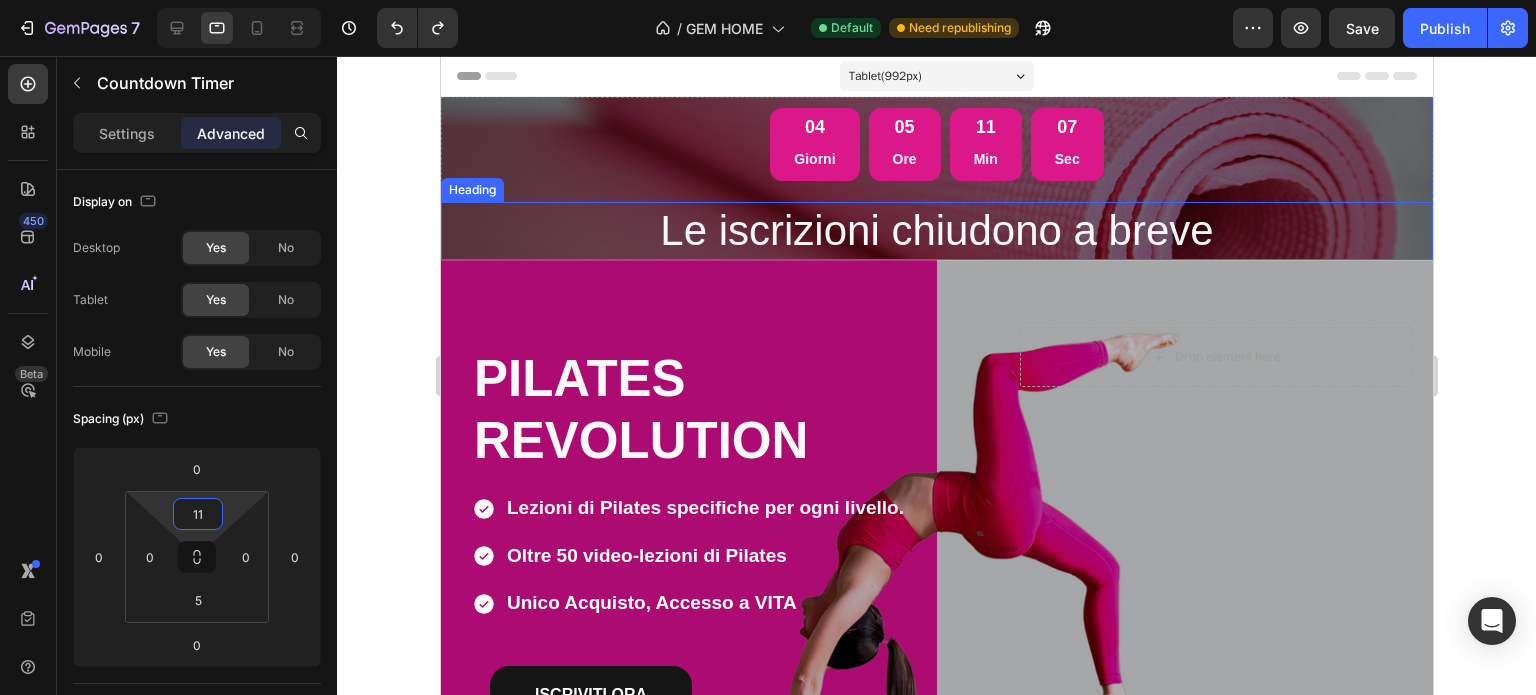 click on "Le iscrizioni chiudono a breve" at bounding box center [936, 231] 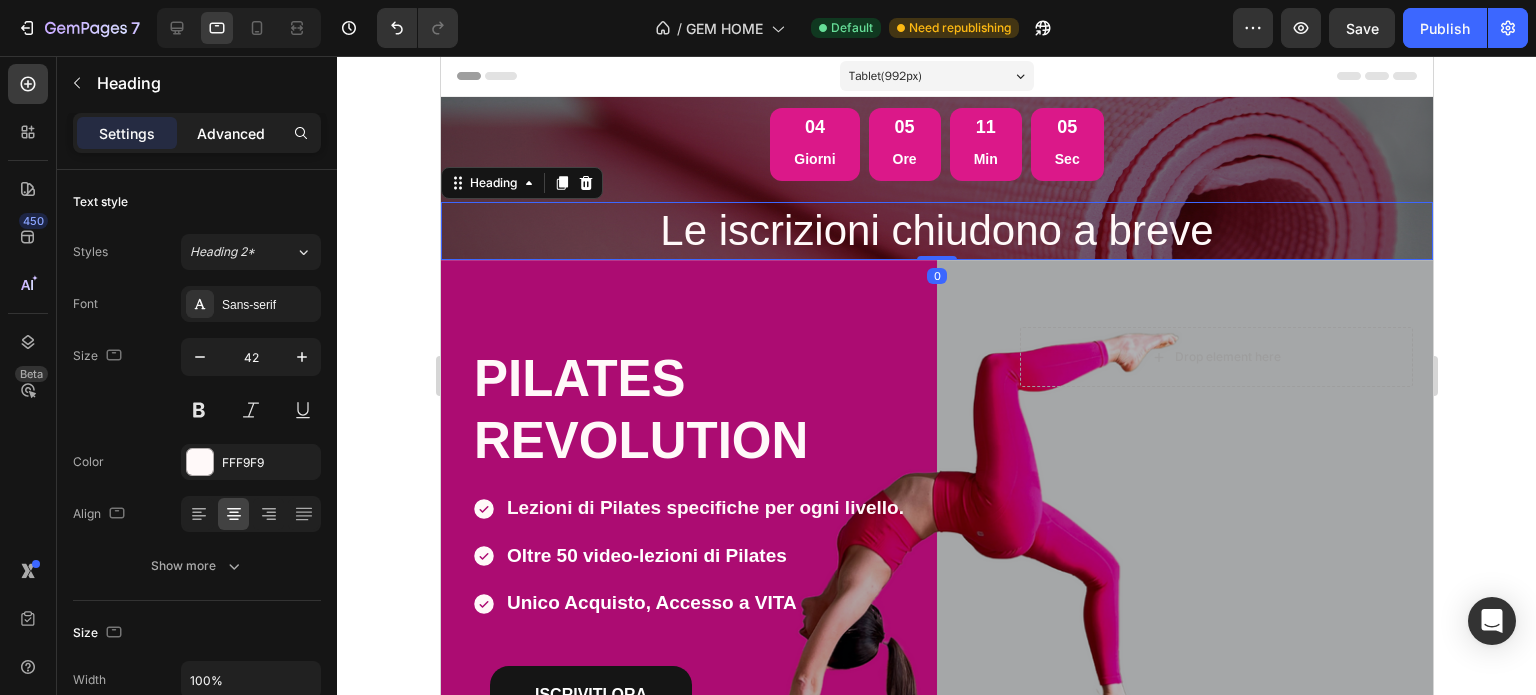 click on "Advanced" at bounding box center [231, 133] 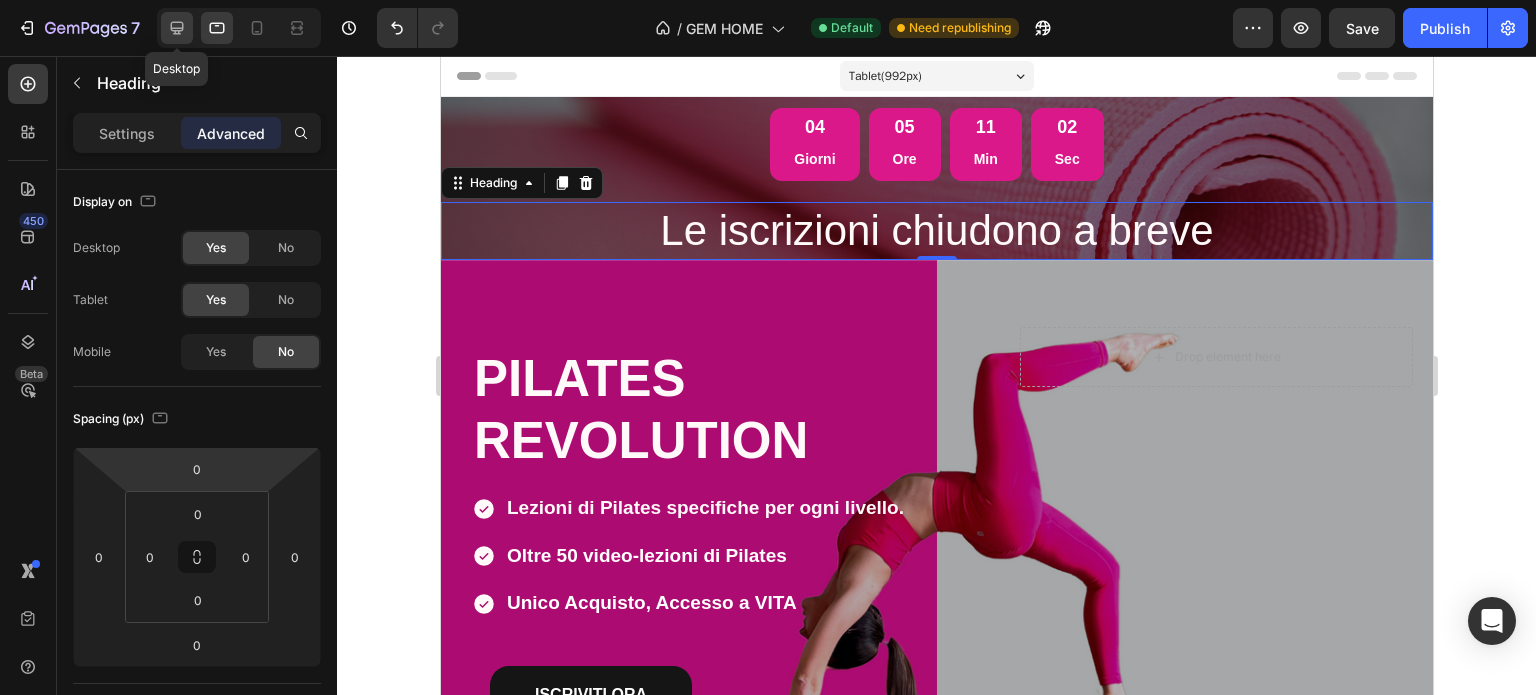 click 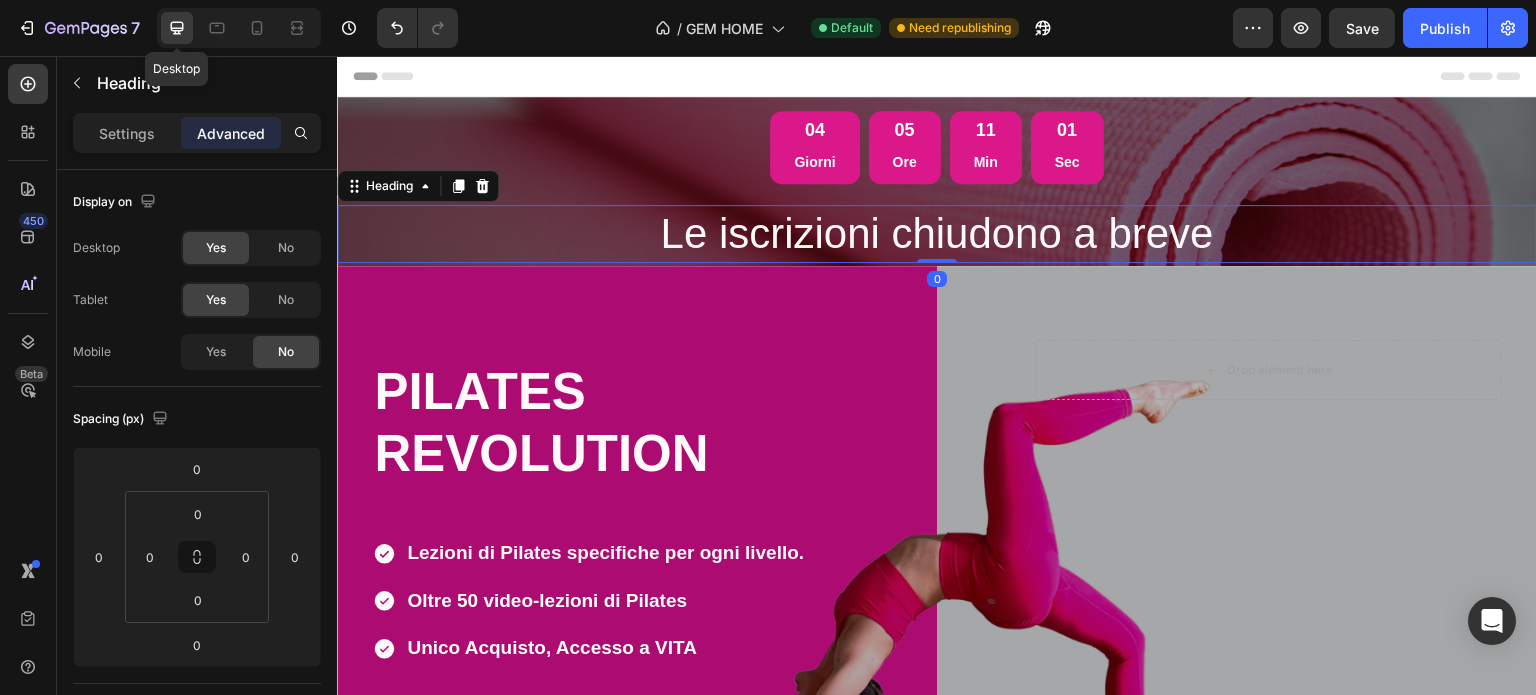 scroll, scrollTop: 78, scrollLeft: 0, axis: vertical 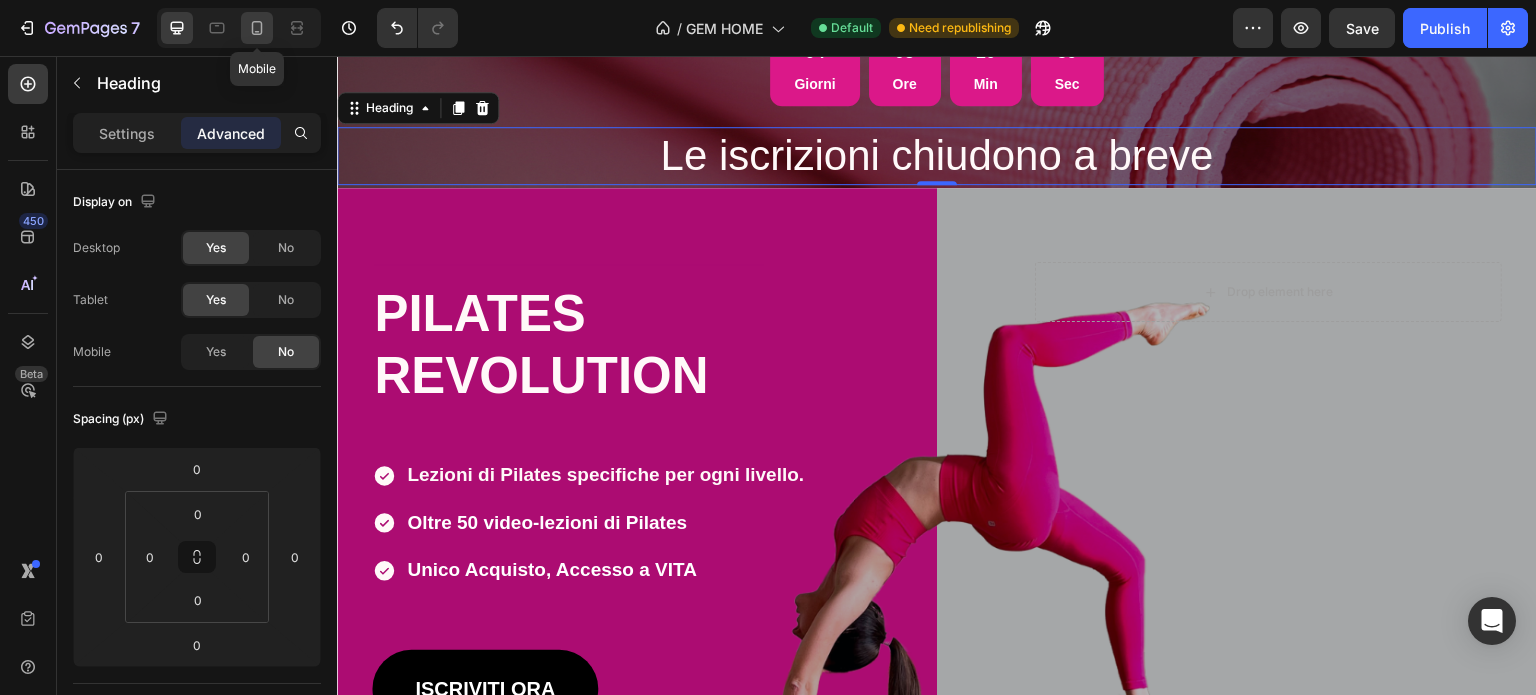 click 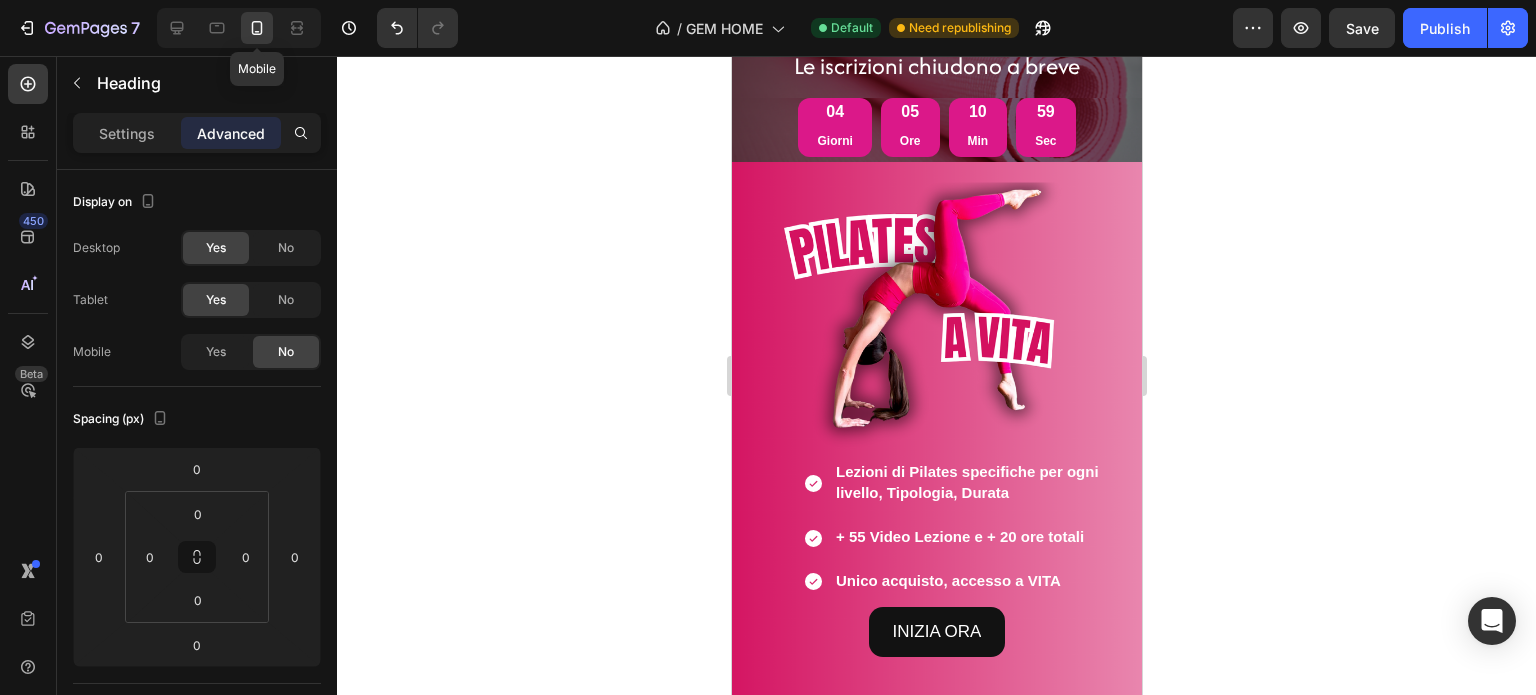 scroll, scrollTop: 8, scrollLeft: 0, axis: vertical 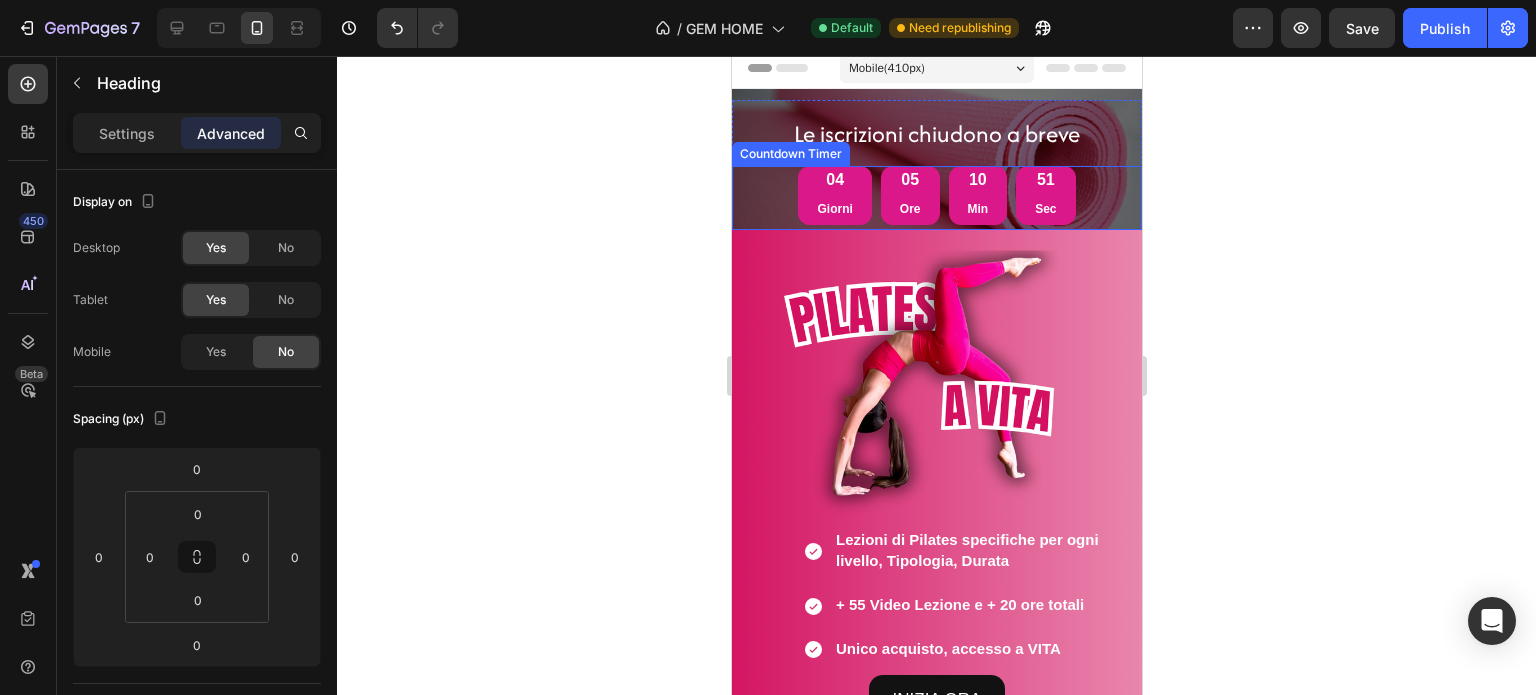 click on "[DAYS] [HOURS] [MINUTES] [SECONDS]" at bounding box center [936, 195] 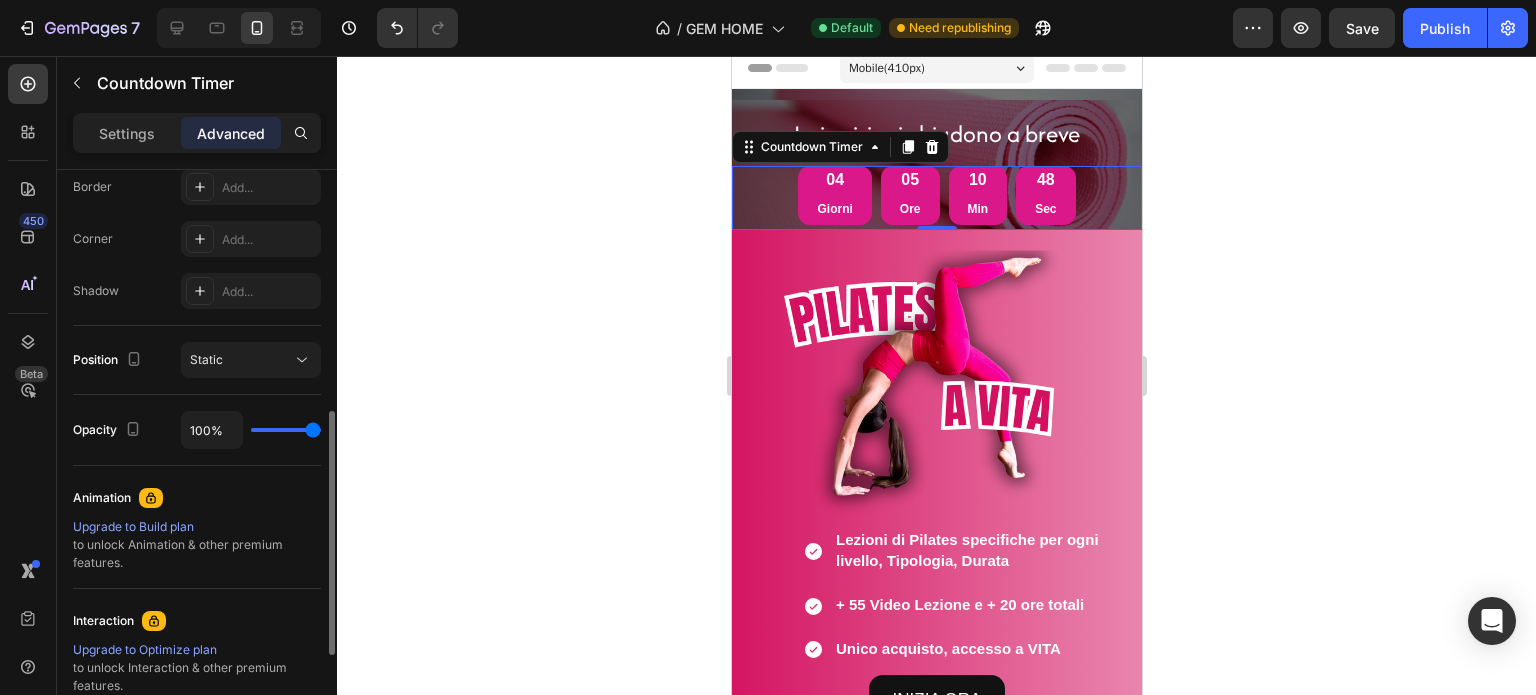 scroll, scrollTop: 804, scrollLeft: 0, axis: vertical 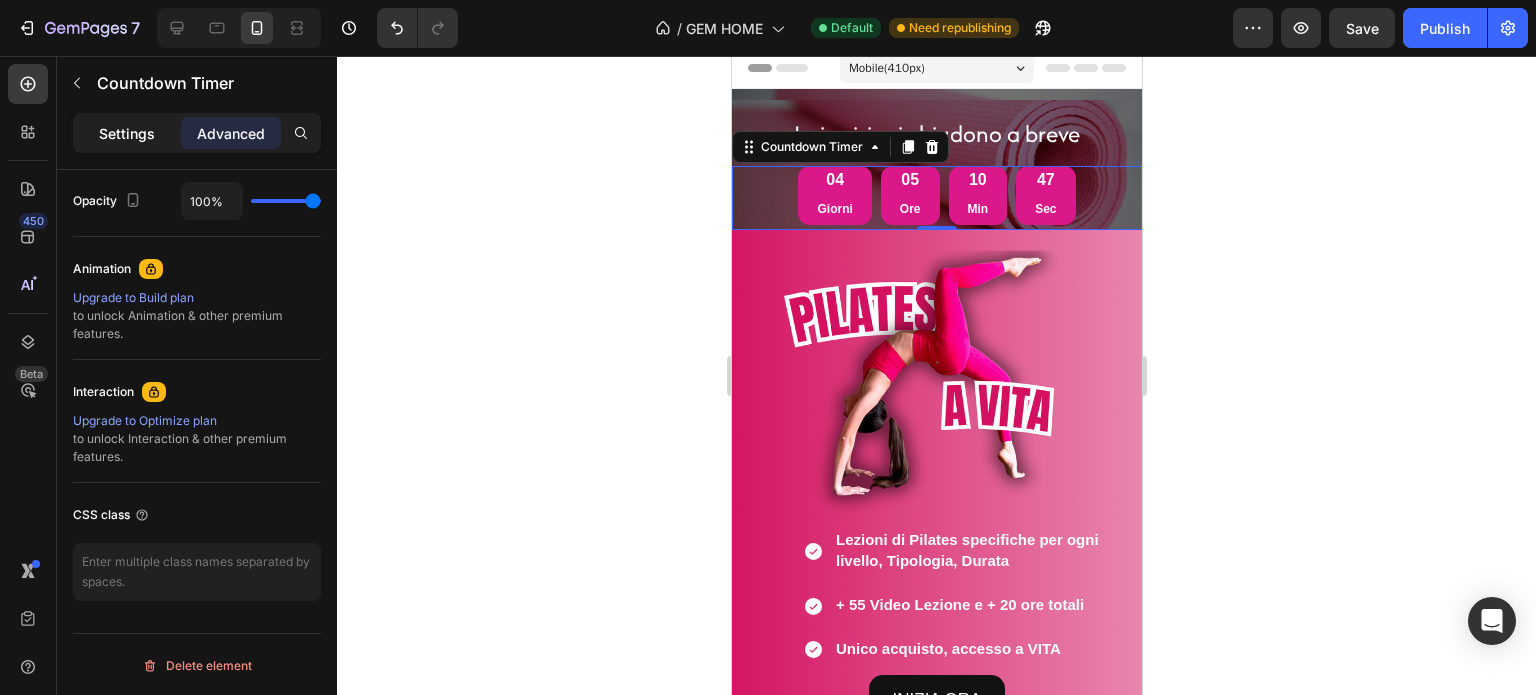 click on "Settings" at bounding box center [127, 133] 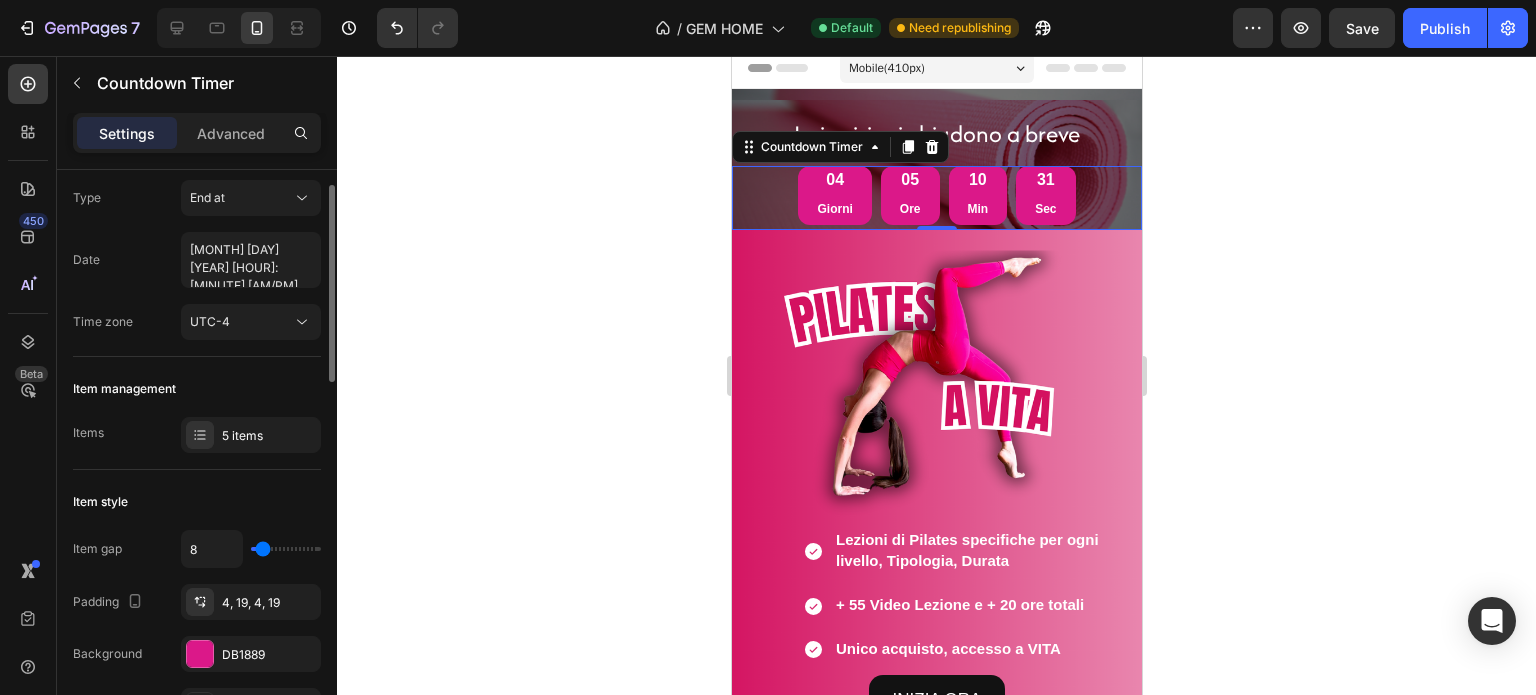 scroll, scrollTop: 49, scrollLeft: 0, axis: vertical 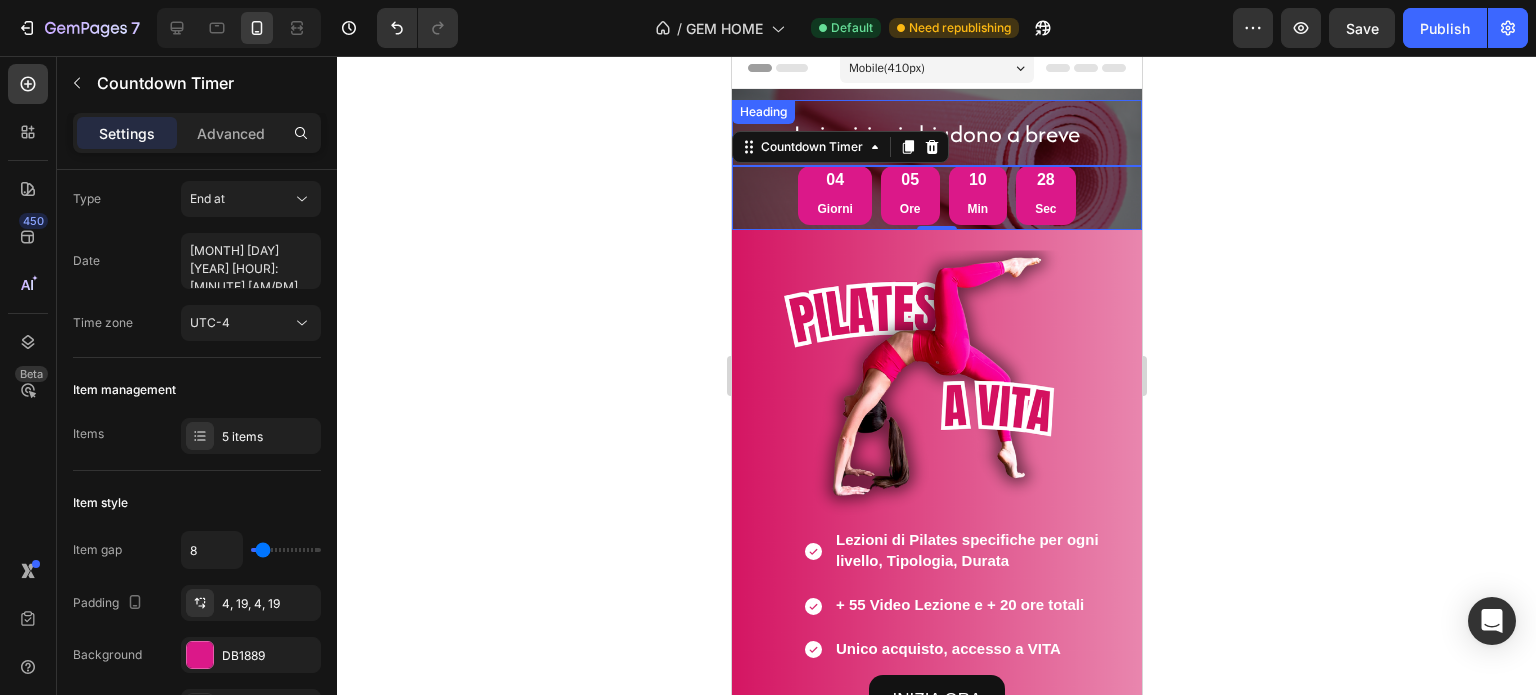 click on "⁠⁠⁠⁠⁠⁠⁠ Le iscrizioni chiudono a breve" at bounding box center [936, 133] 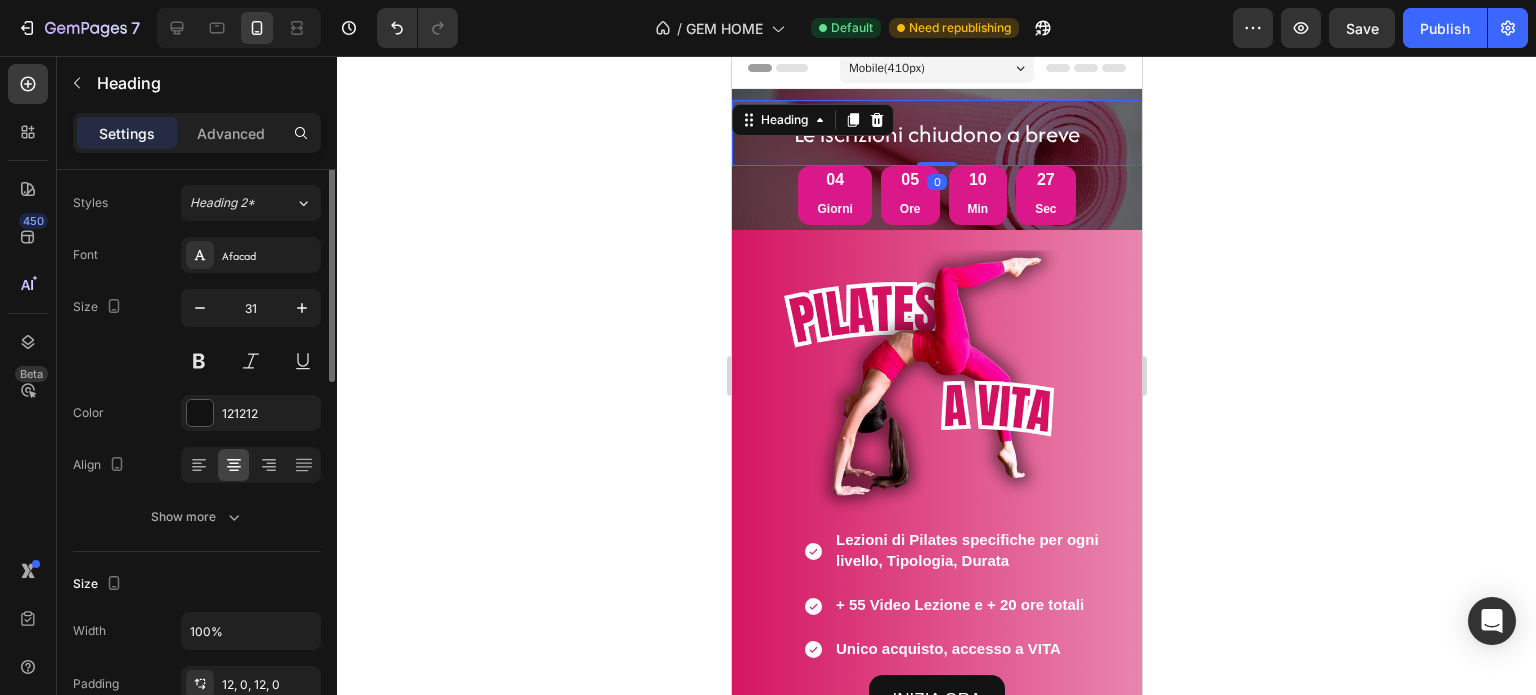 scroll, scrollTop: 0, scrollLeft: 0, axis: both 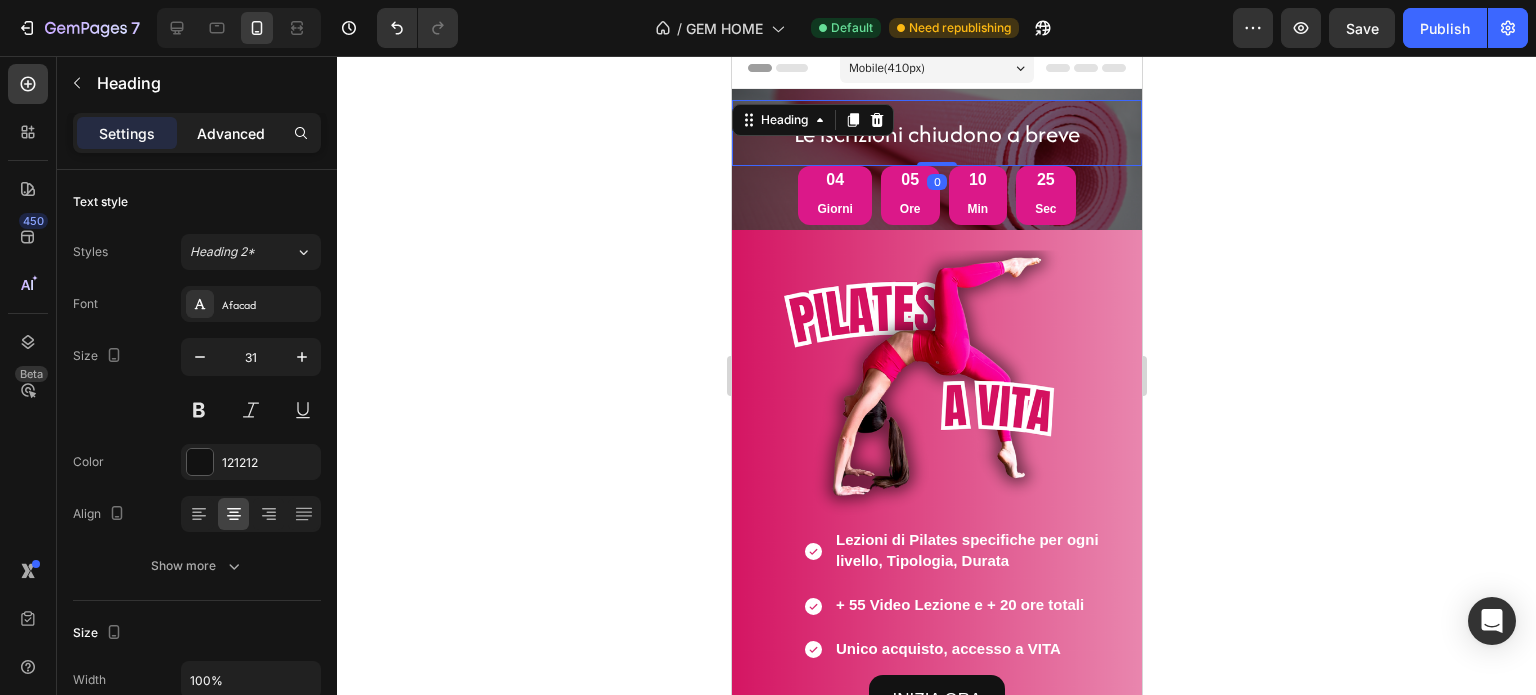 click on "Advanced" 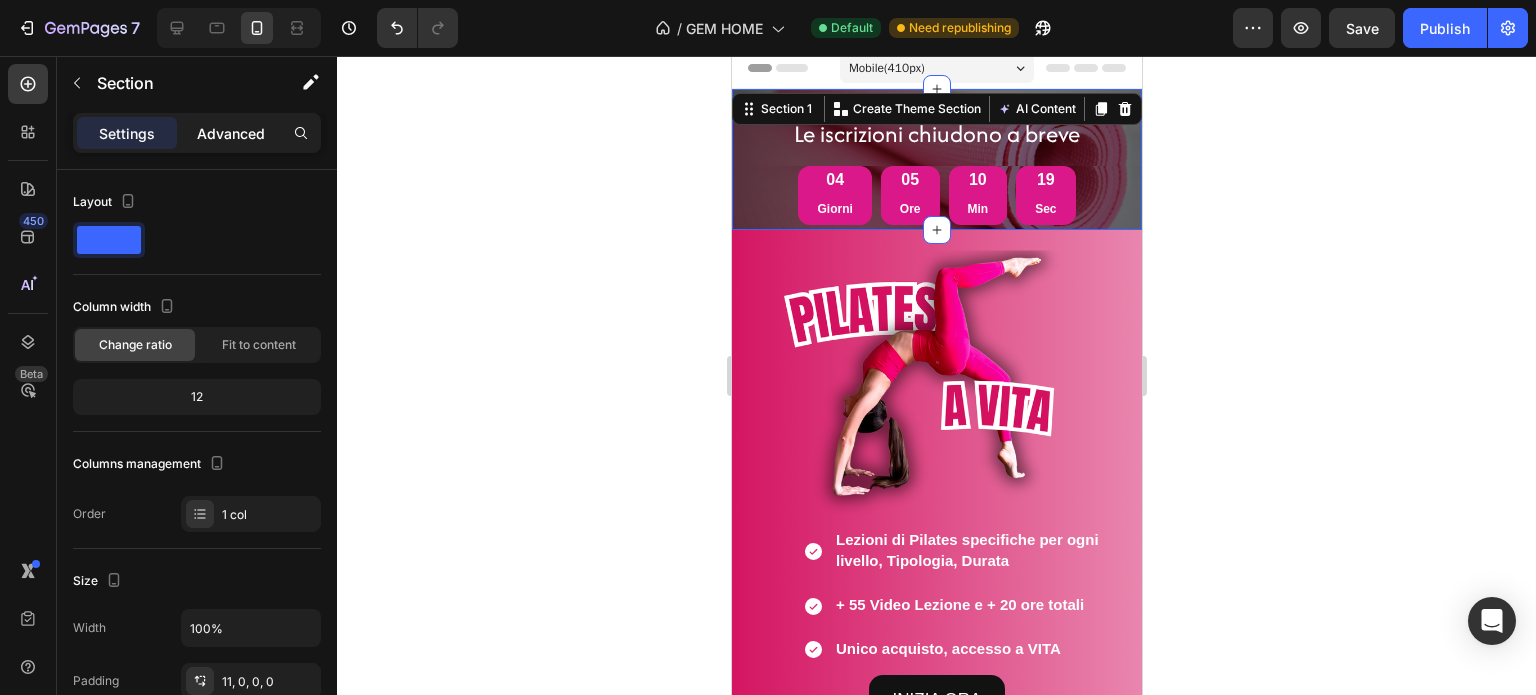 click on "Advanced" at bounding box center (231, 133) 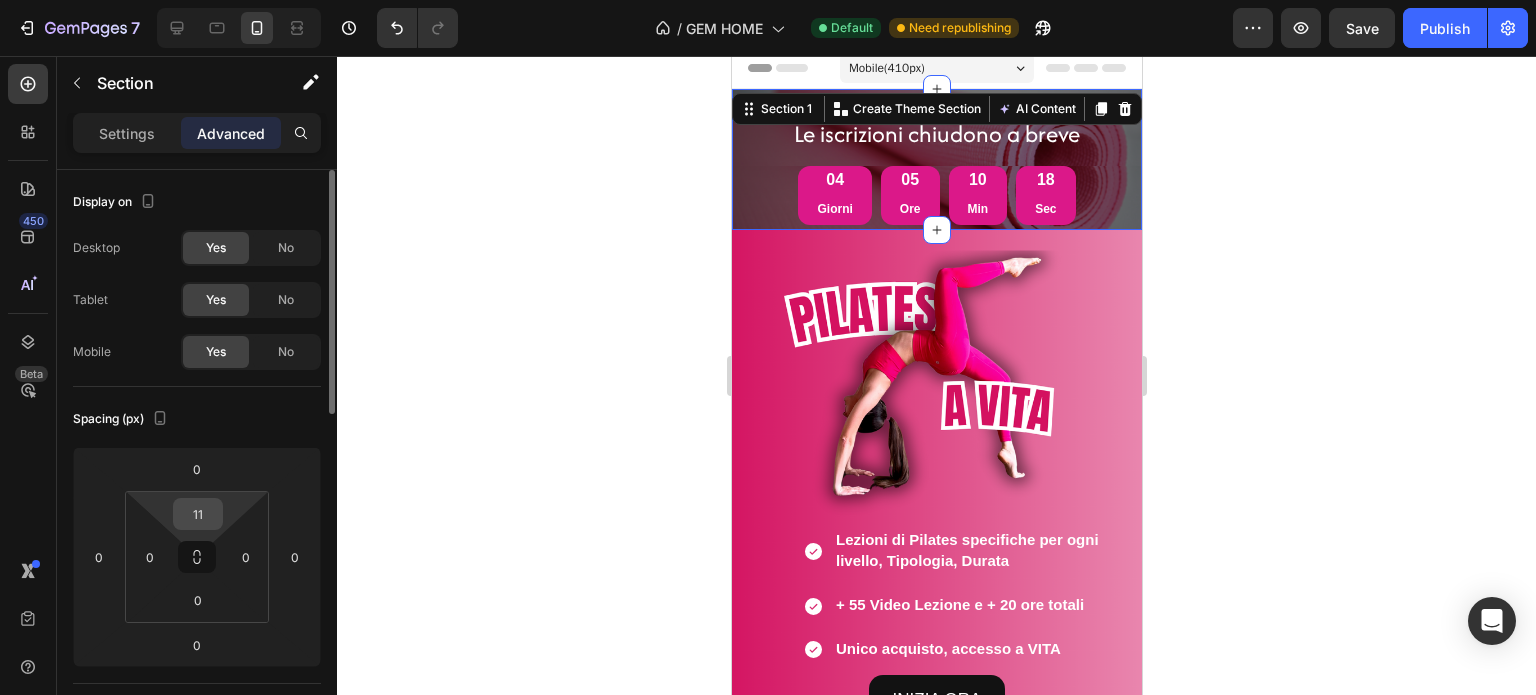 click on "11" at bounding box center [198, 514] 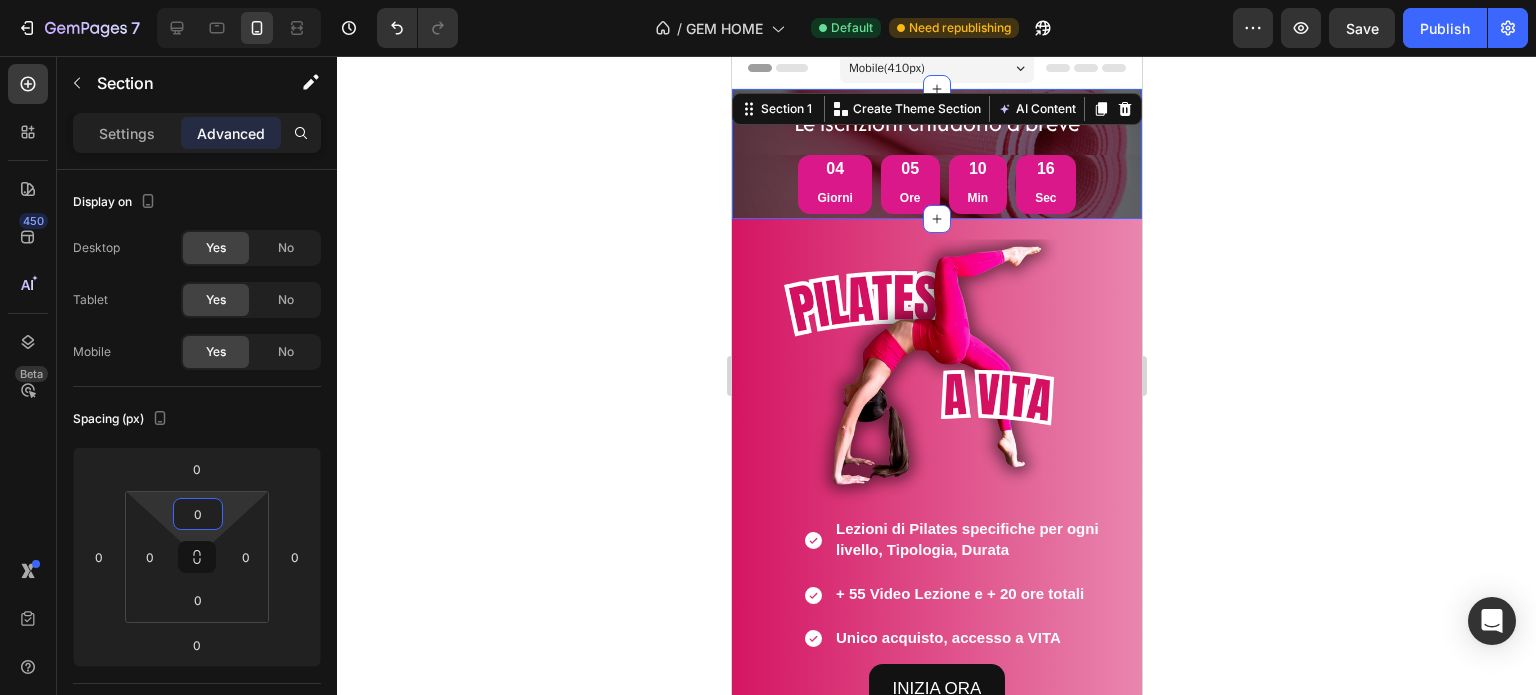 type on "0" 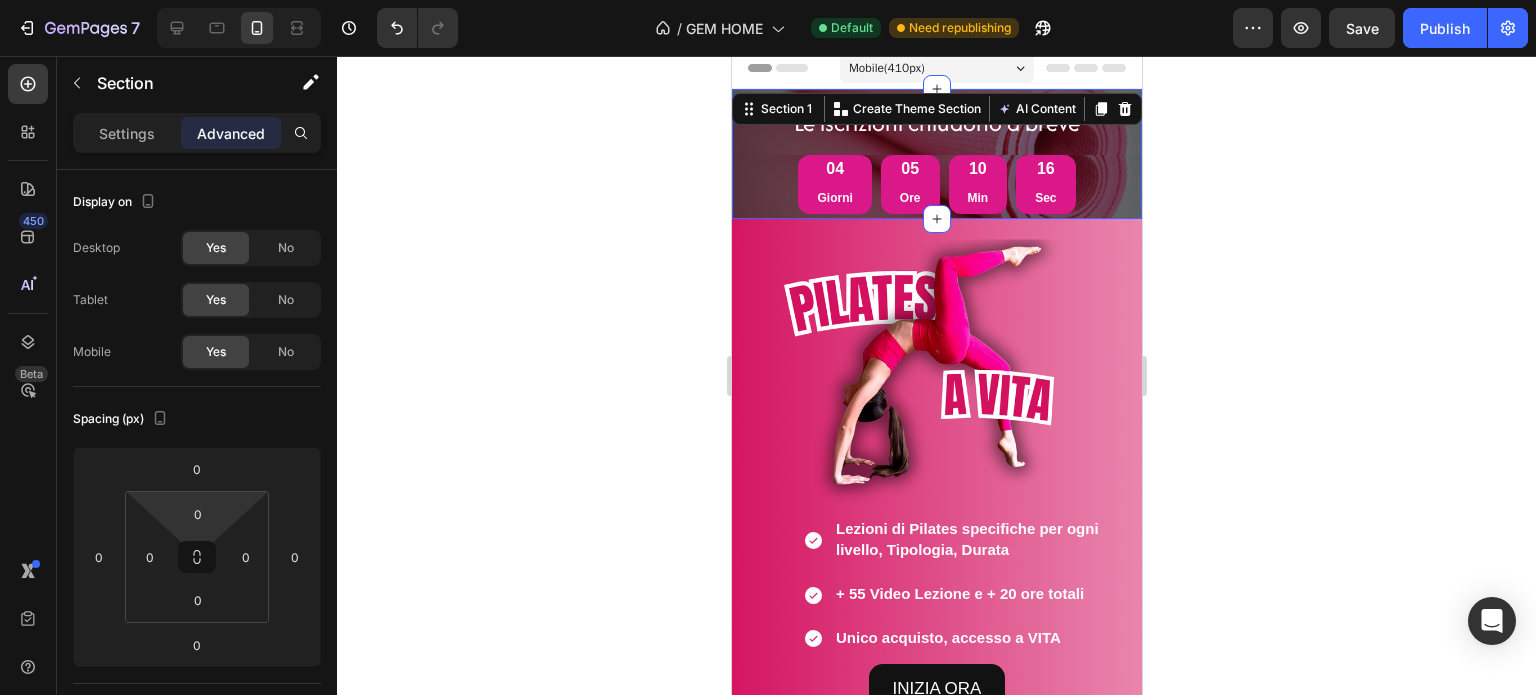 click 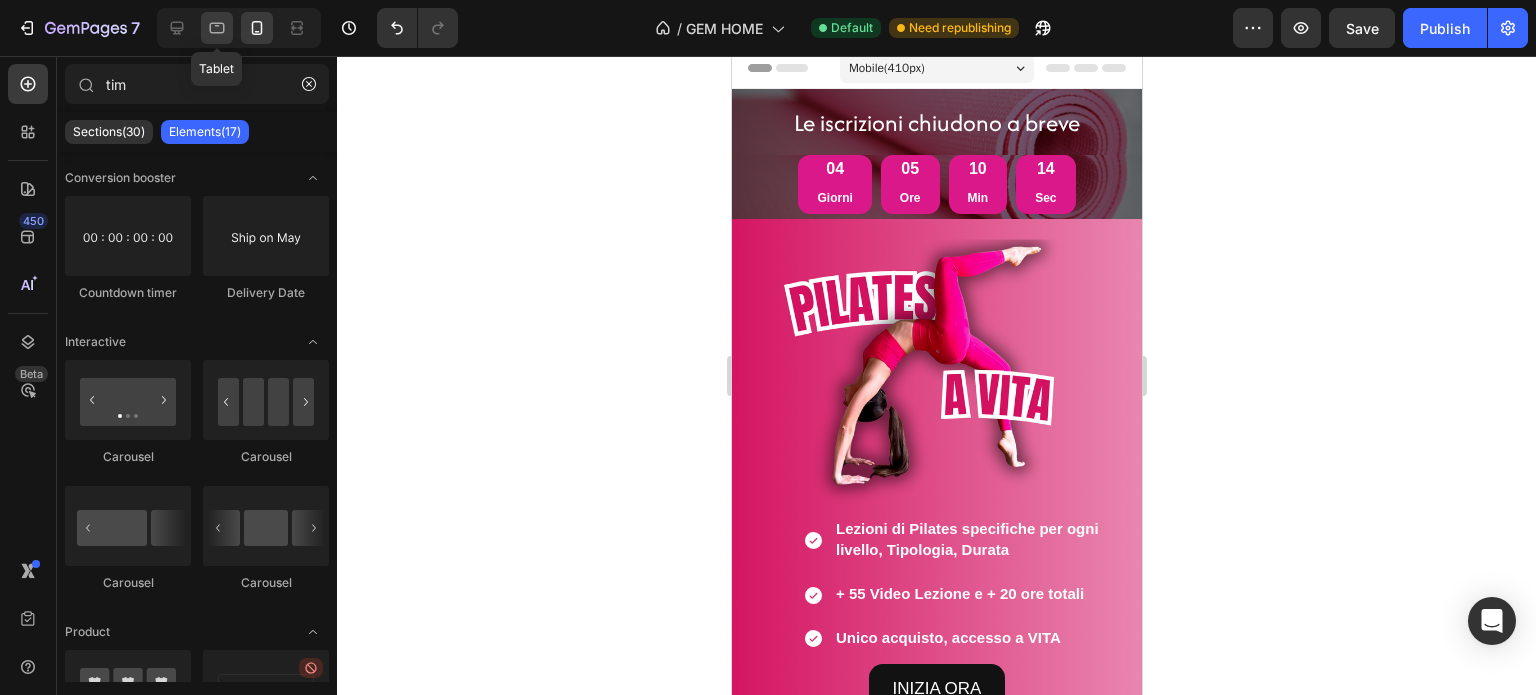 click 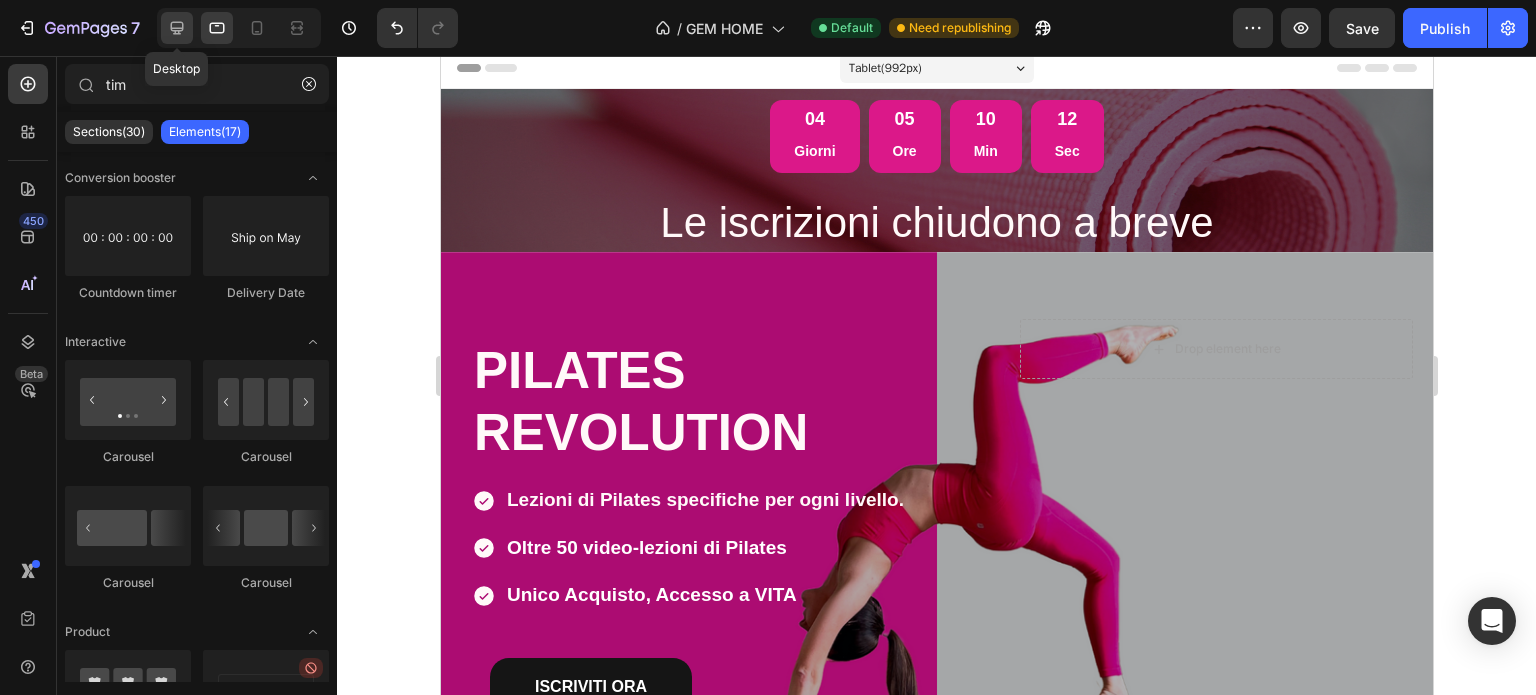 click 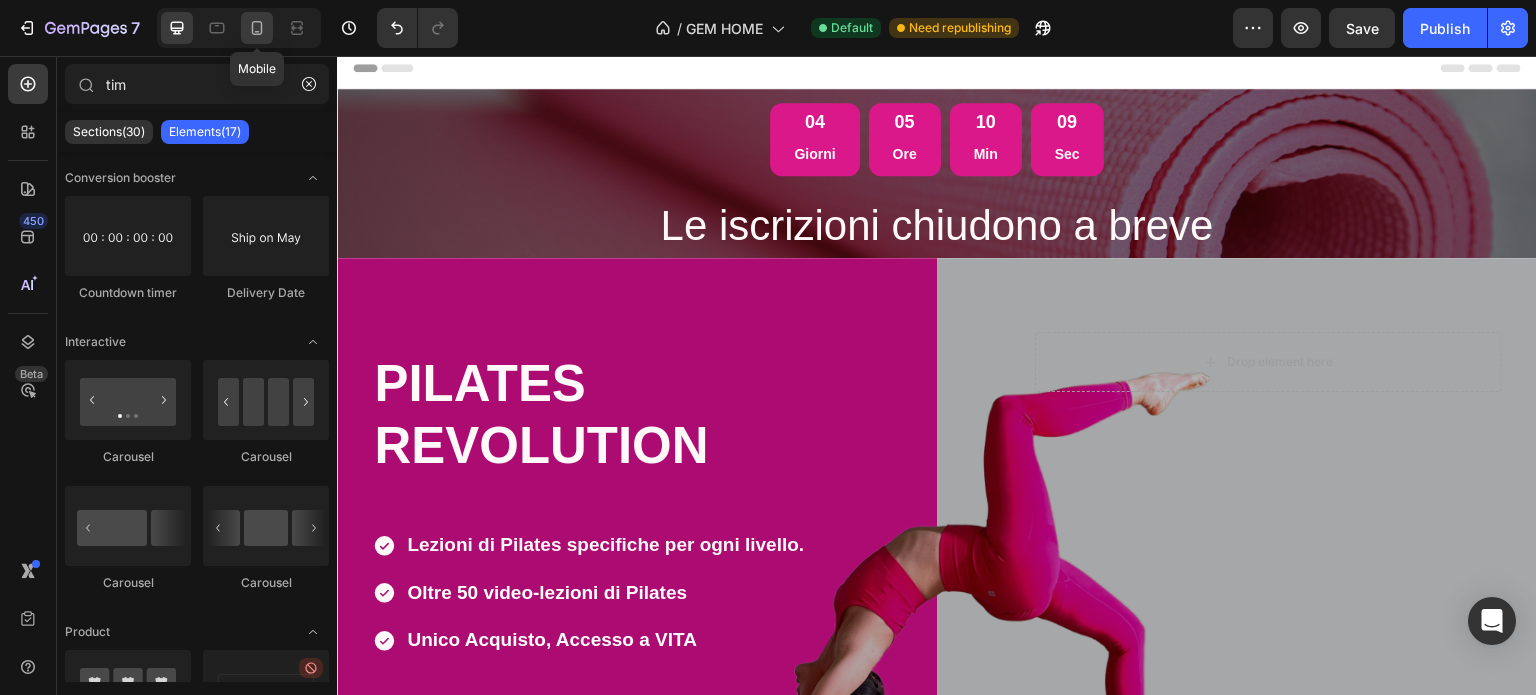 click 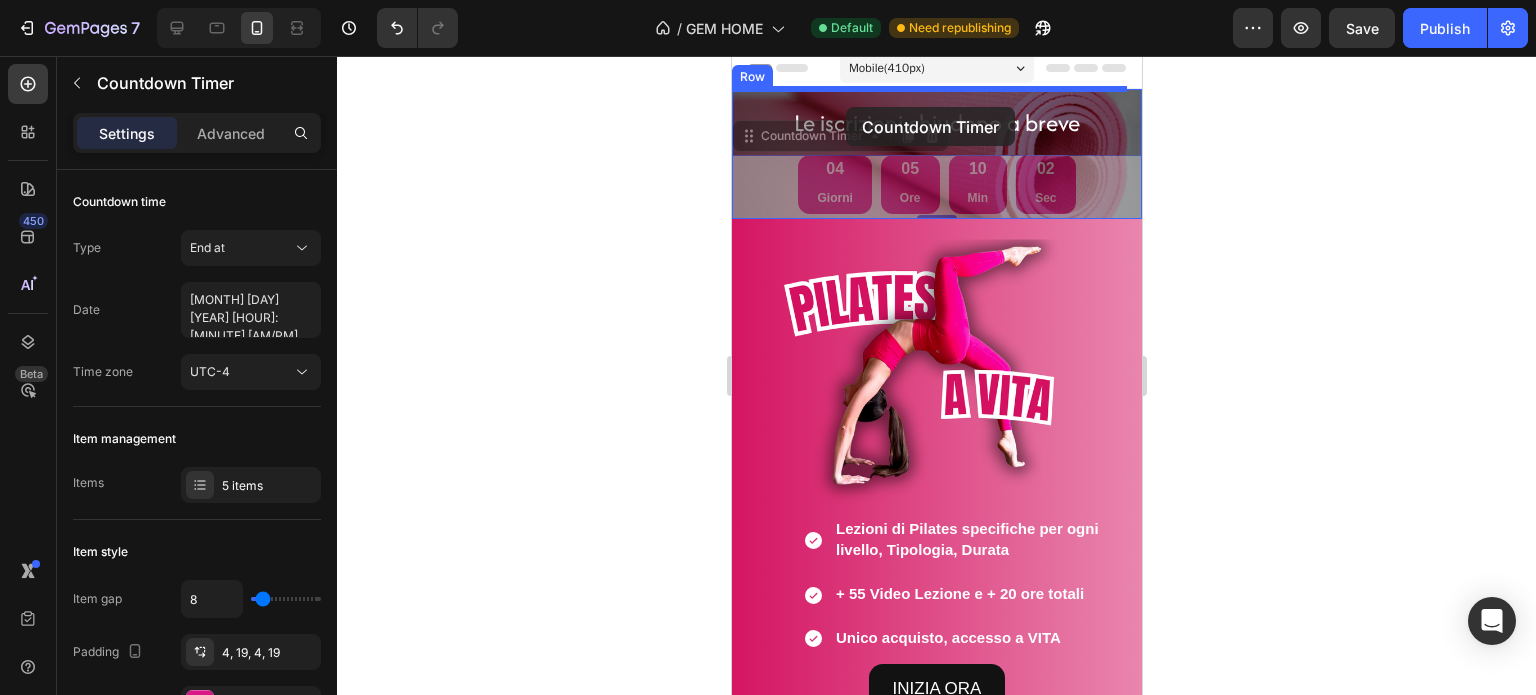 scroll, scrollTop: 0, scrollLeft: 0, axis: both 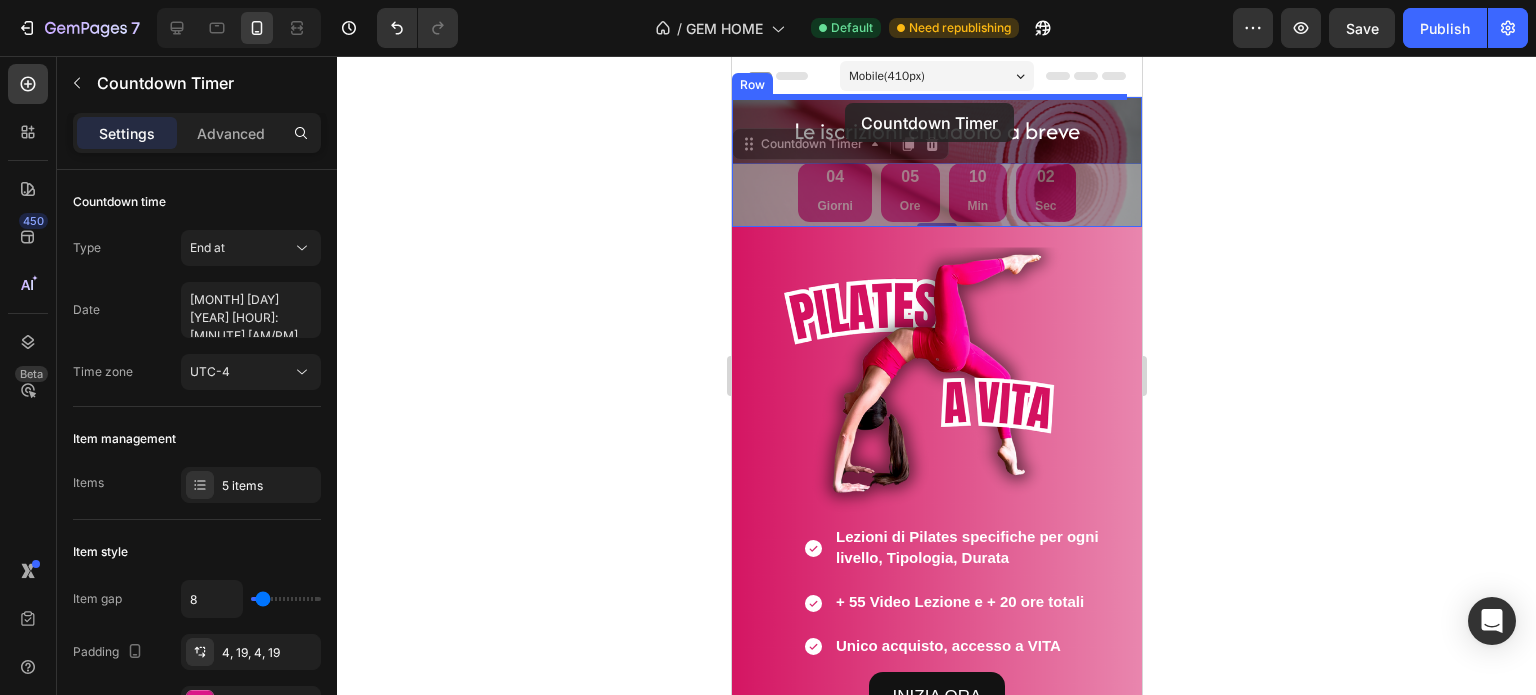 drag, startPoint x: 773, startPoint y: 141, endPoint x: 843, endPoint y: 103, distance: 79.64923 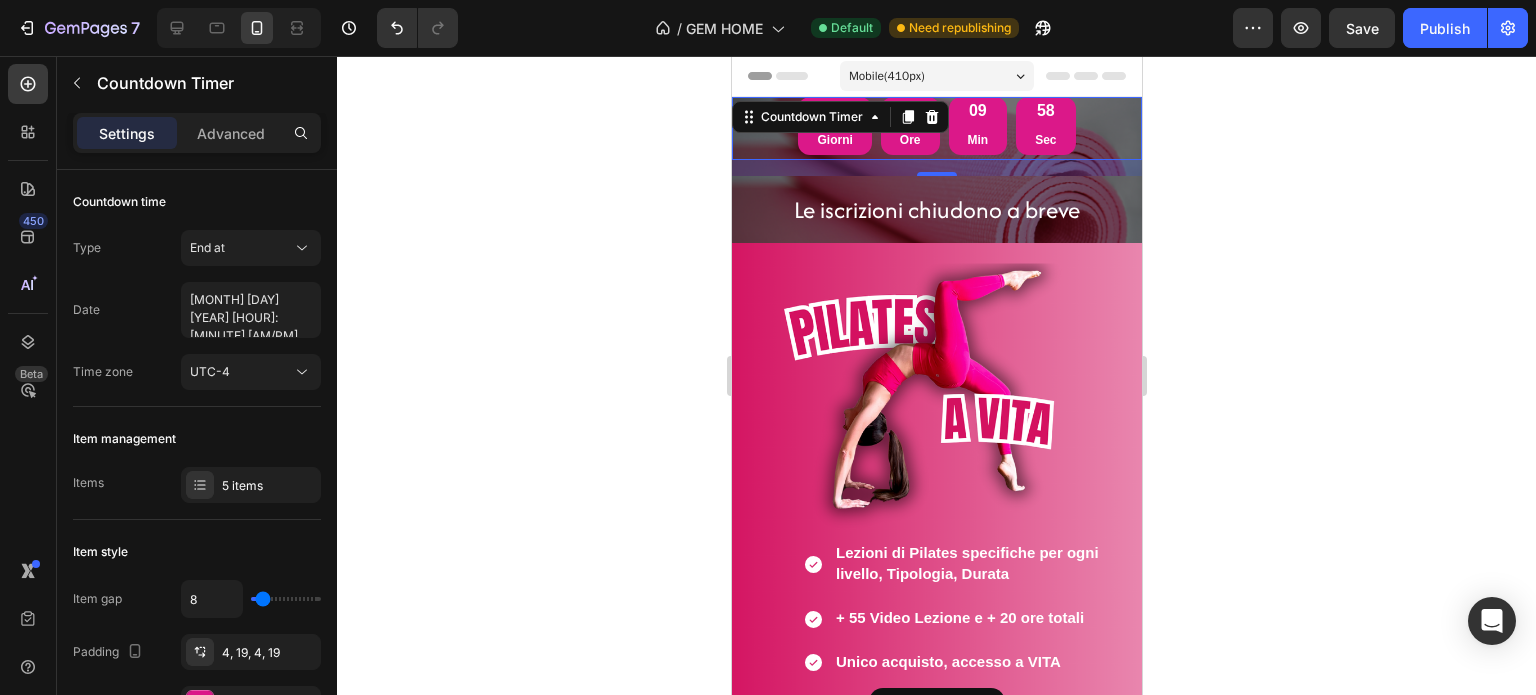 click 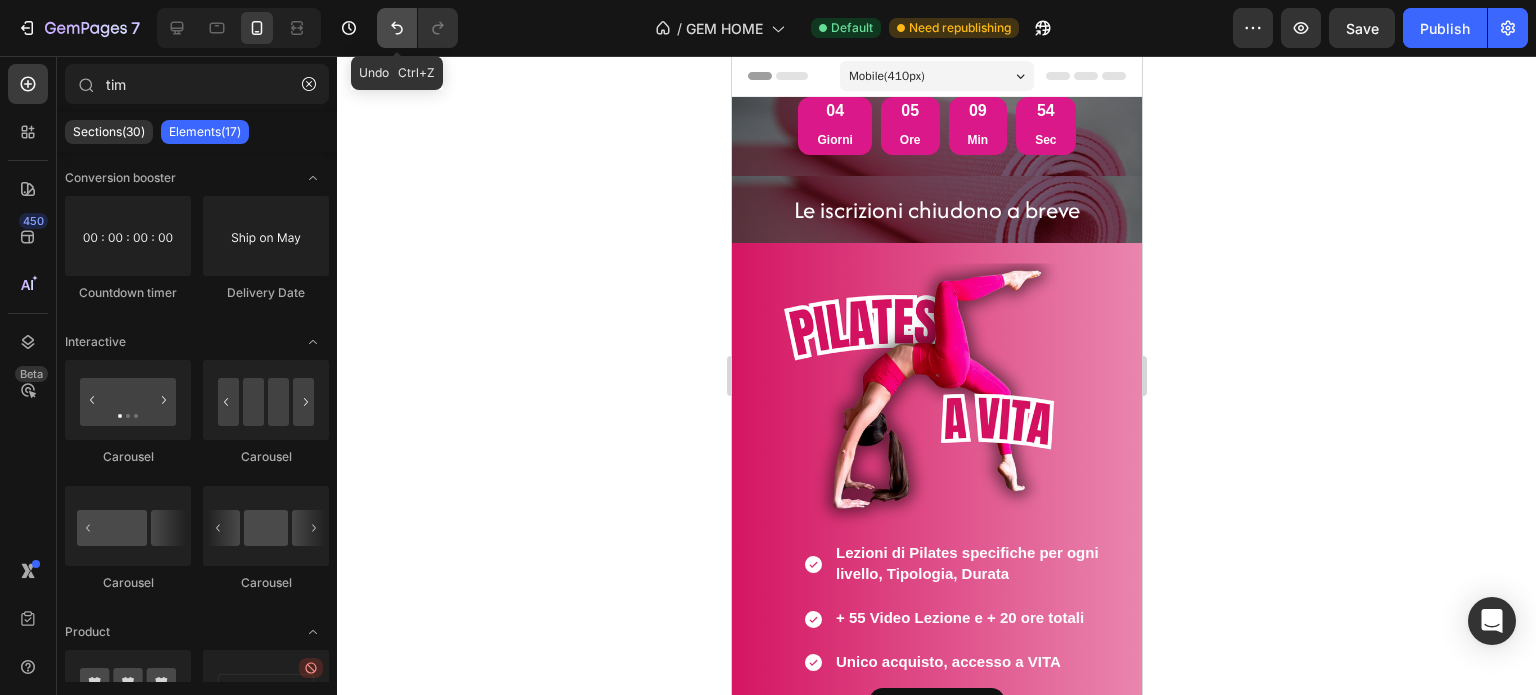 click 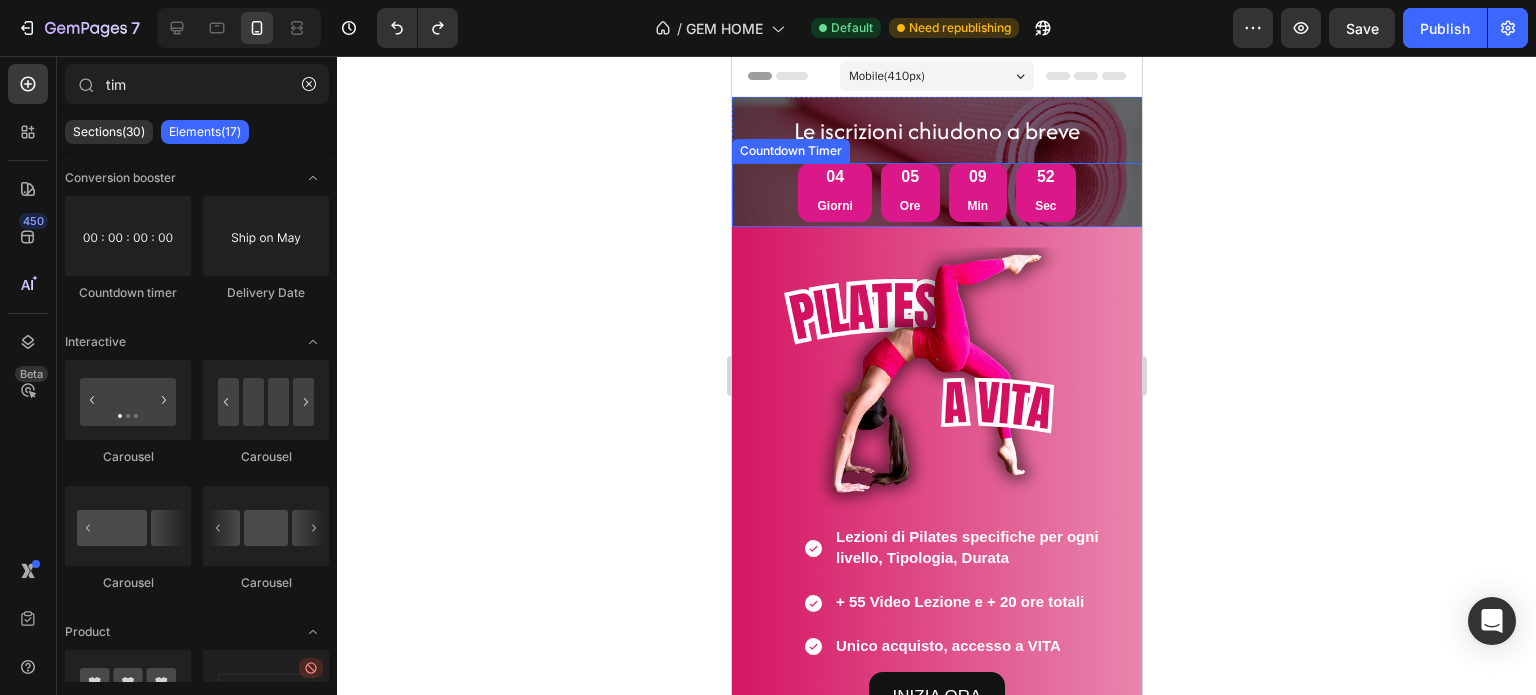 click on "[DAYS] [HOURS] [MINUTES] [SECONDS]" at bounding box center [936, 192] 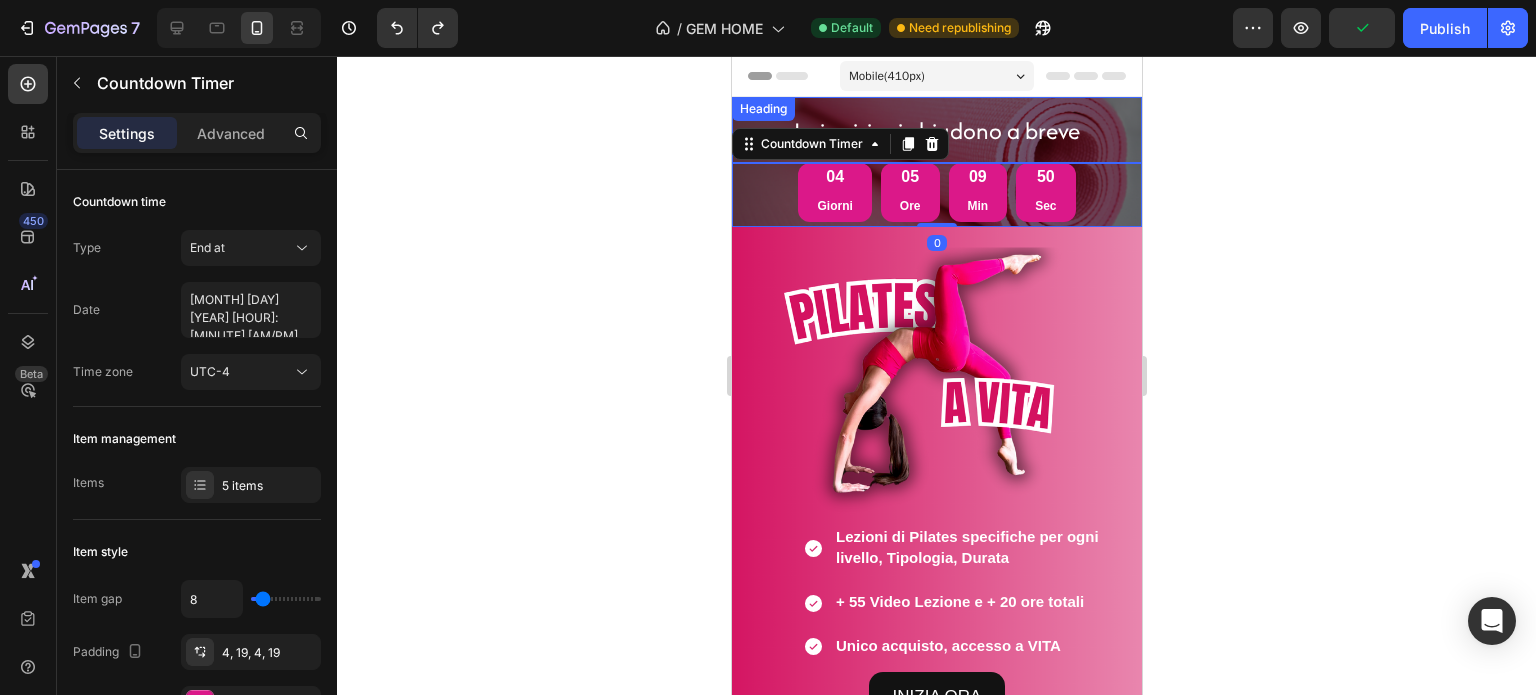 click on "Heading" at bounding box center [762, 109] 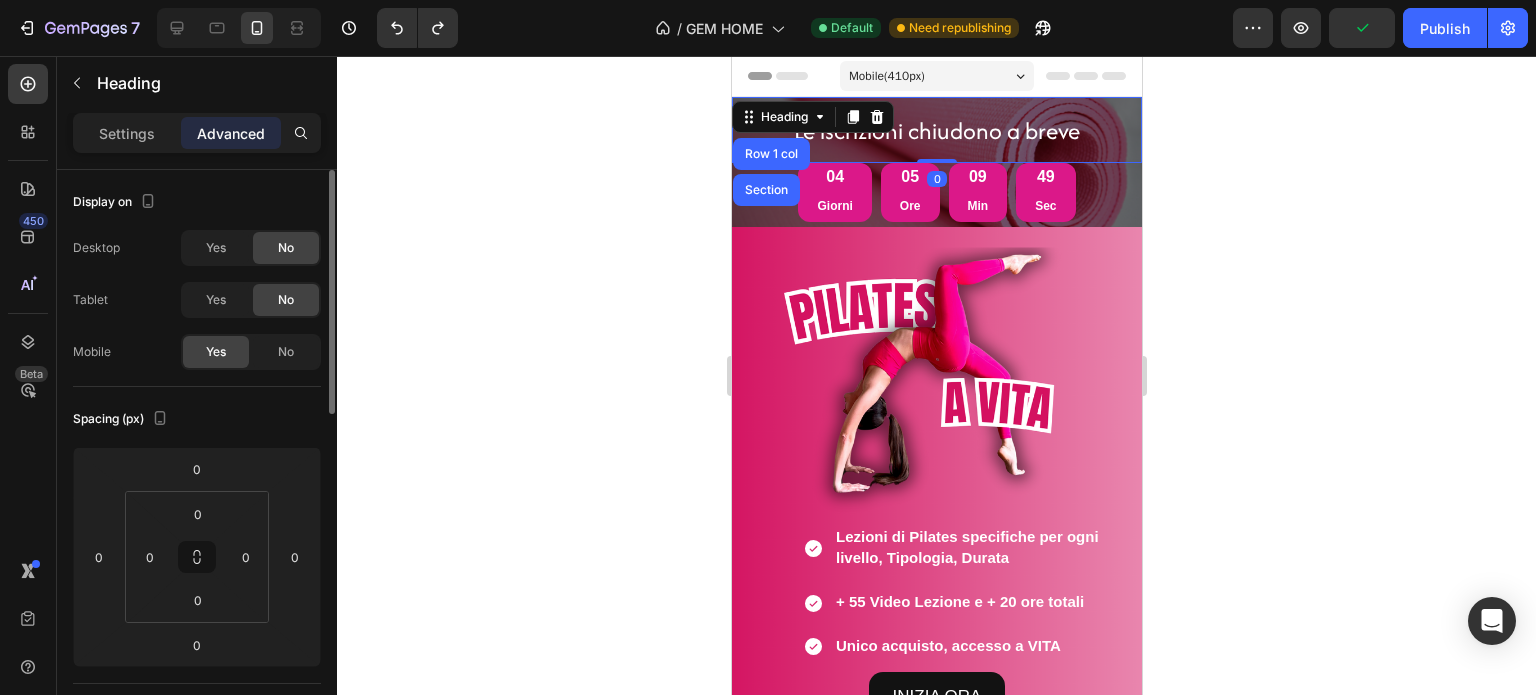 click on "Yes" 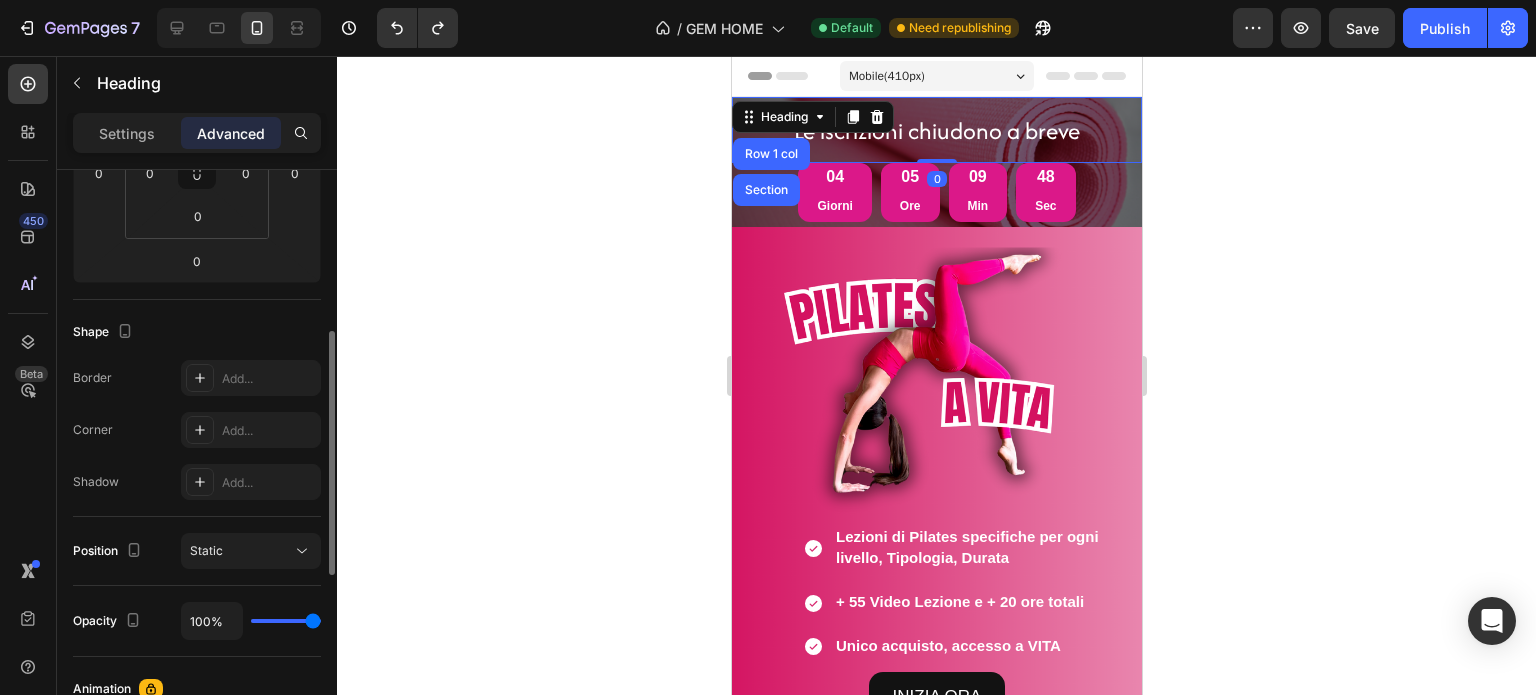 scroll, scrollTop: 804, scrollLeft: 0, axis: vertical 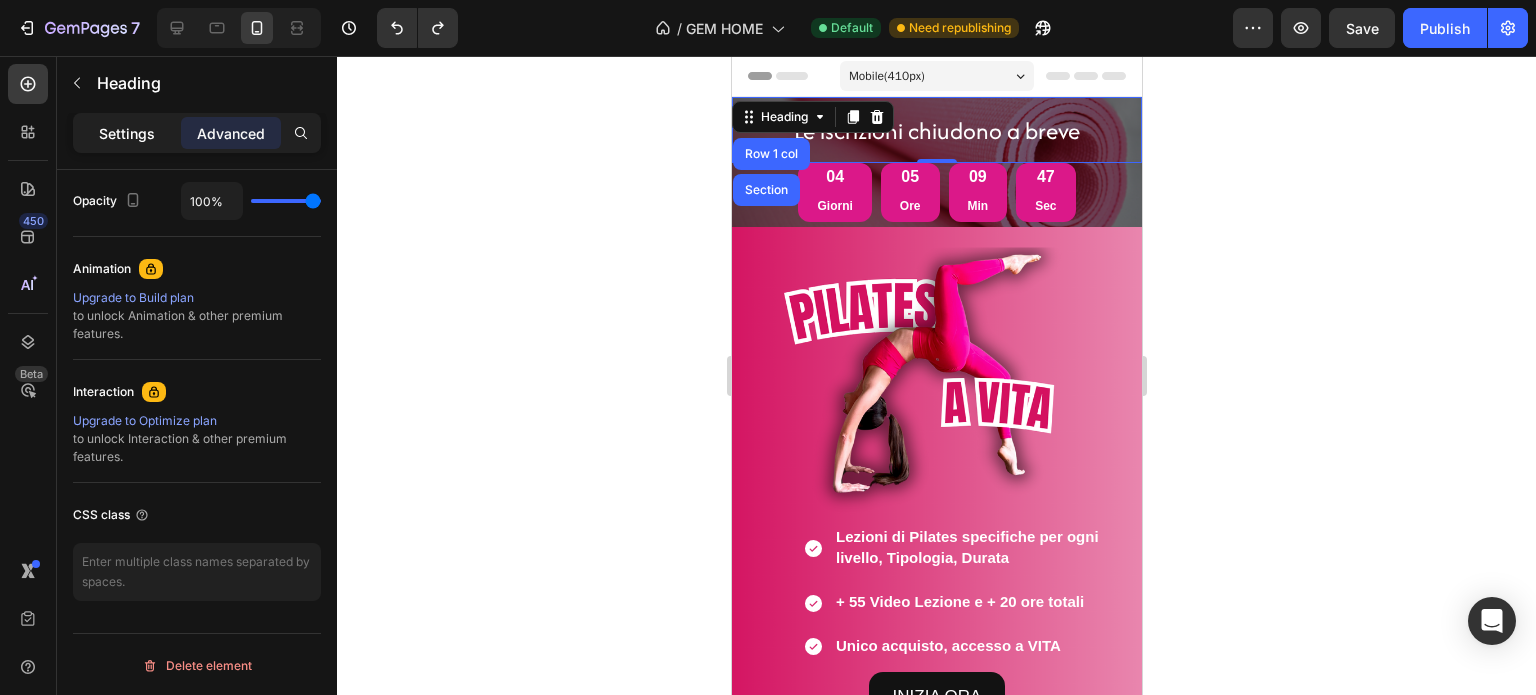 click on "Settings" at bounding box center [127, 133] 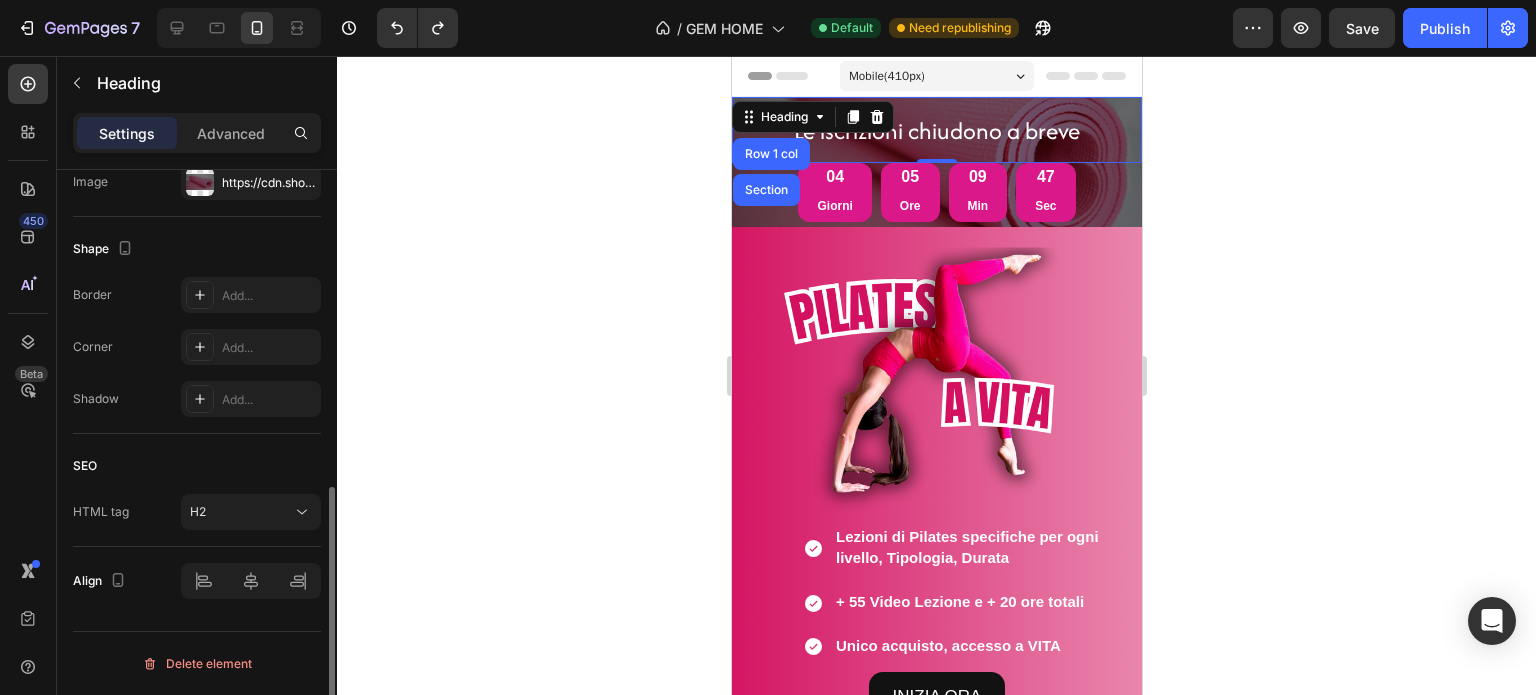 scroll, scrollTop: 713, scrollLeft: 0, axis: vertical 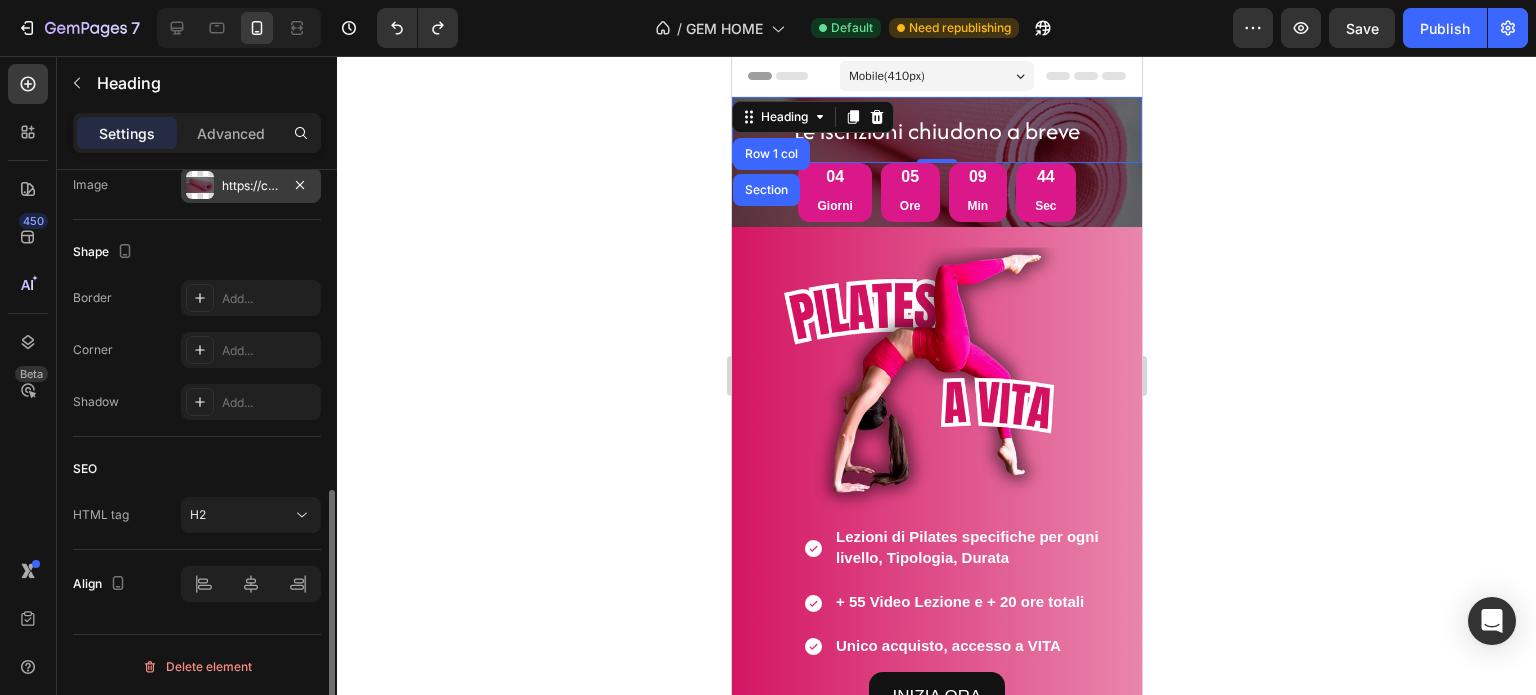 click on "https://cdn.shopify.com/s/files/1/0894/1289/5045/files/gempages_530598524128068724-7dd5f77d-1aa4-4fc0-943d-ed3613ae30cf.png" at bounding box center [251, 186] 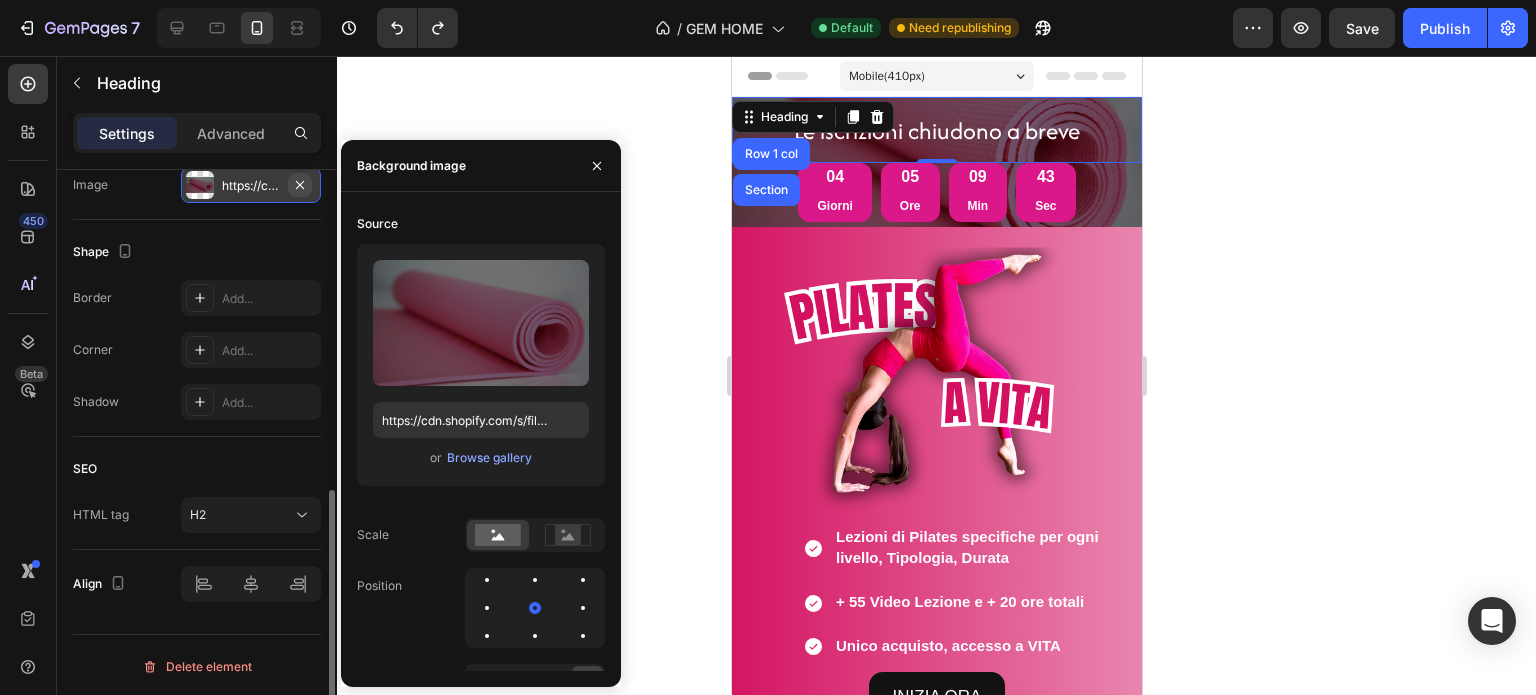 click 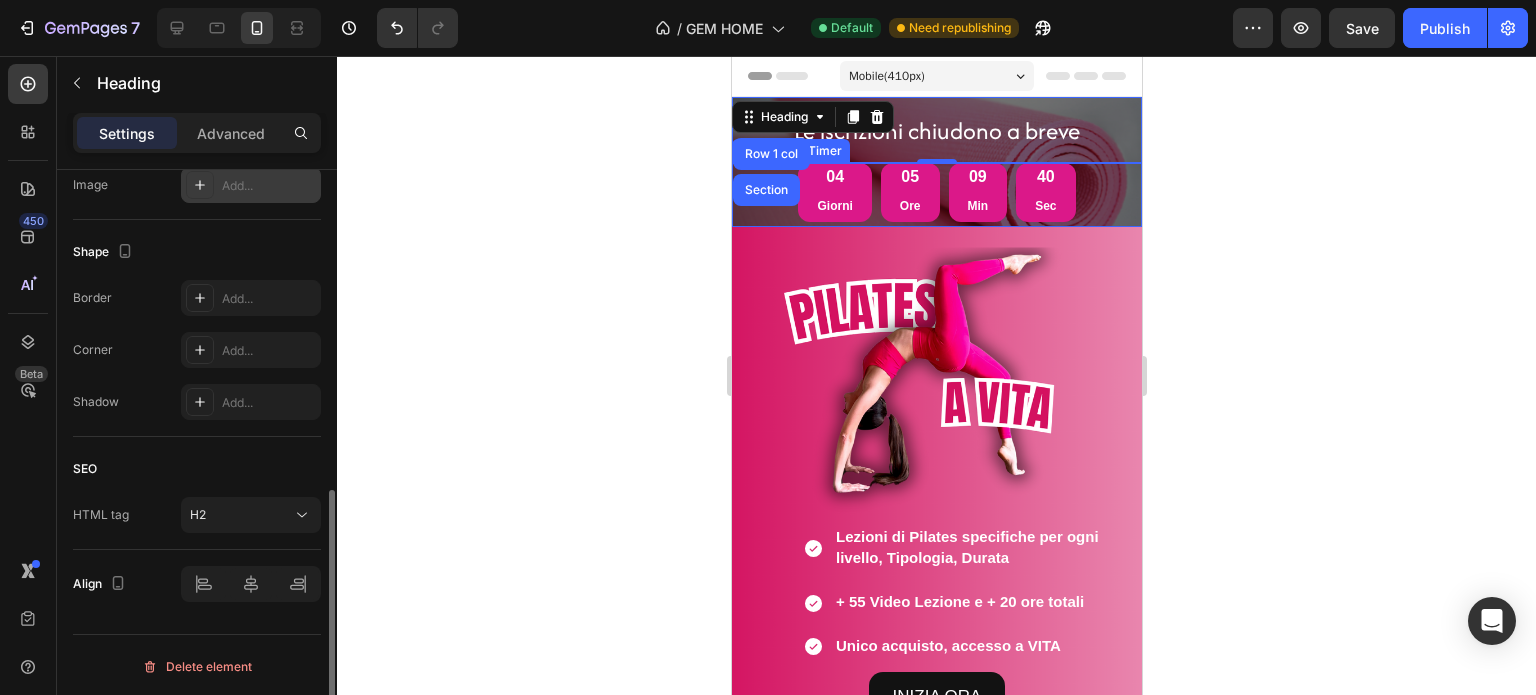 click on "[DAYS] [HOURS] [MINUTES] [SECONDS]" at bounding box center [936, 192] 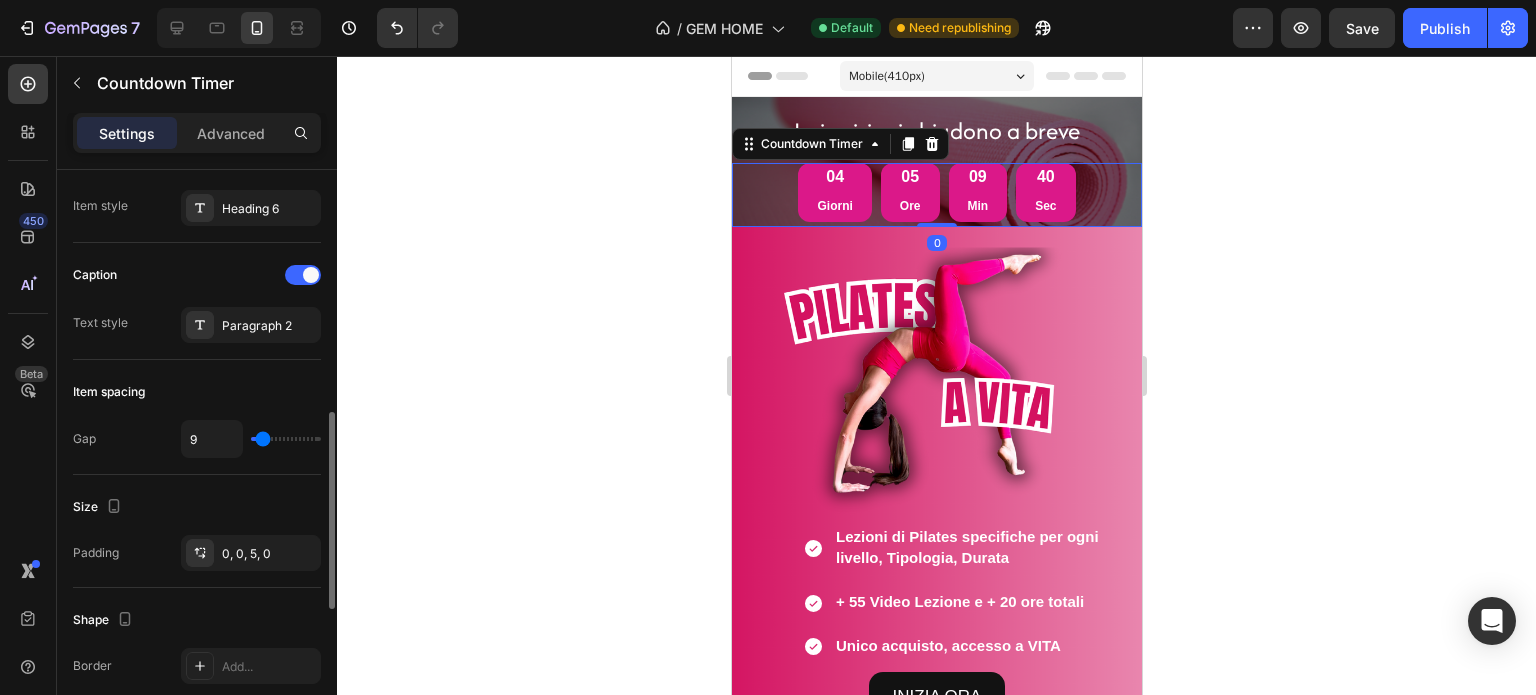 scroll, scrollTop: 0, scrollLeft: 0, axis: both 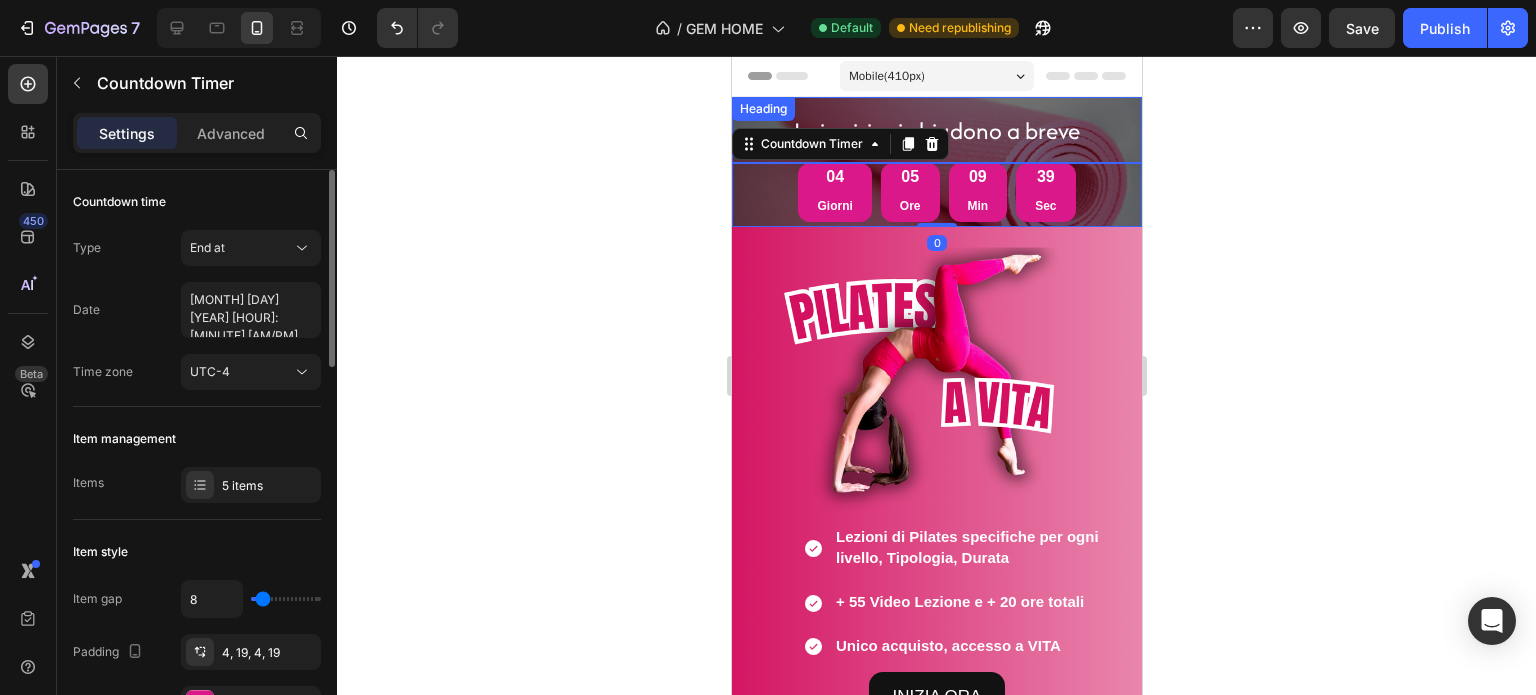 click on "⁠⁠⁠⁠⁠⁠⁠ Le iscrizioni chiudono a breve" at bounding box center (936, 130) 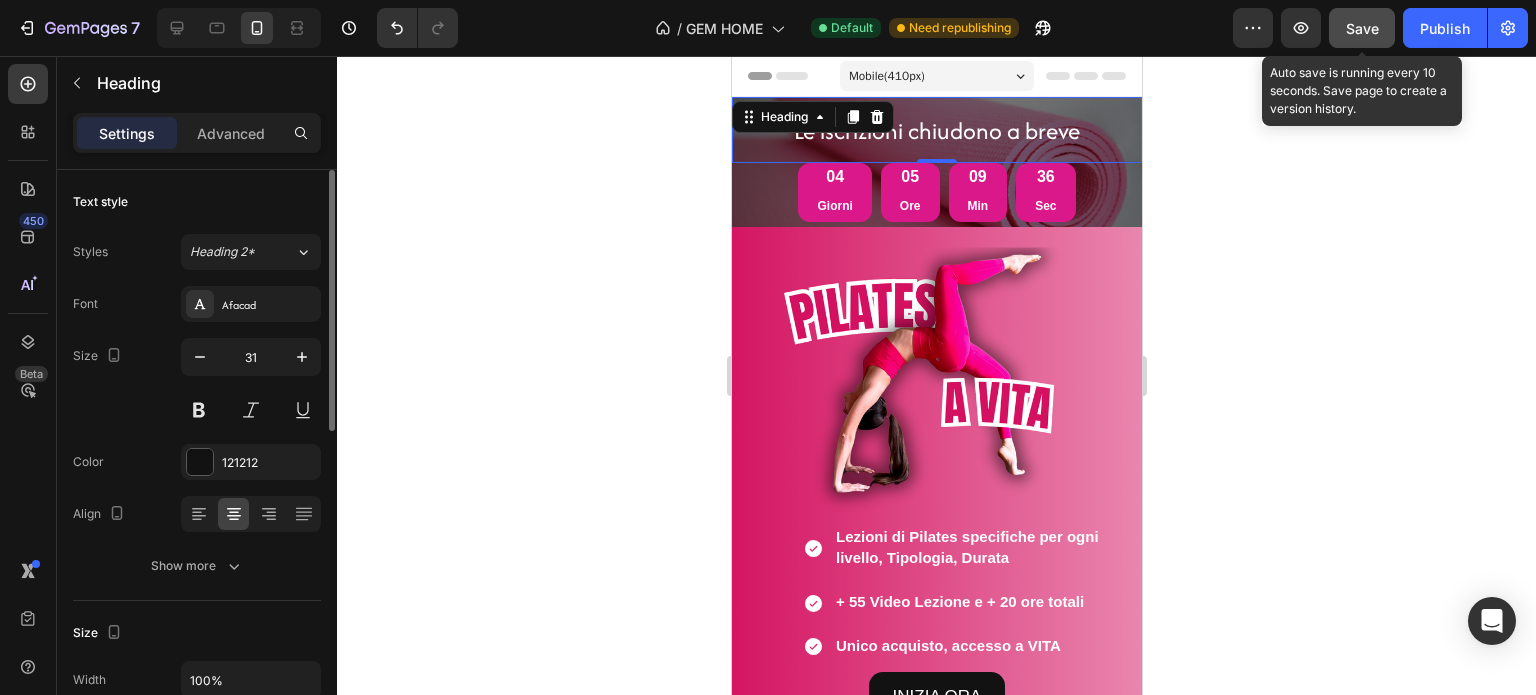 click on "Save" at bounding box center [1362, 28] 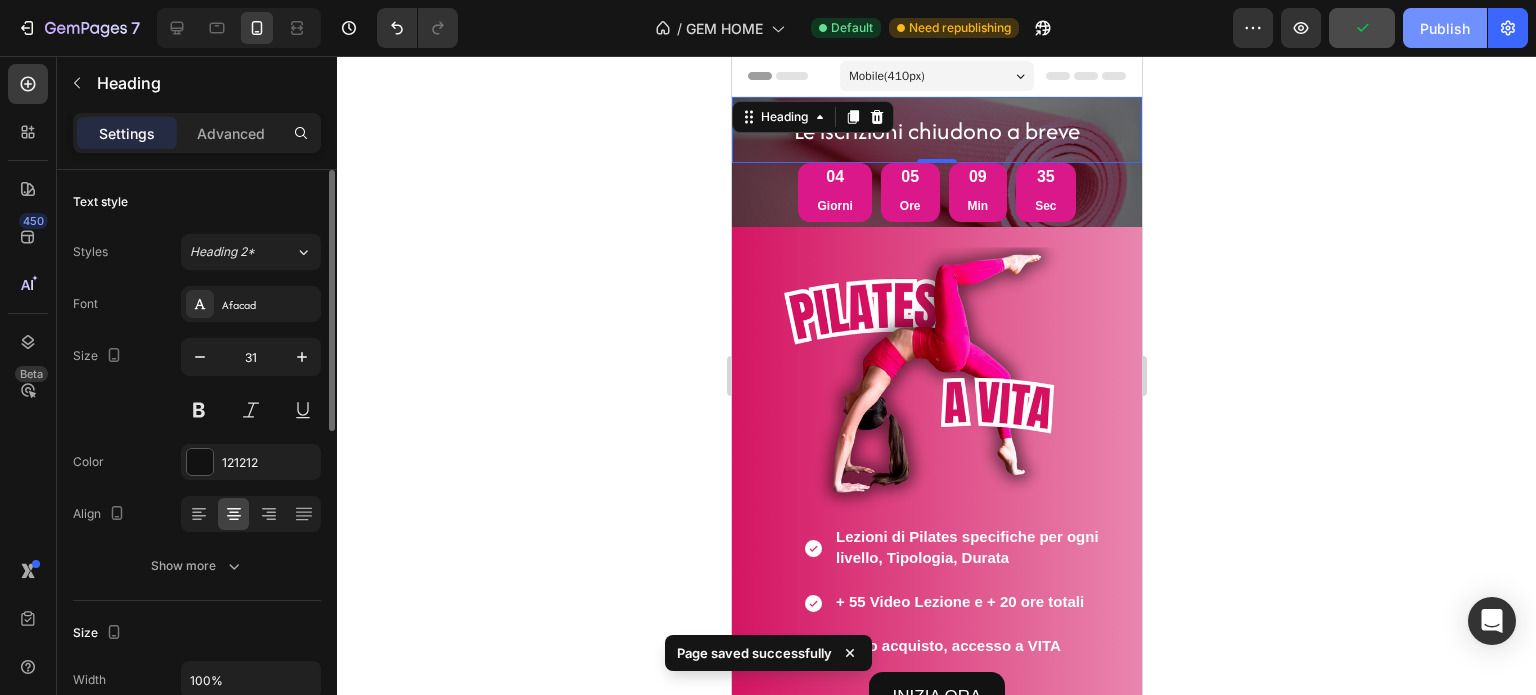 click on "Publish" at bounding box center [1445, 28] 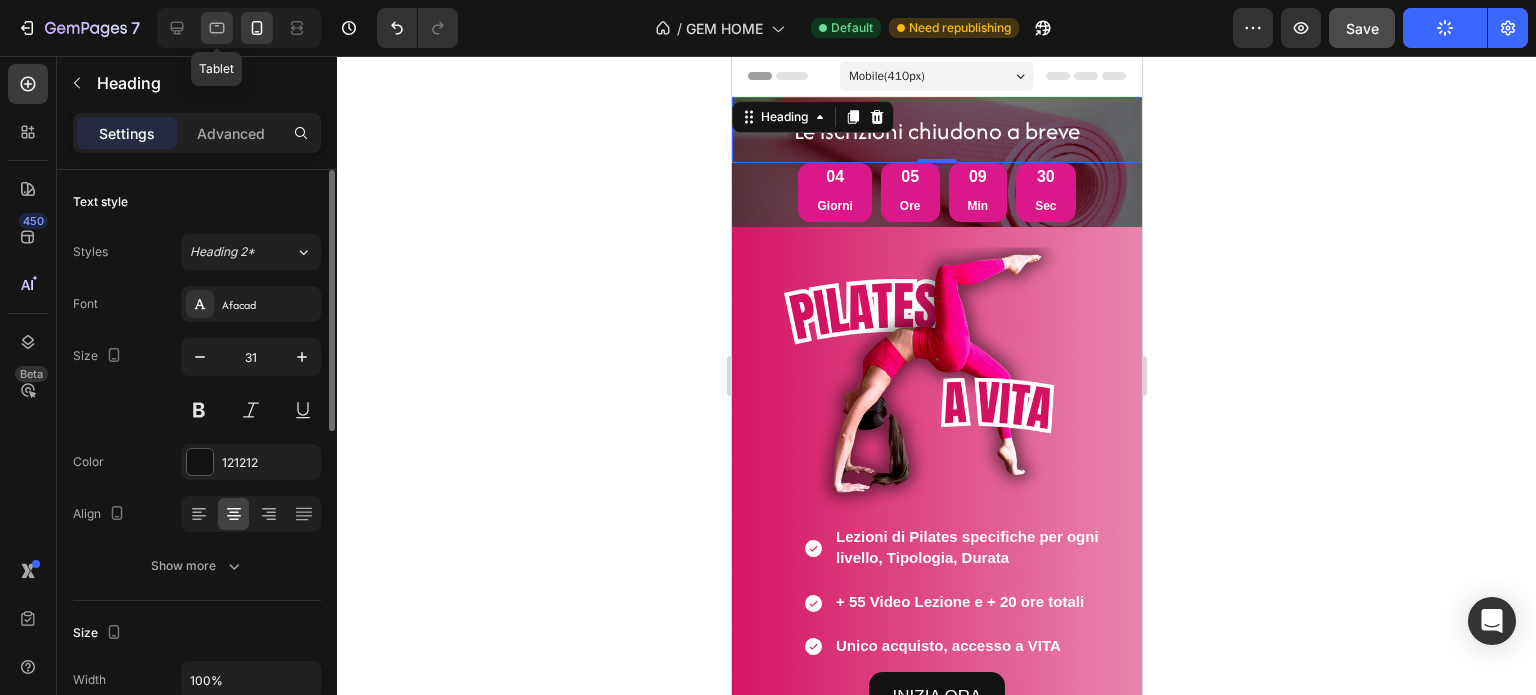 click 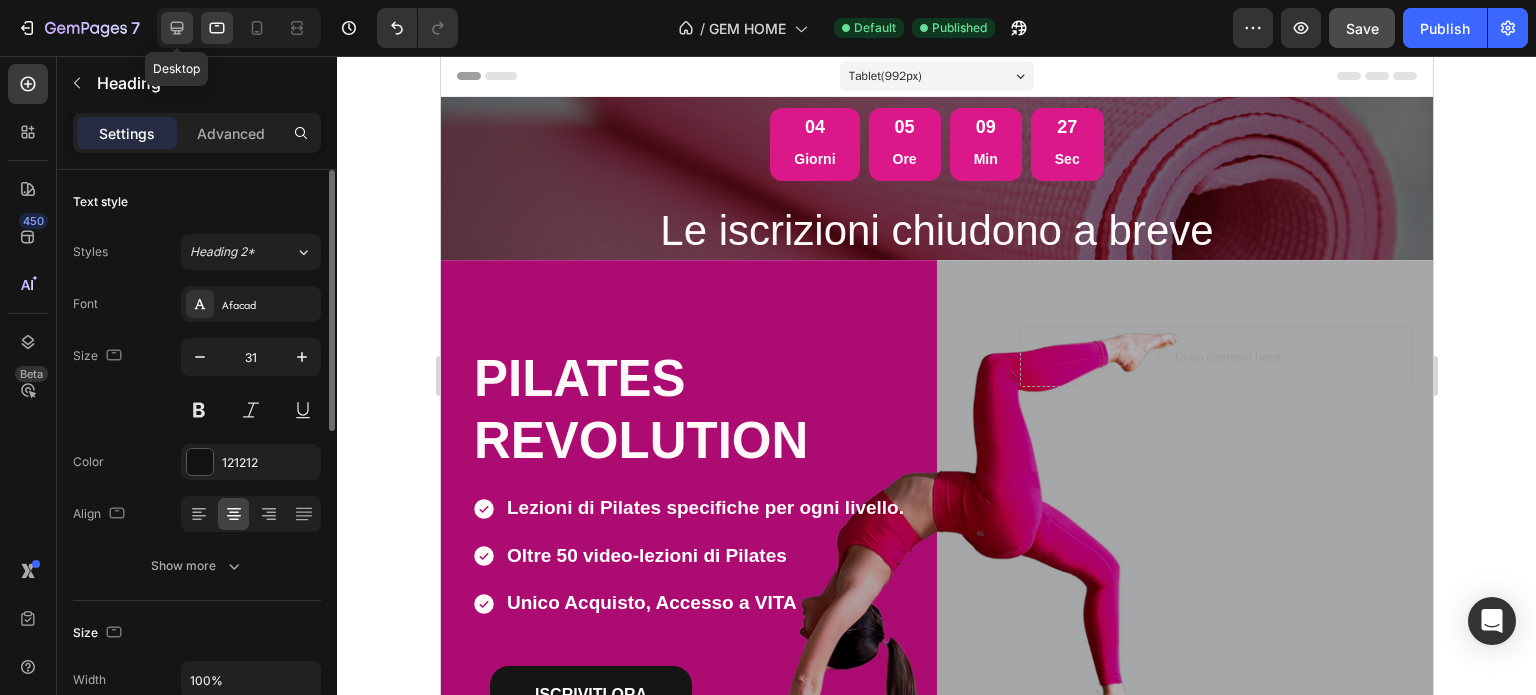 click 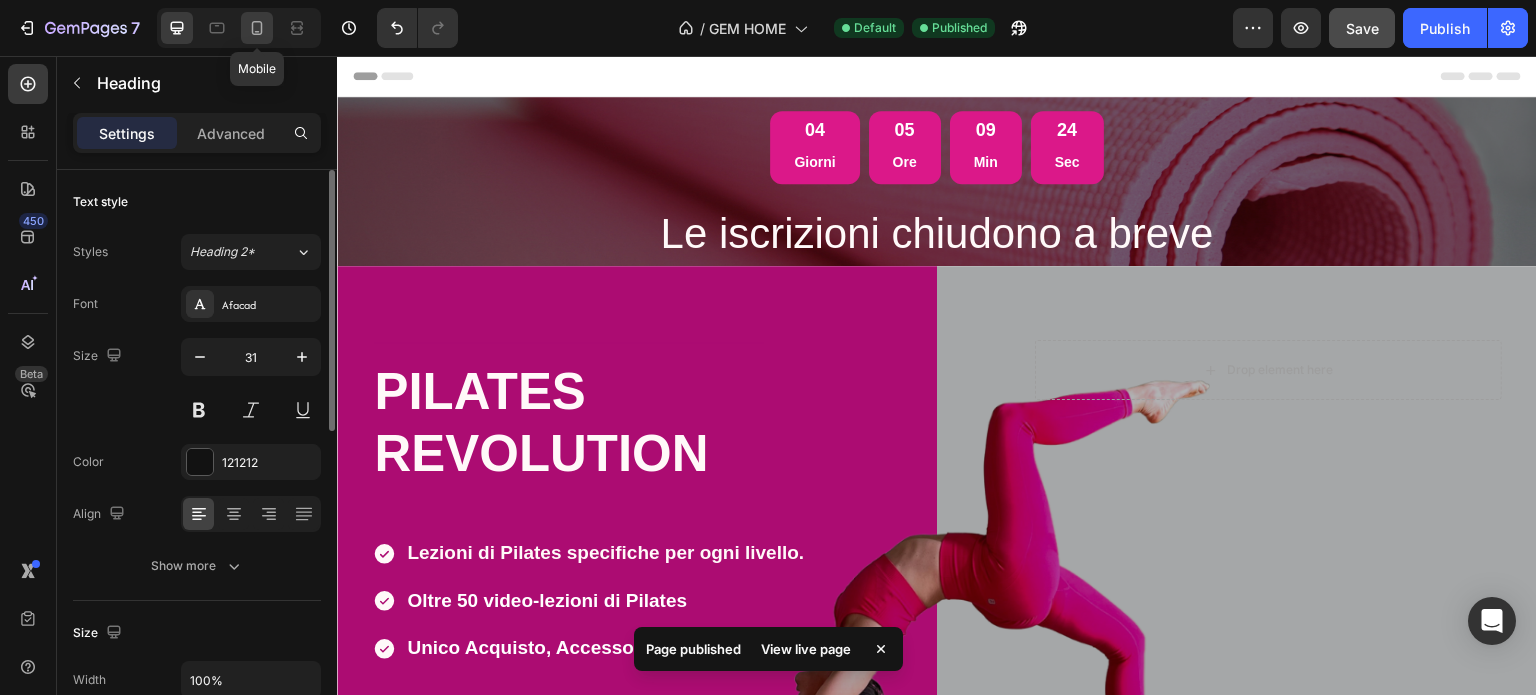 click 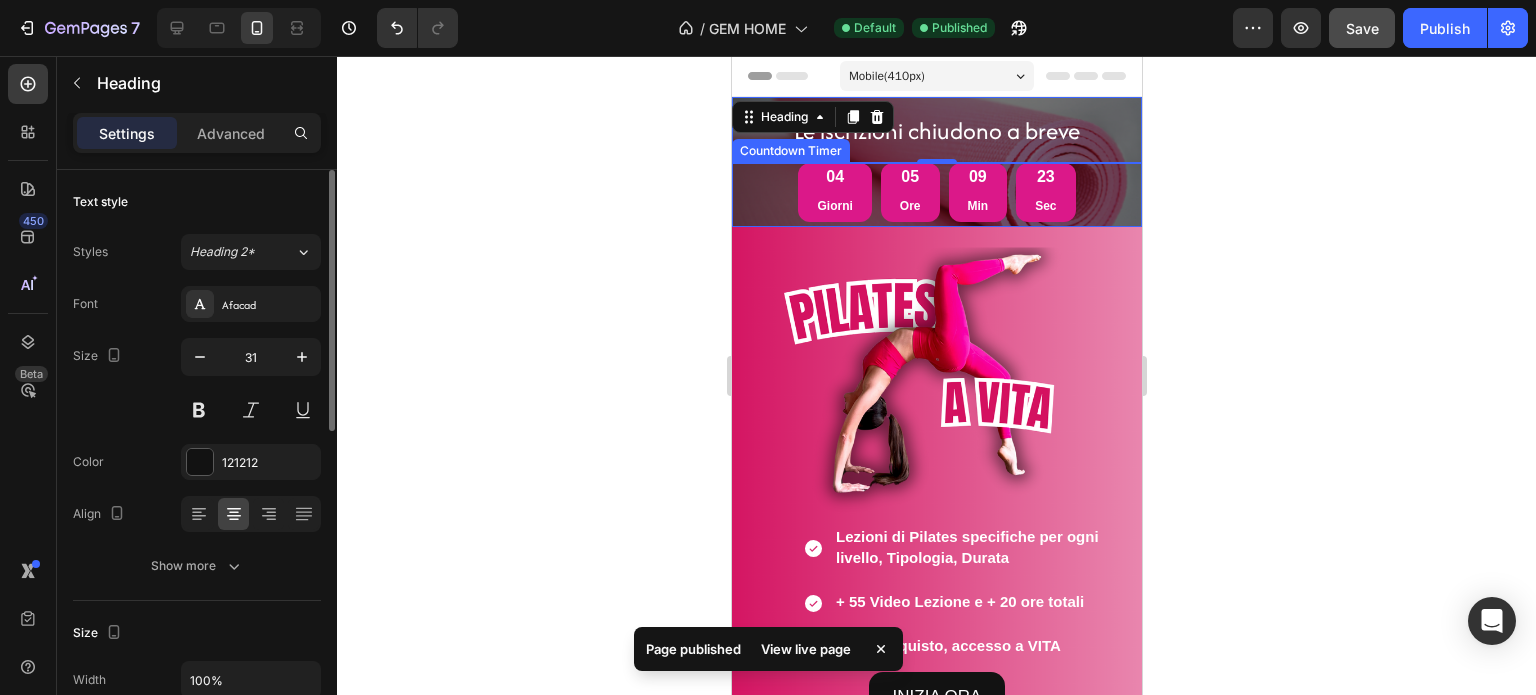 click on "[DAYS]" at bounding box center [833, 192] 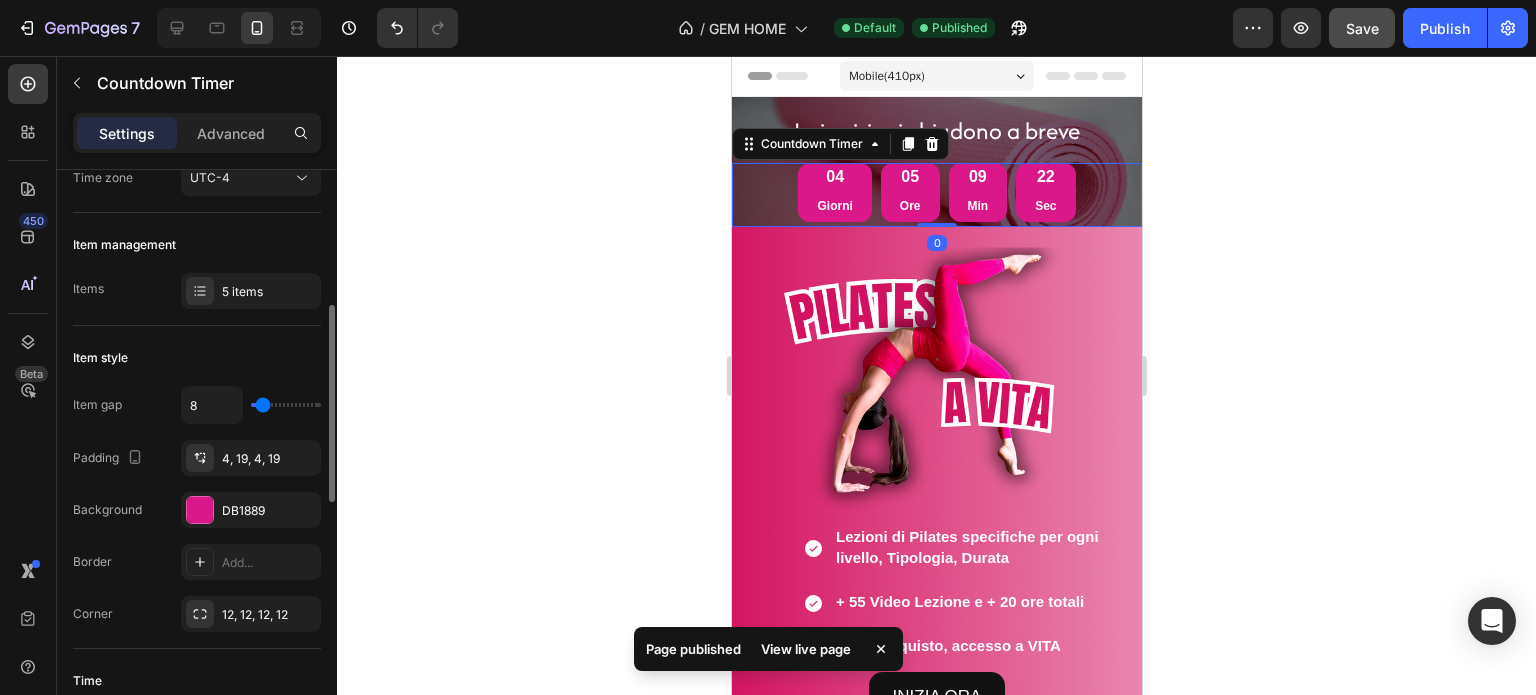 scroll, scrollTop: 247, scrollLeft: 0, axis: vertical 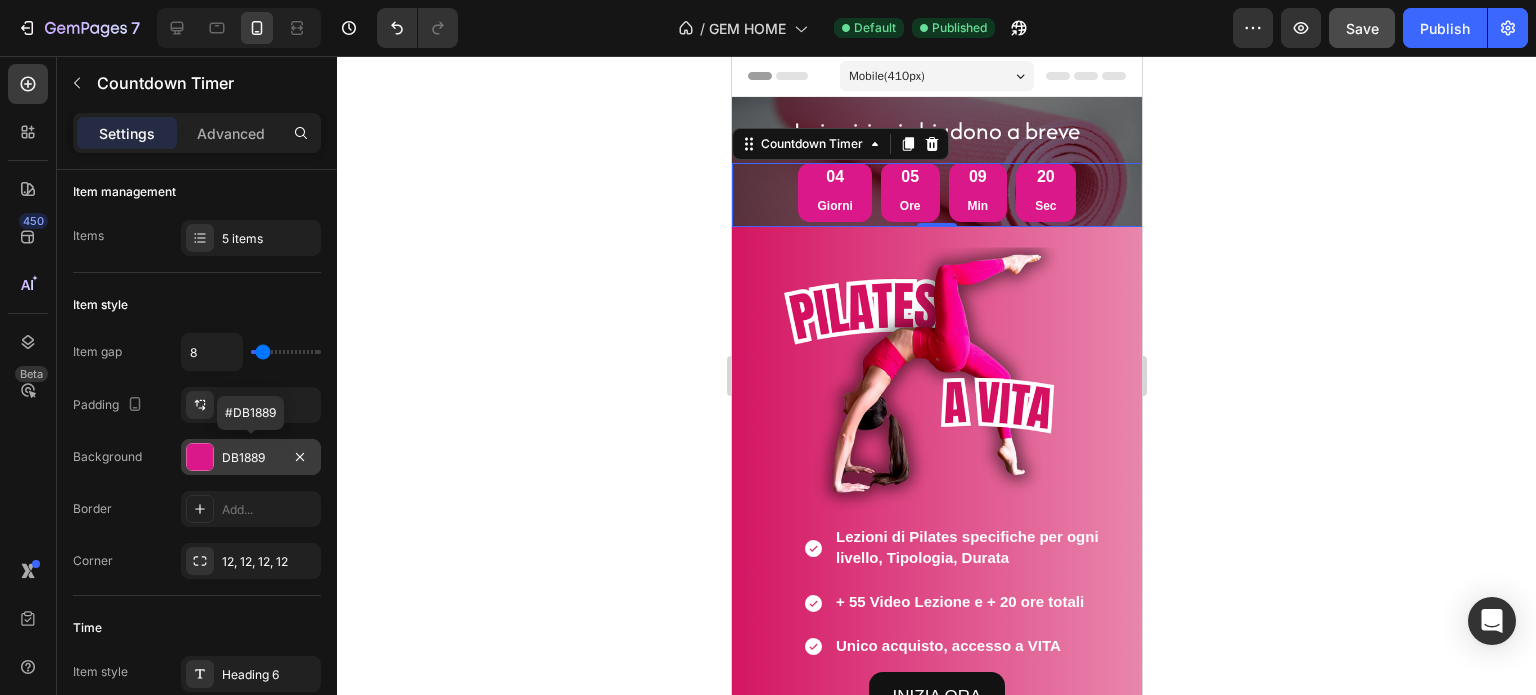 click on "DB1889" at bounding box center [251, 457] 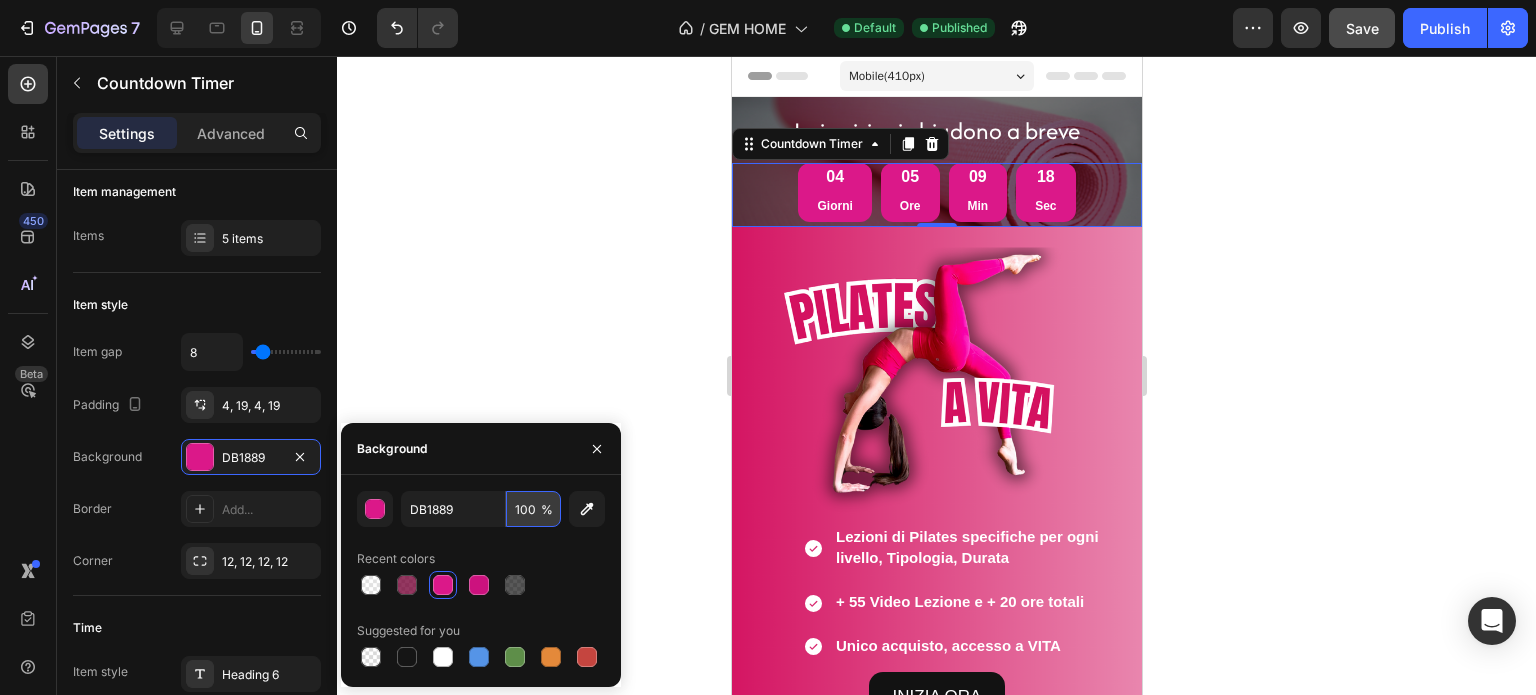 click on "100" at bounding box center [533, 509] 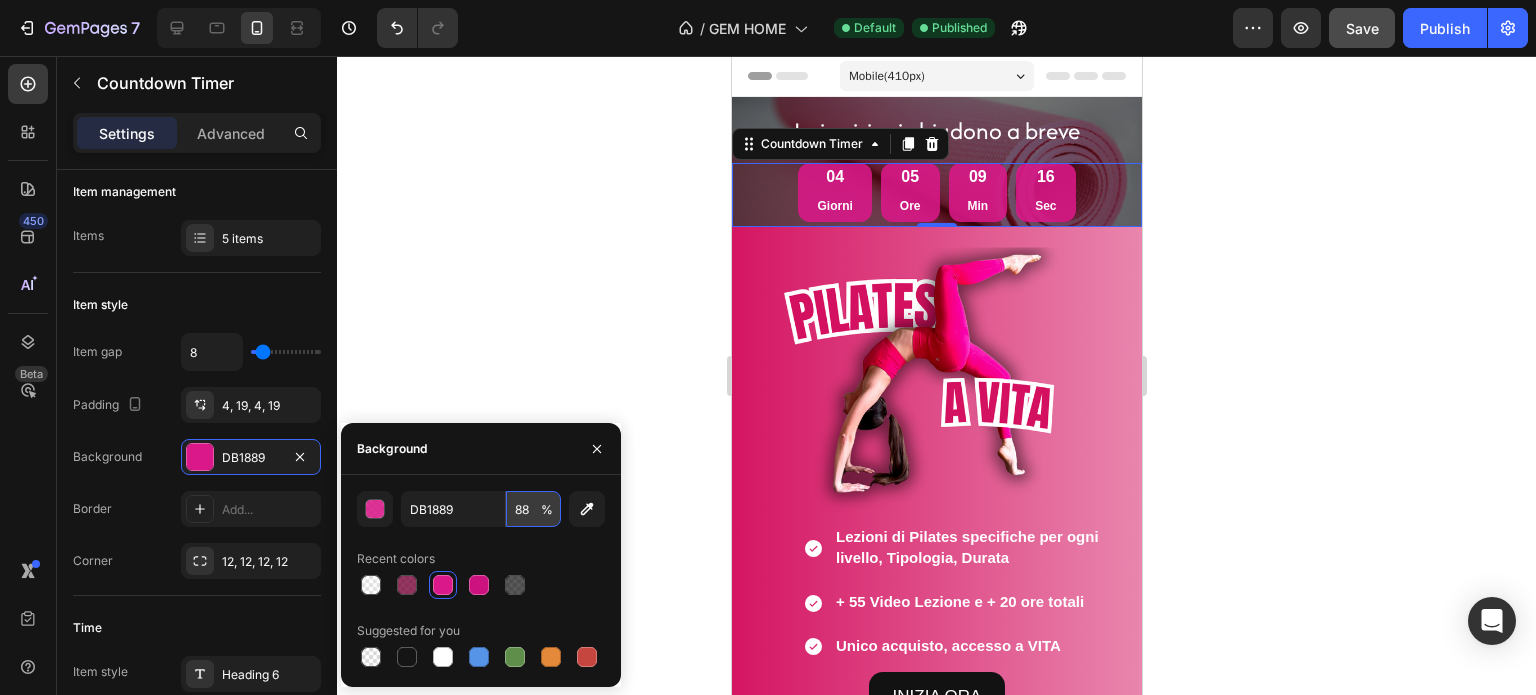 type on "8" 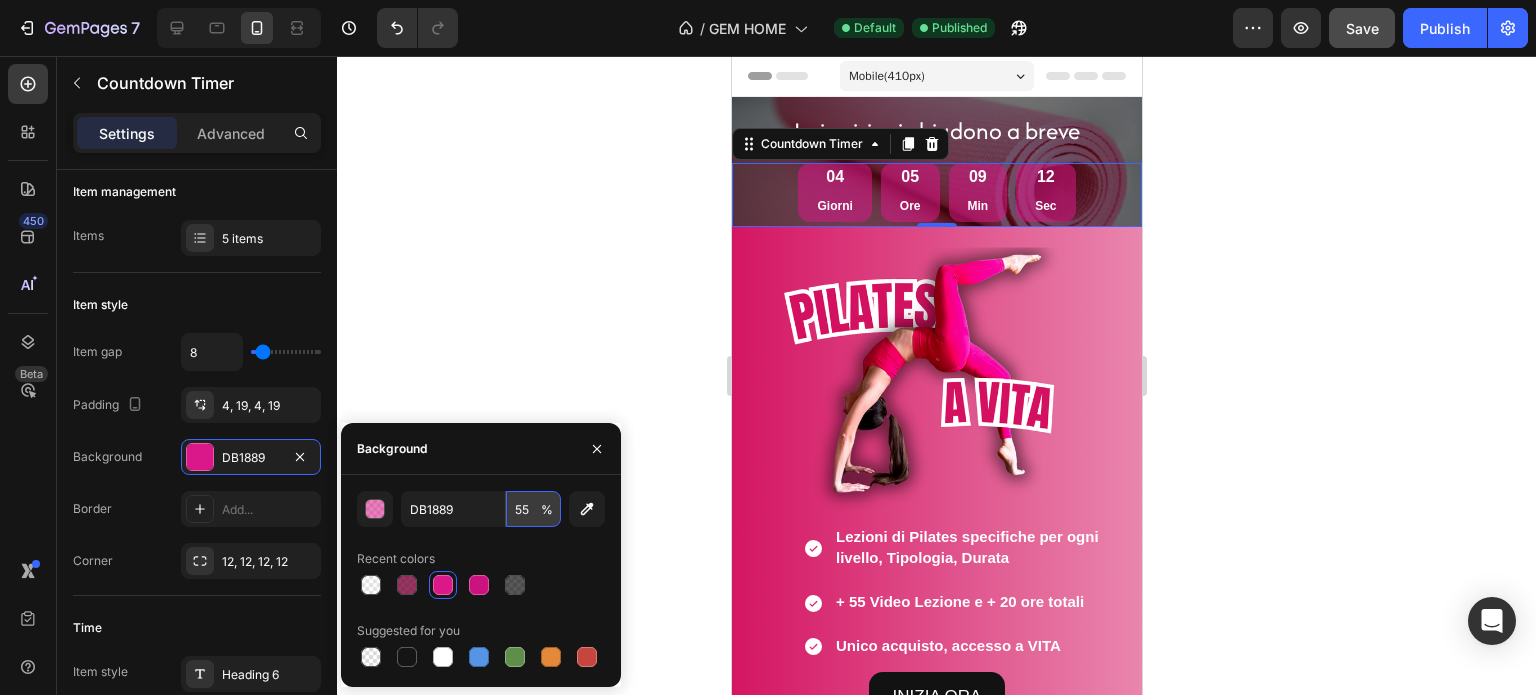 type on "5" 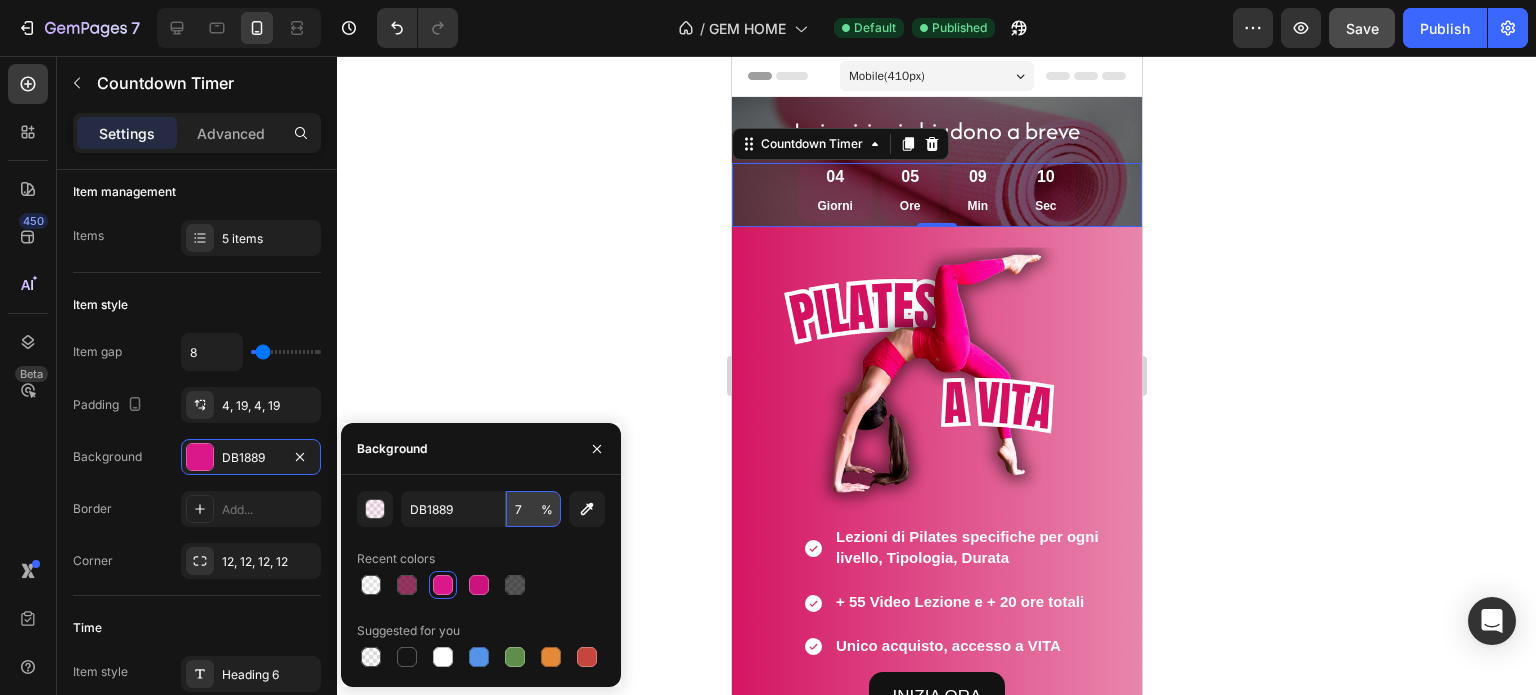 type on "70" 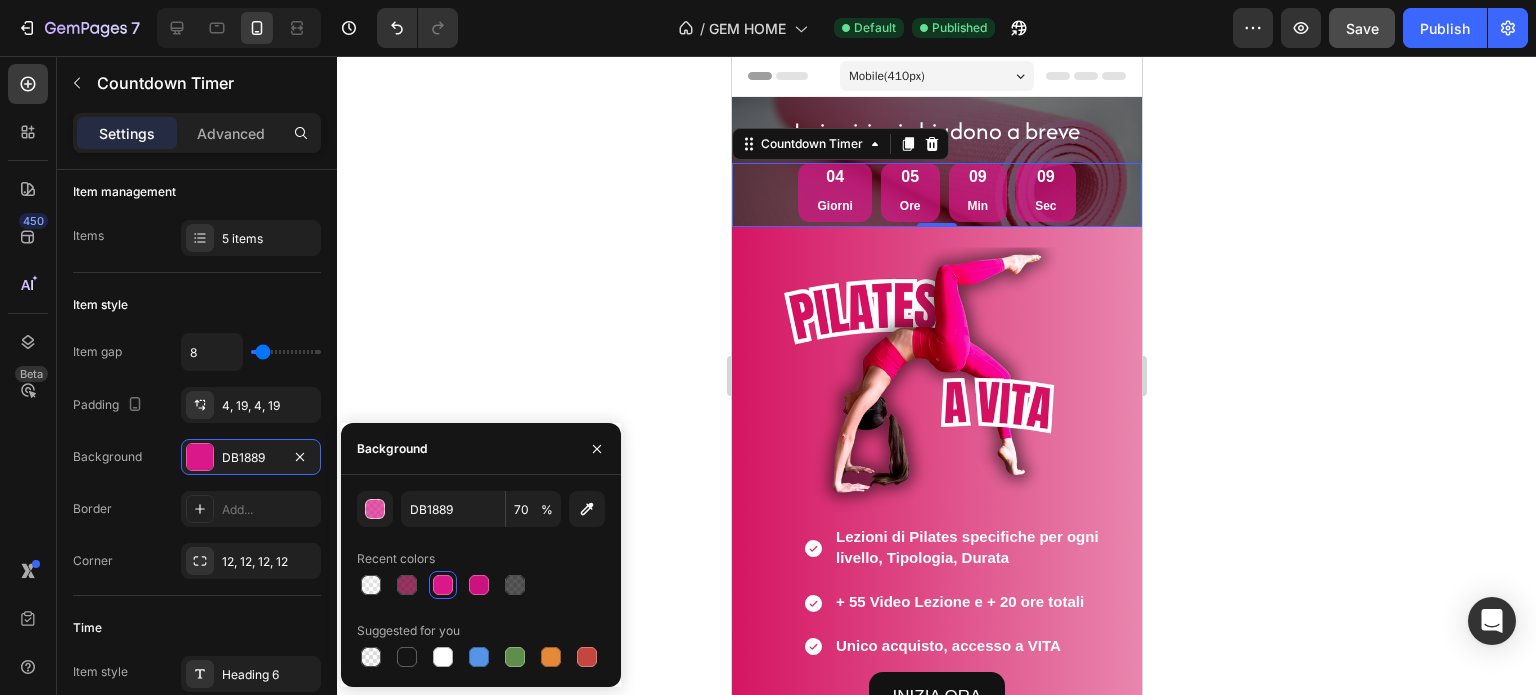 click 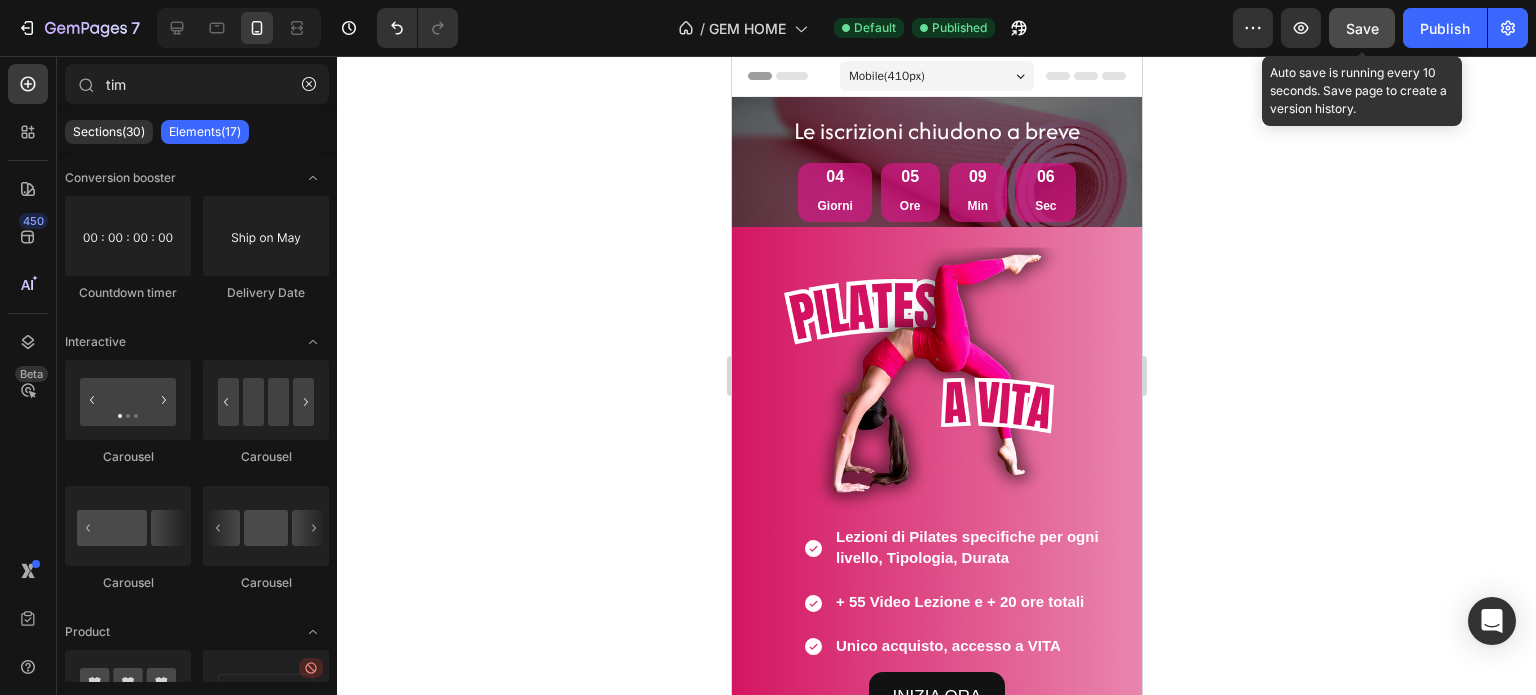 click on "Save" at bounding box center (1362, 28) 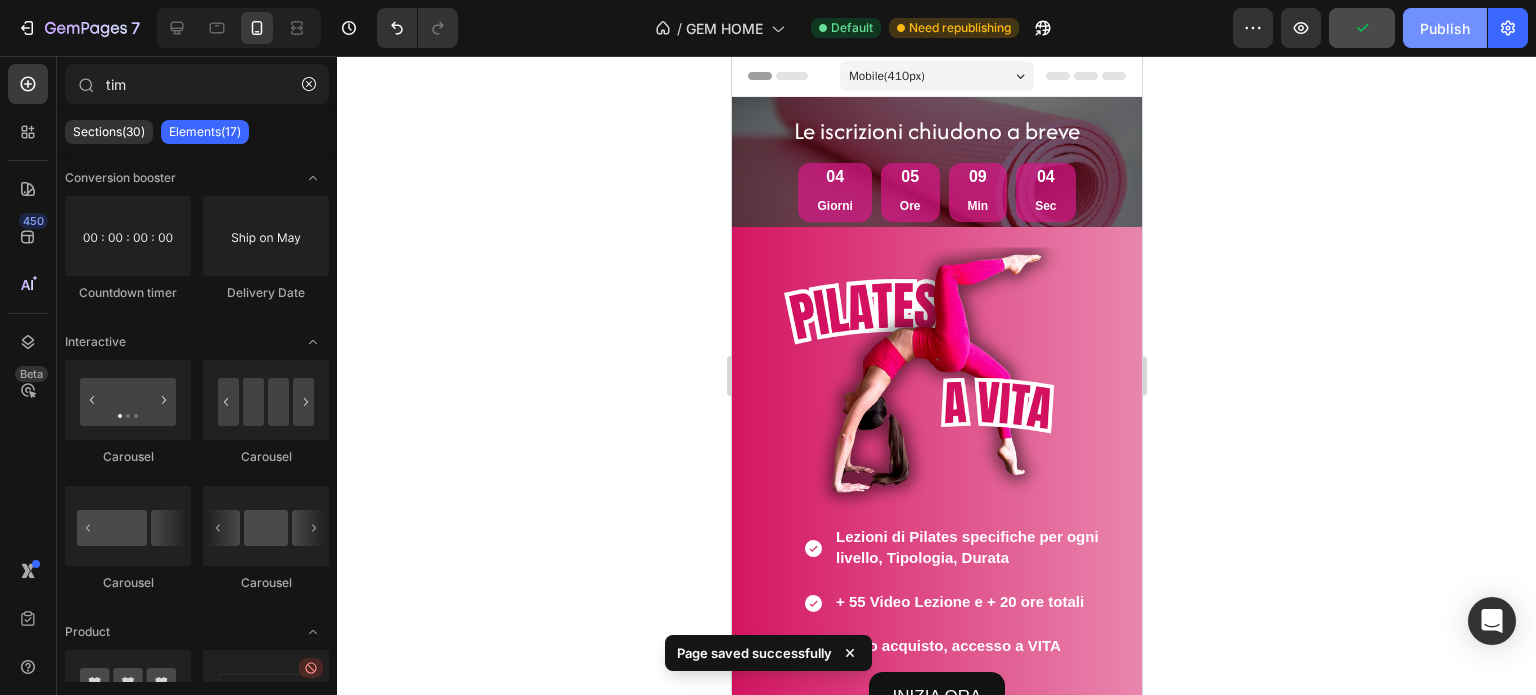 click on "Publish" at bounding box center (1445, 28) 